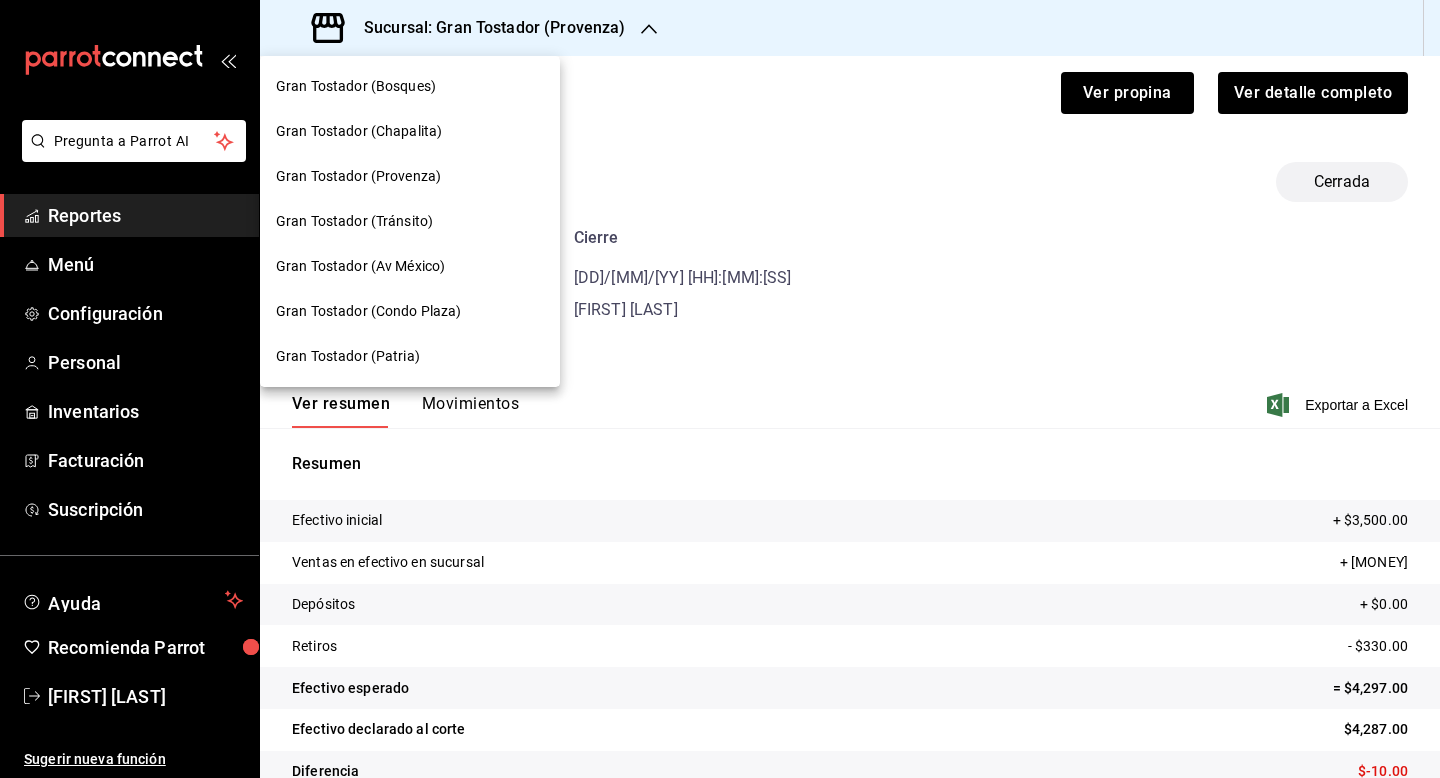 scroll, scrollTop: 0, scrollLeft: 0, axis: both 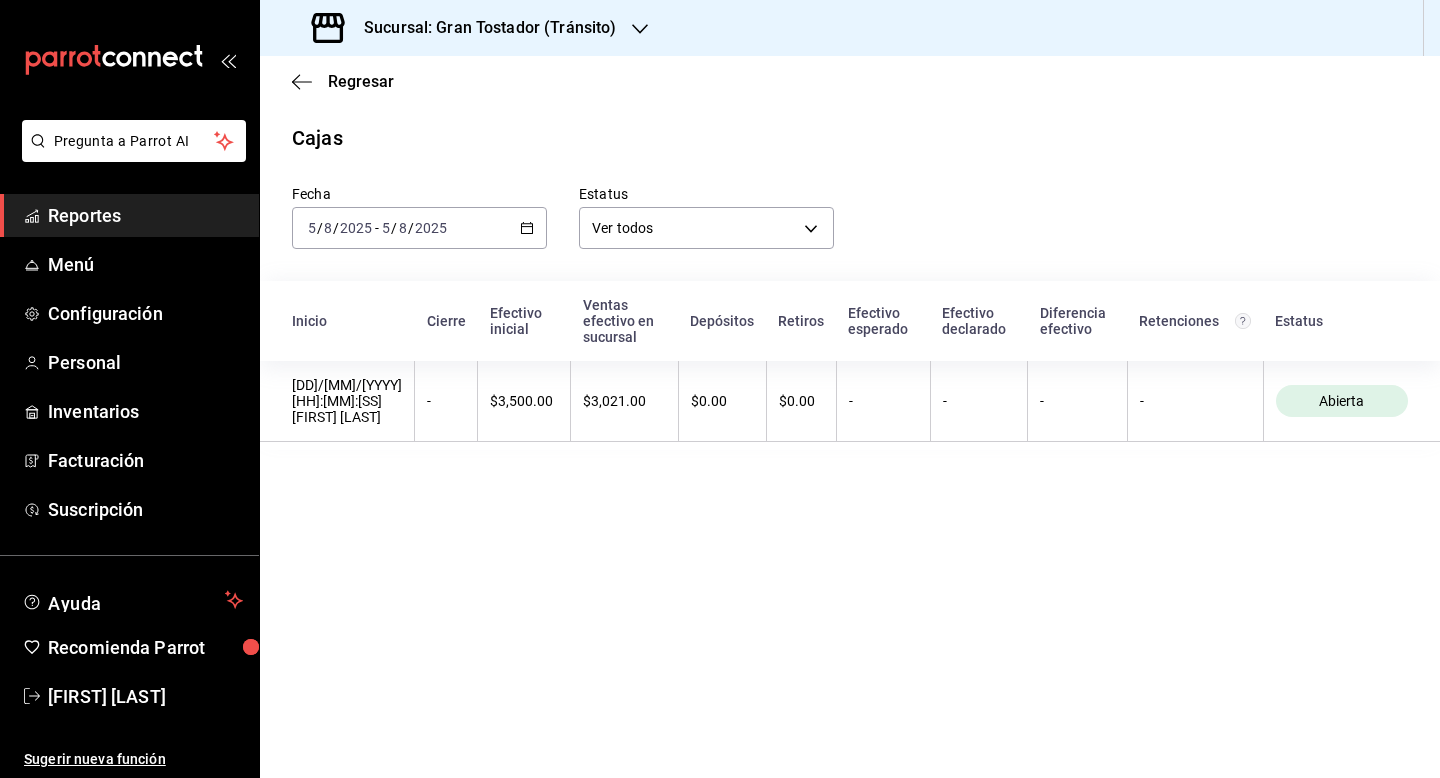 click on "2025-08-05 5 / 8 / 2025 - 2025-08-05 5 / 8 / 2025" at bounding box center [419, 228] 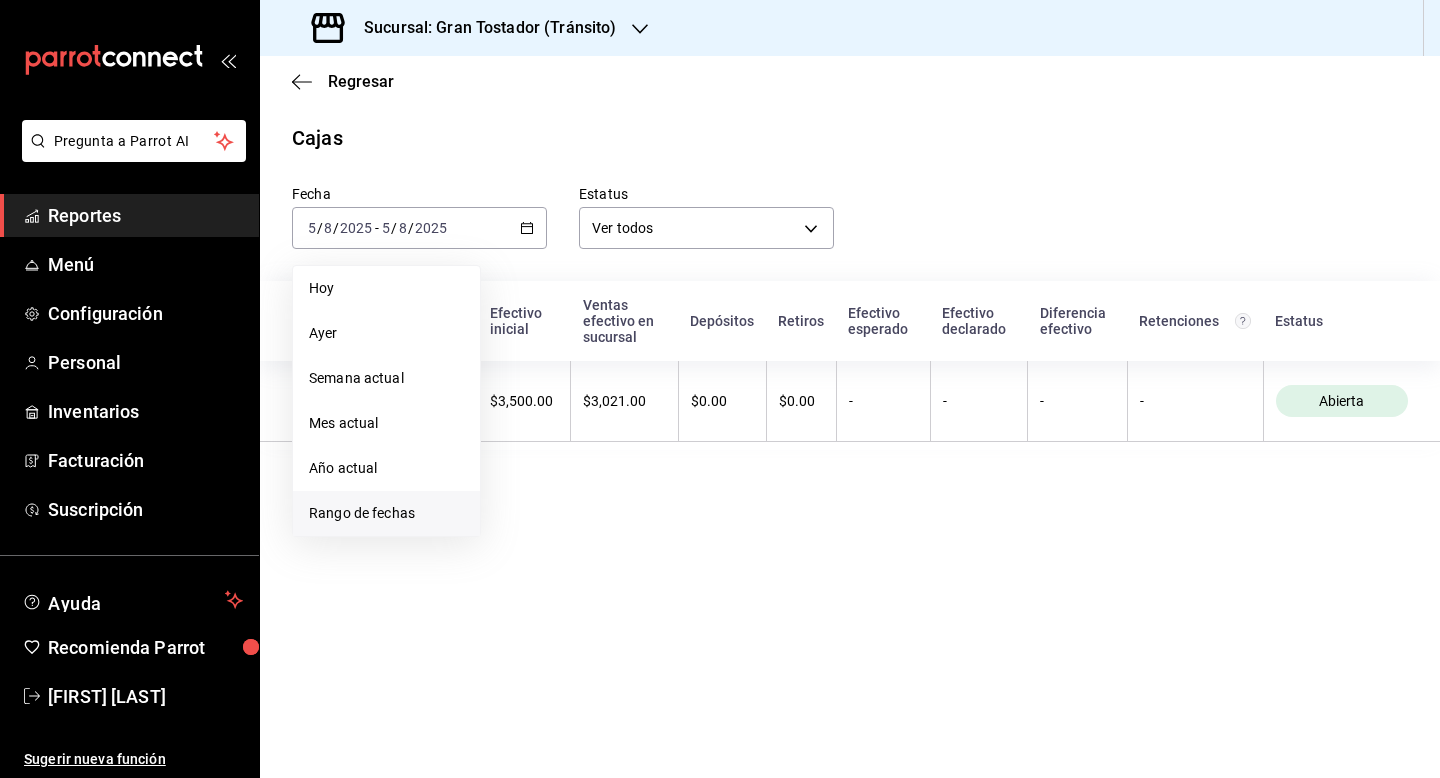 click on "Rango de fechas" at bounding box center (386, 513) 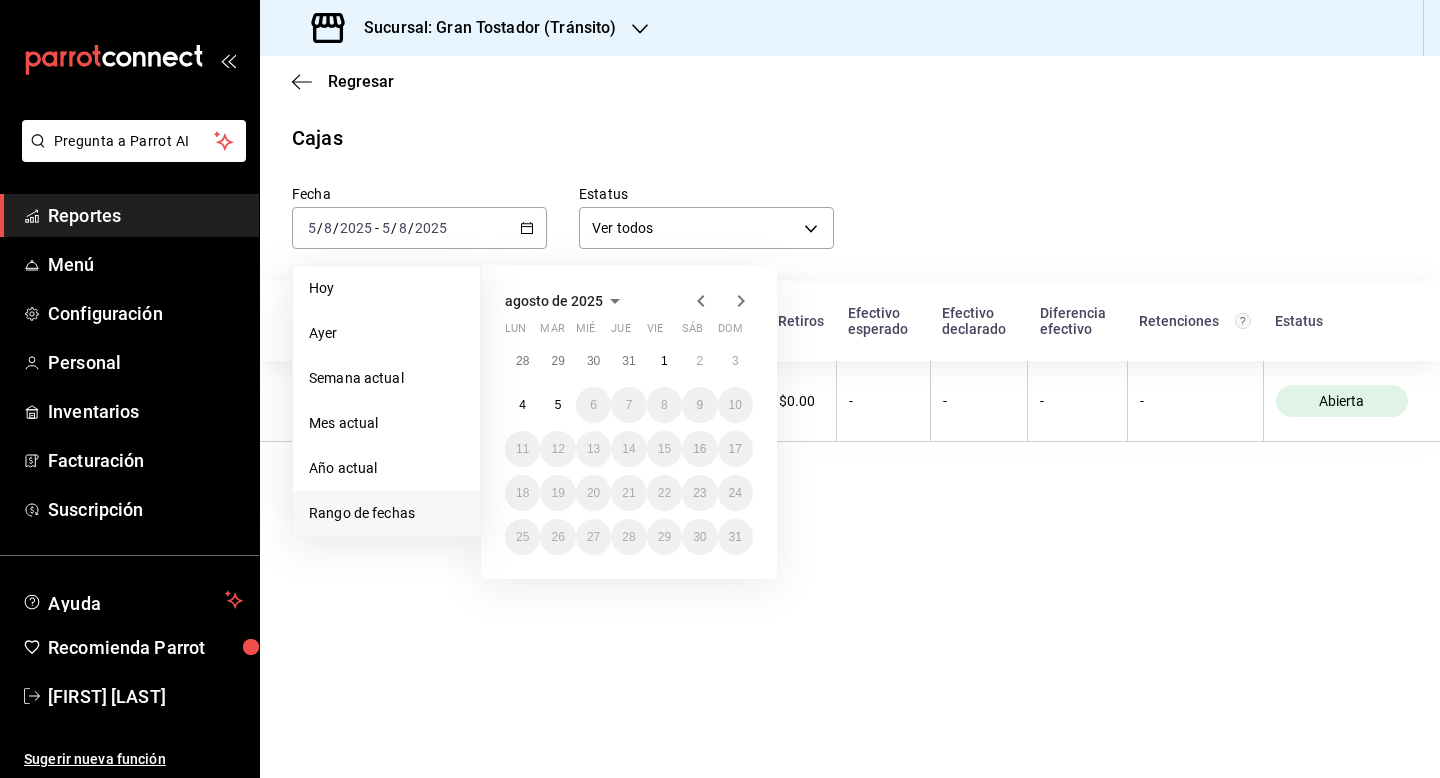 click 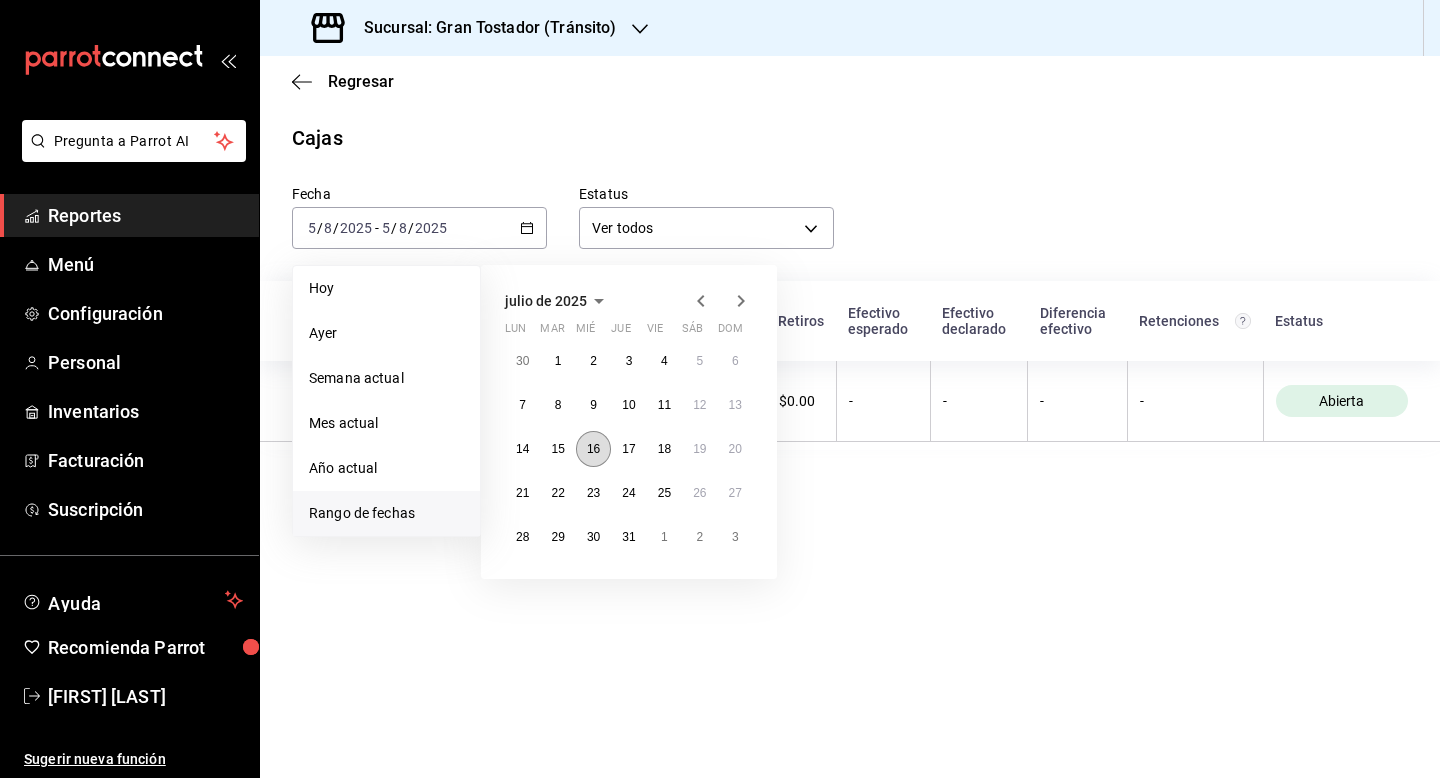 click on "16" at bounding box center (593, 449) 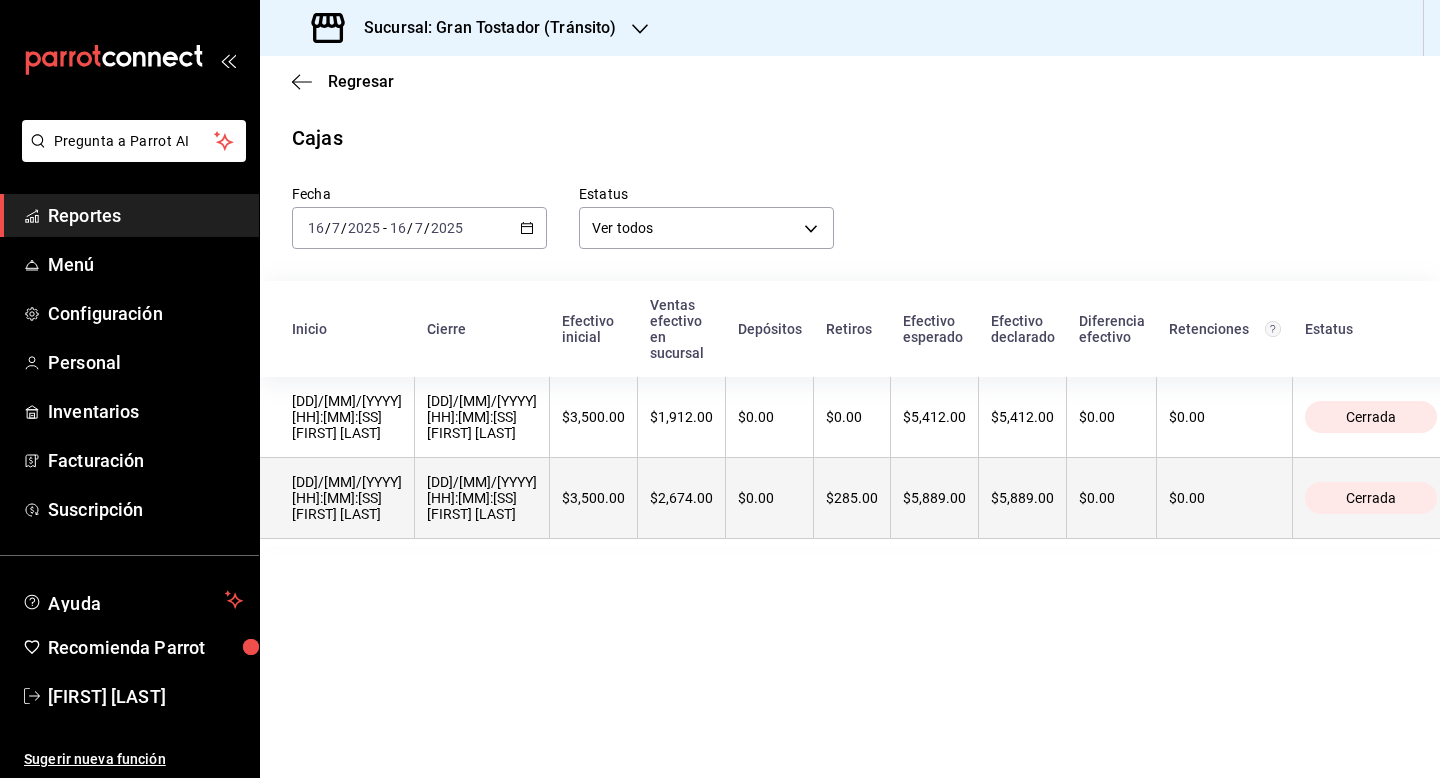 click on "$2,674.00" at bounding box center [681, 498] 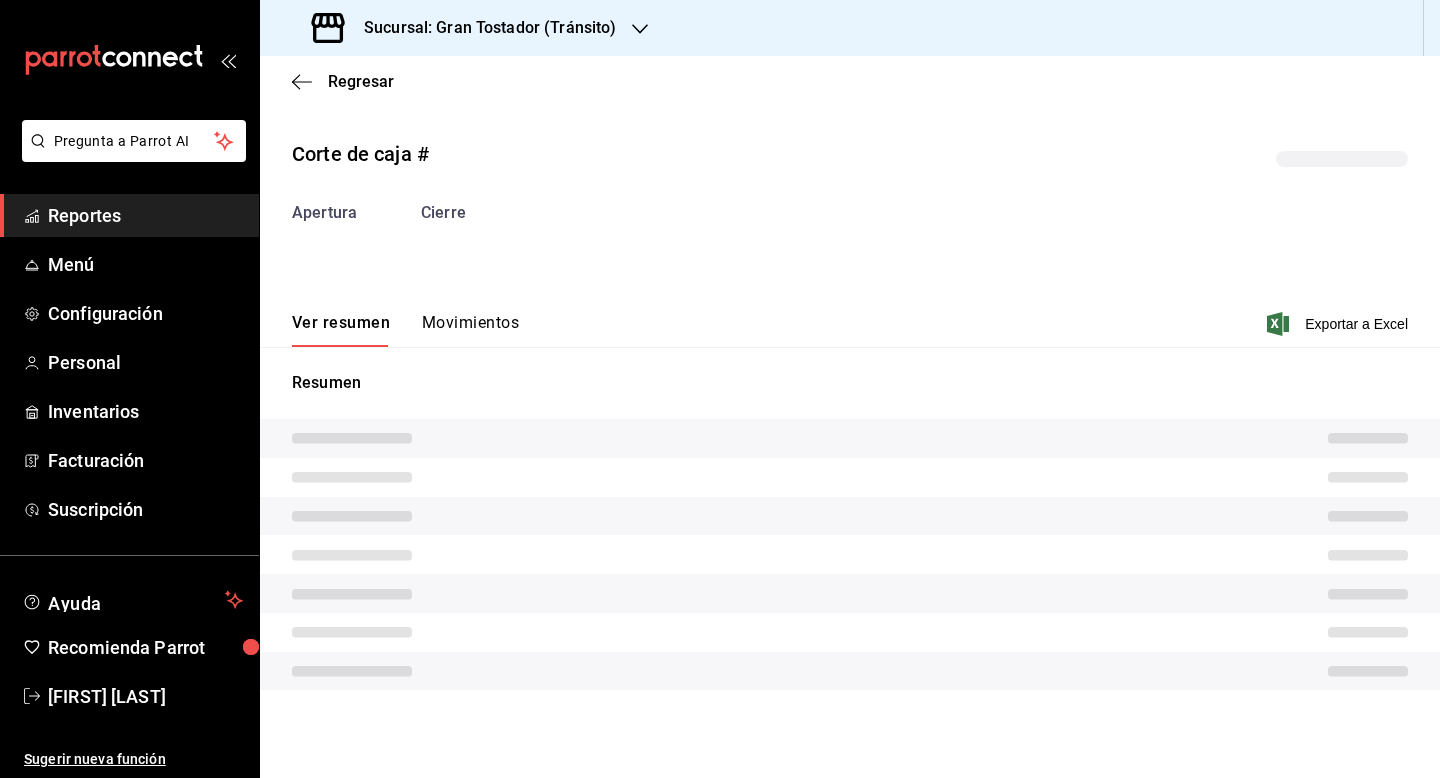 click on "Movimientos" at bounding box center [470, 330] 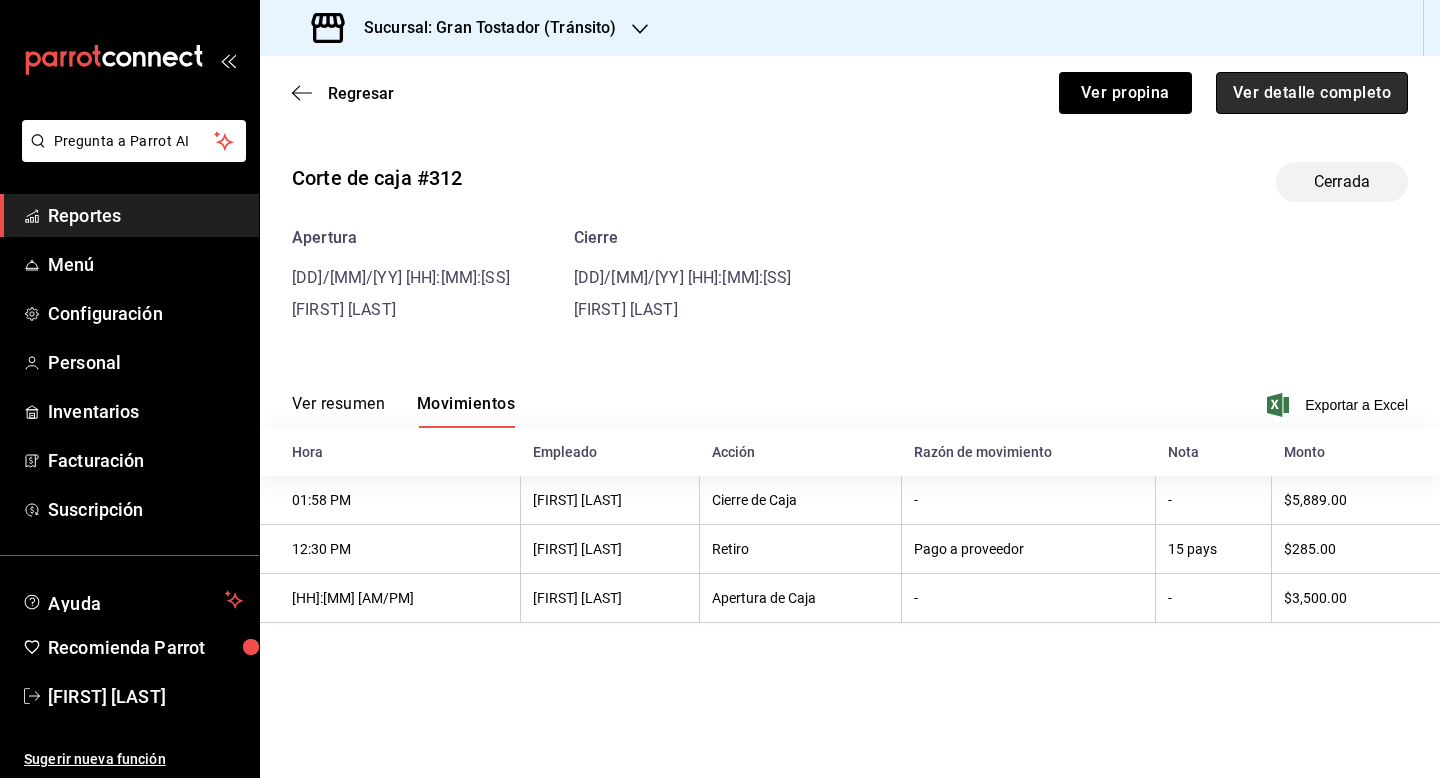 click on "Ver detalle completo" at bounding box center (1312, 93) 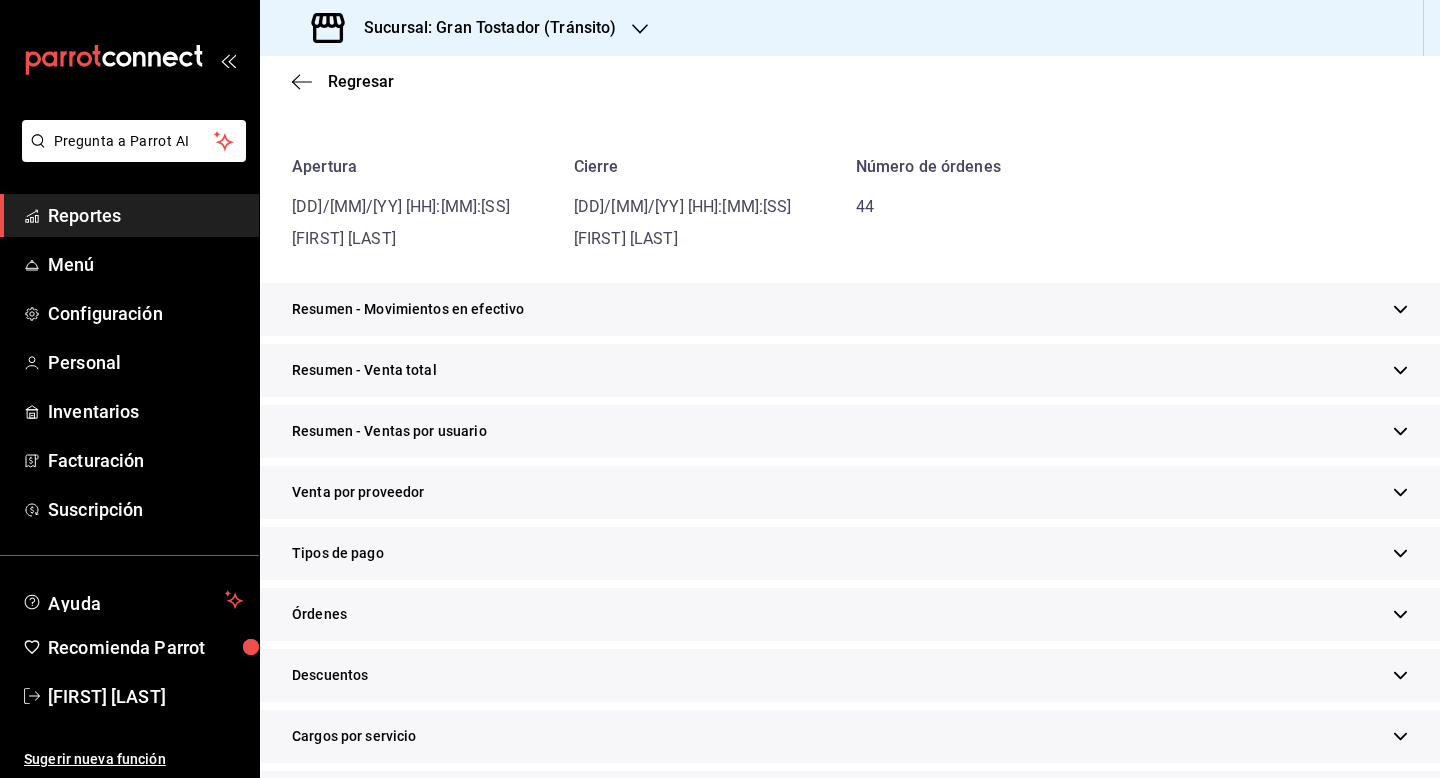 scroll, scrollTop: 153, scrollLeft: 0, axis: vertical 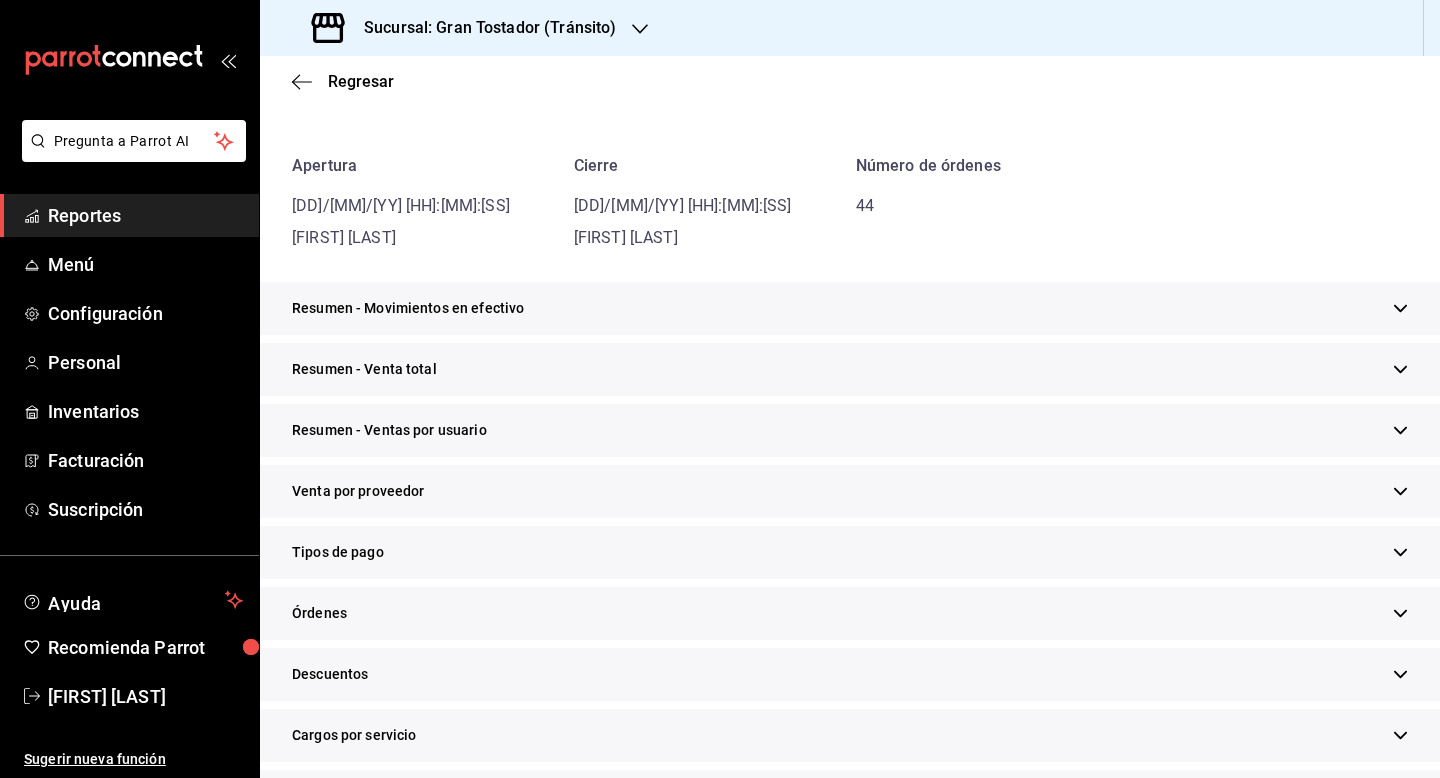 click on "Tipos de pago" at bounding box center [850, 552] 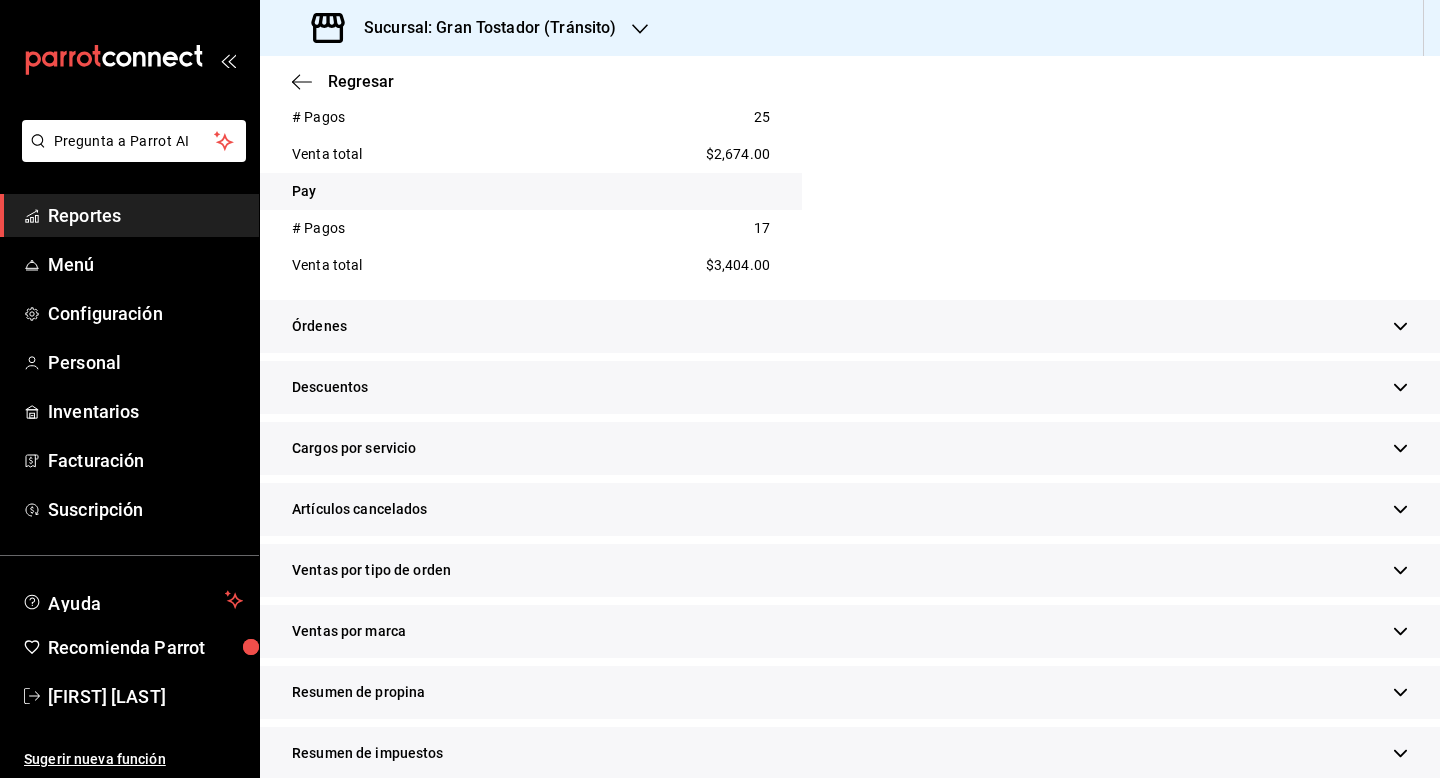 scroll, scrollTop: 834, scrollLeft: 0, axis: vertical 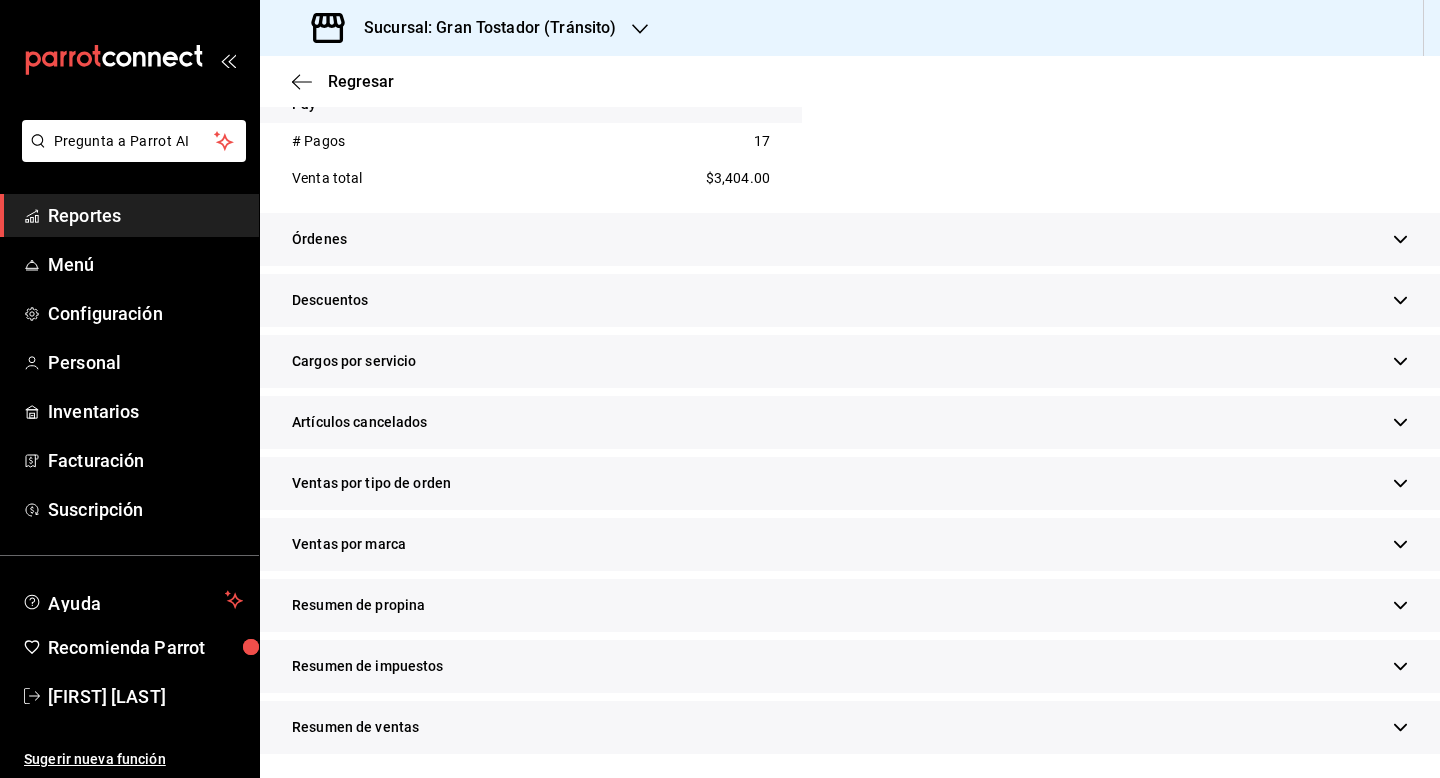 click on "Resumen de propina" at bounding box center [850, 605] 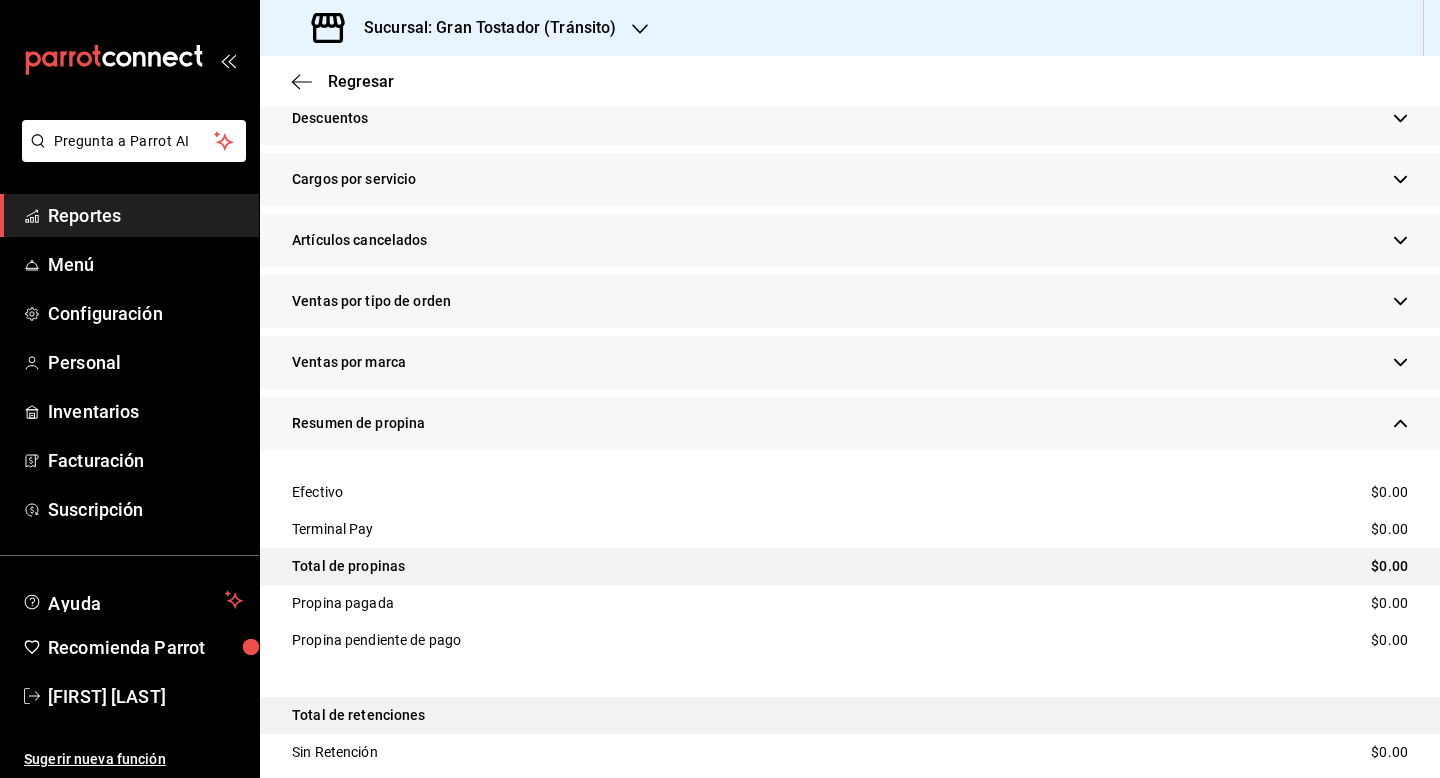 scroll, scrollTop: 387, scrollLeft: 0, axis: vertical 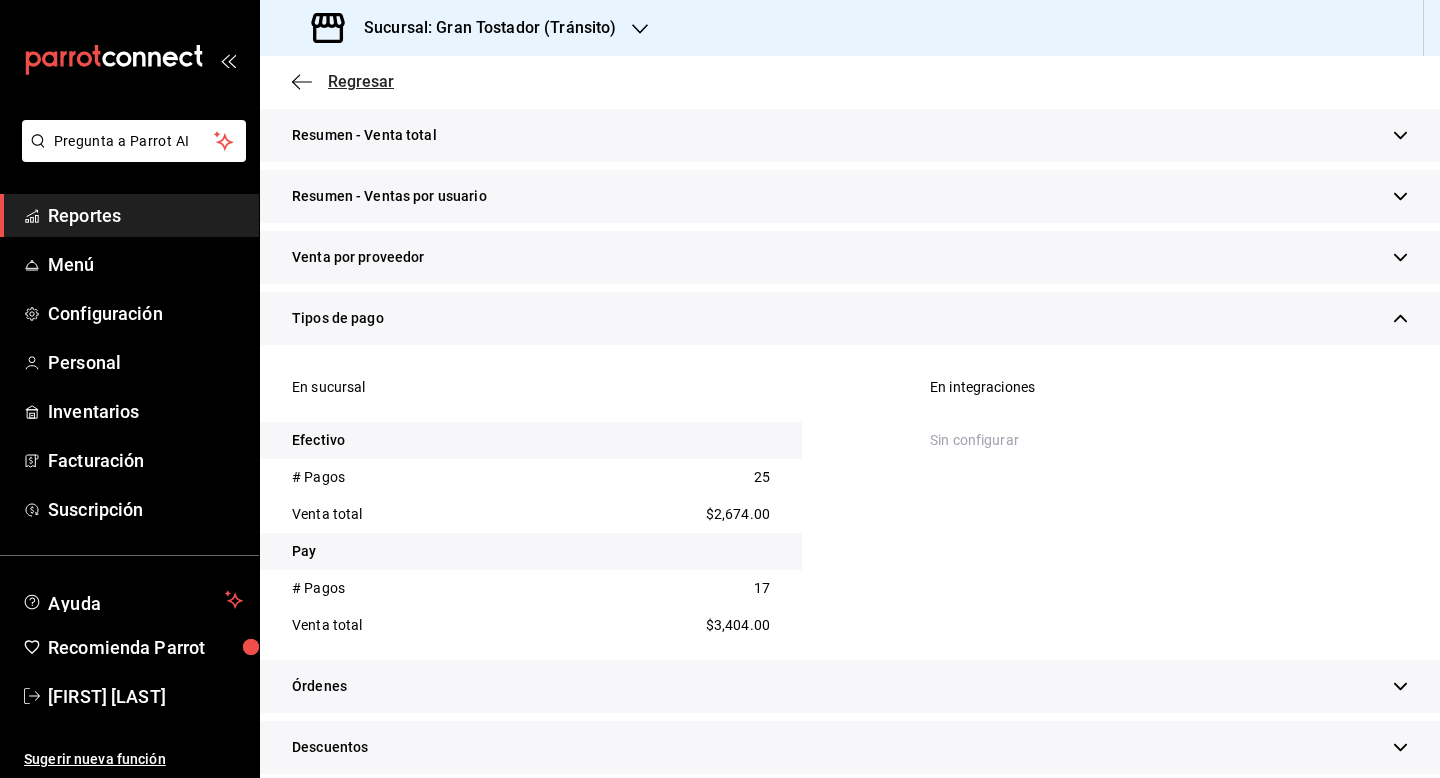 click on "Regresar" at bounding box center (361, 81) 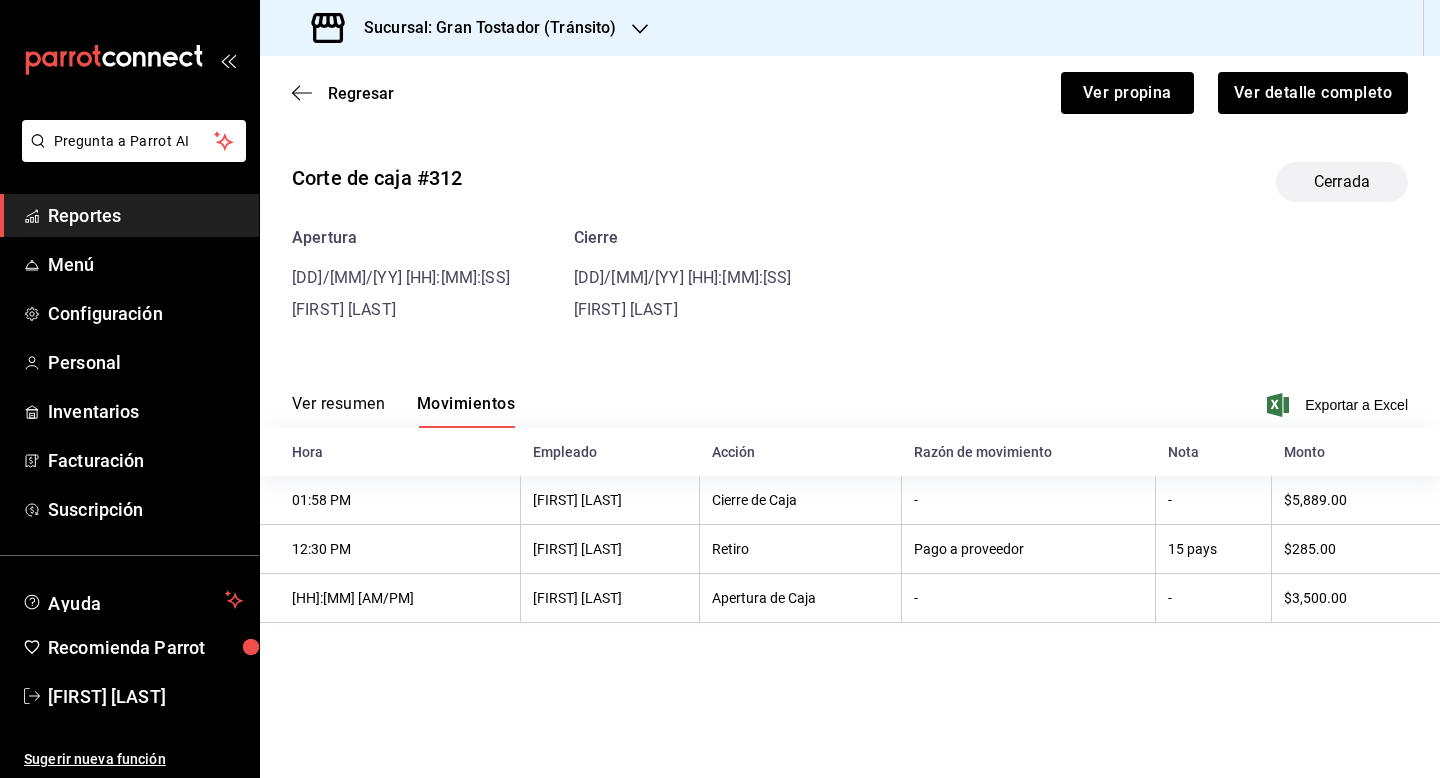 scroll, scrollTop: 0, scrollLeft: 0, axis: both 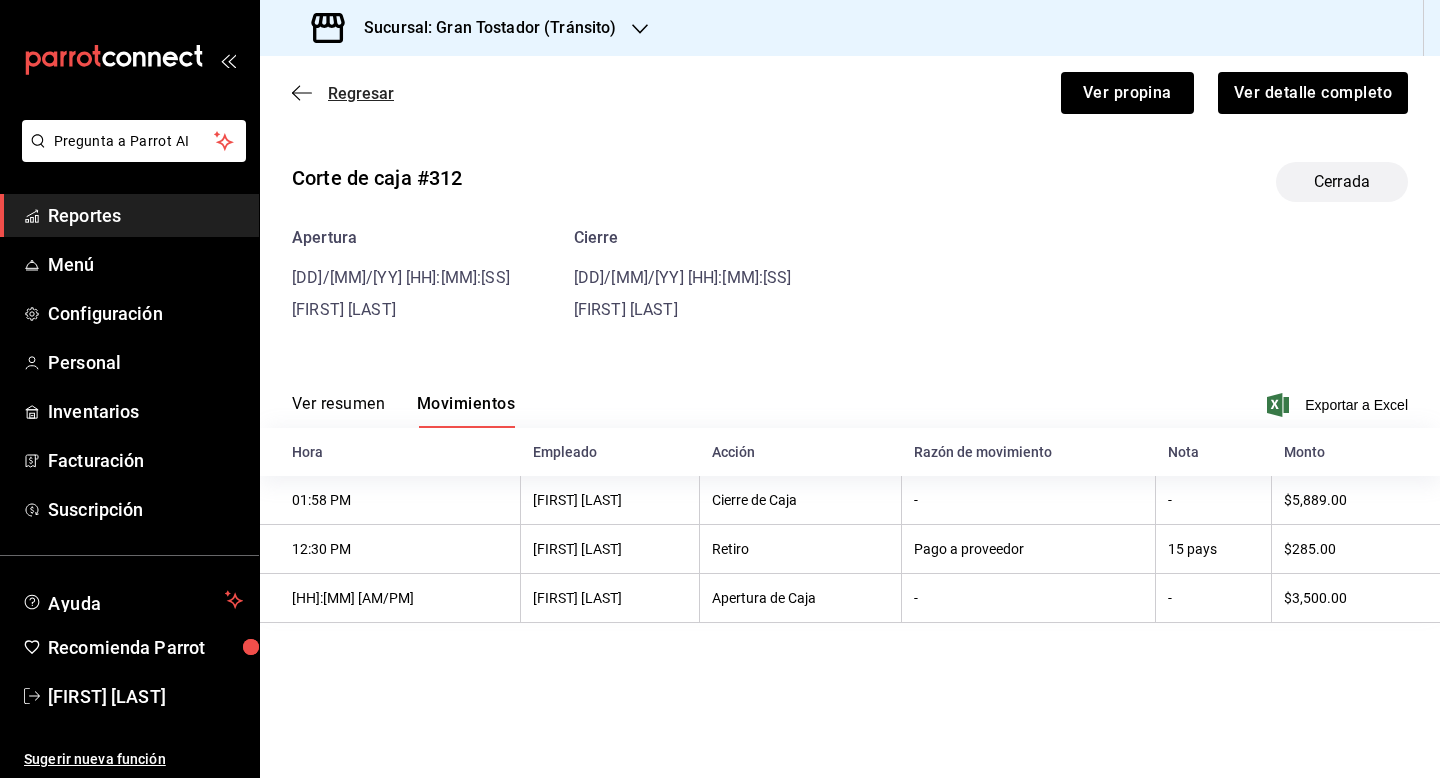 click on "Regresar" at bounding box center [361, 93] 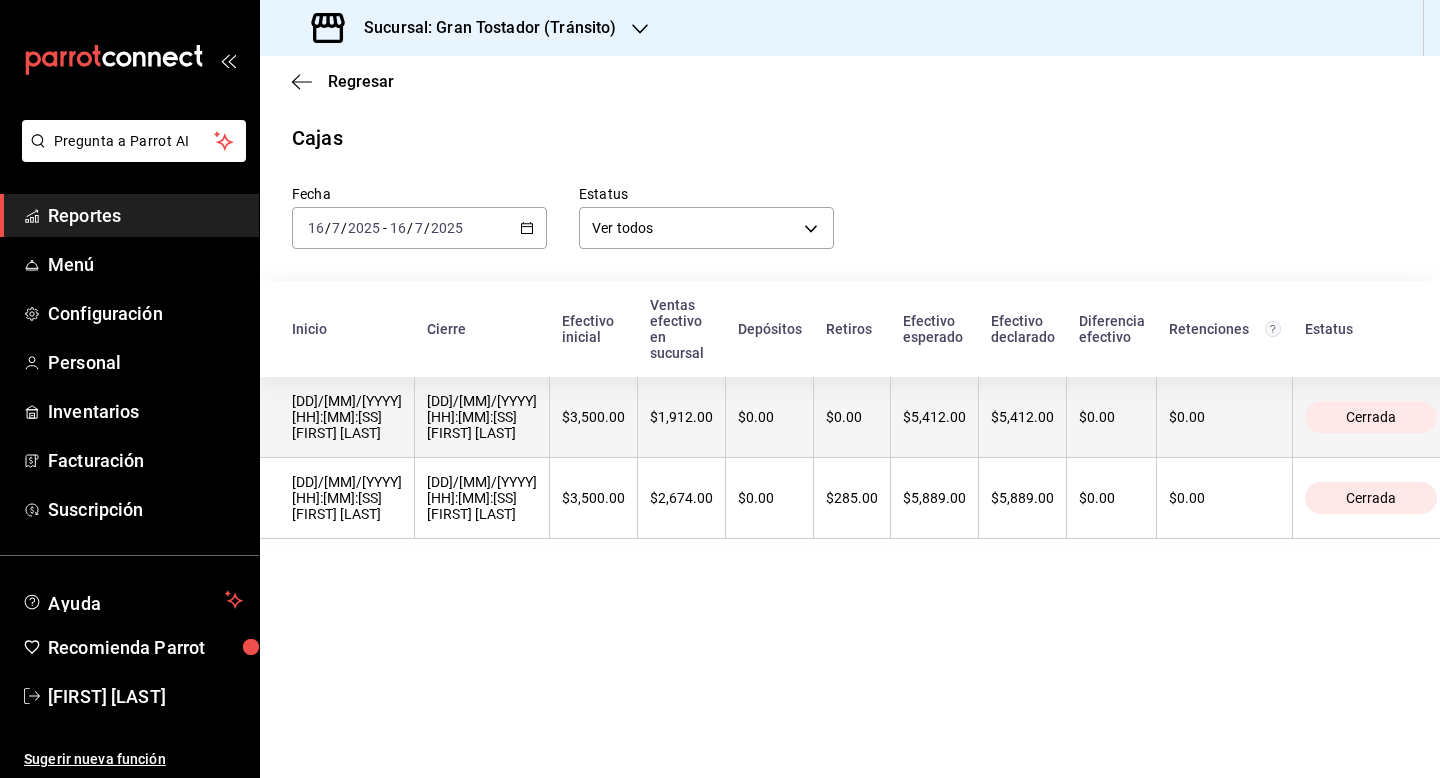 click on "$3,500.00" at bounding box center (593, 417) 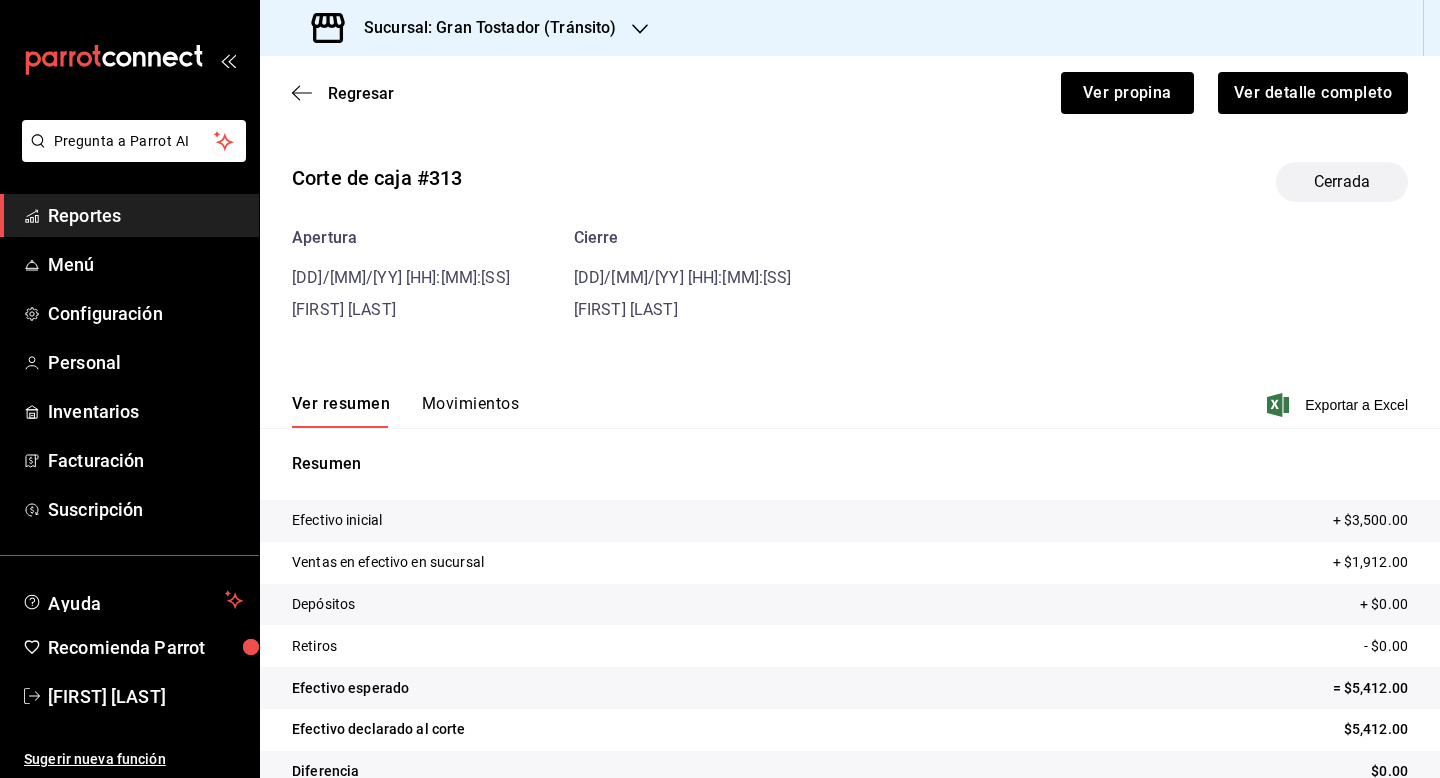 click on "Movimientos" at bounding box center (470, 411) 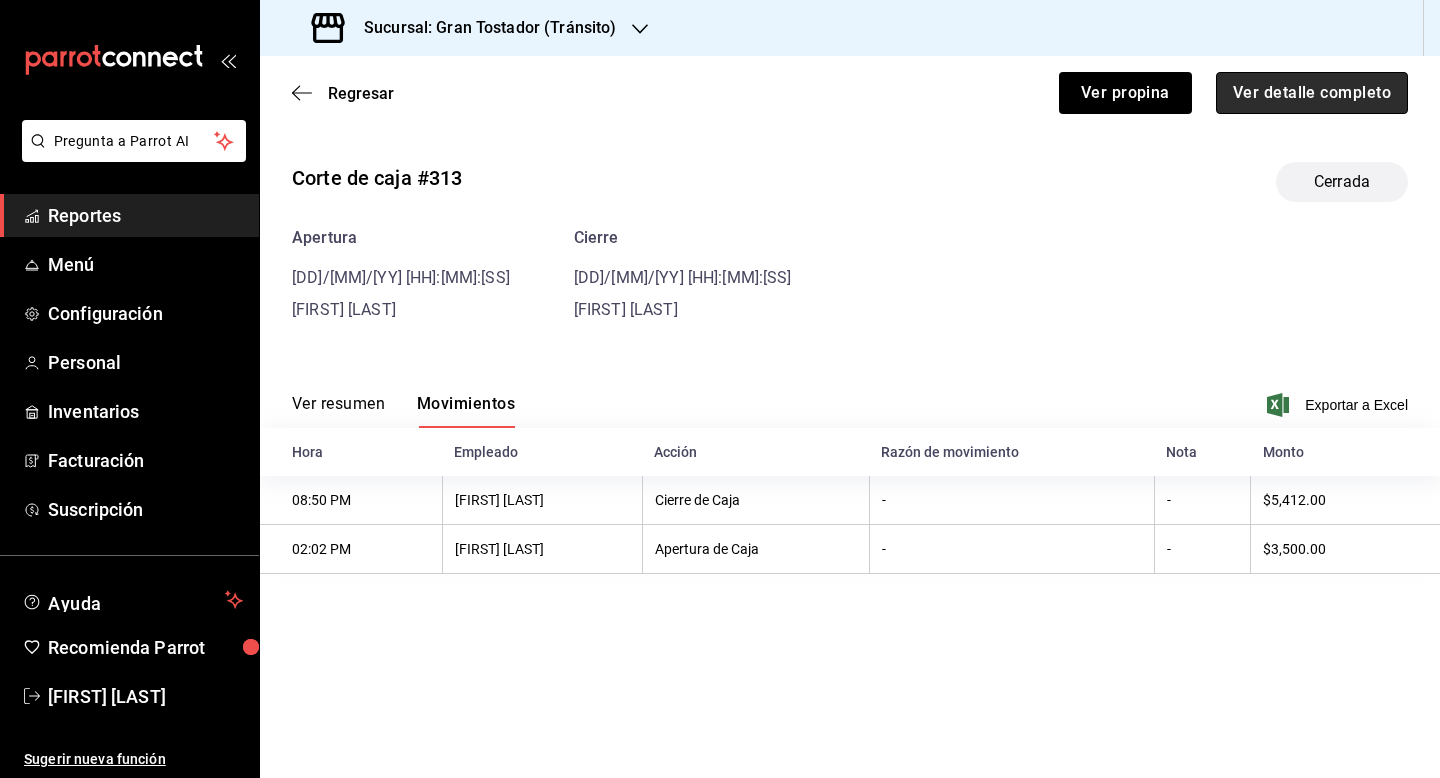 click on "Ver detalle completo" at bounding box center (1312, 93) 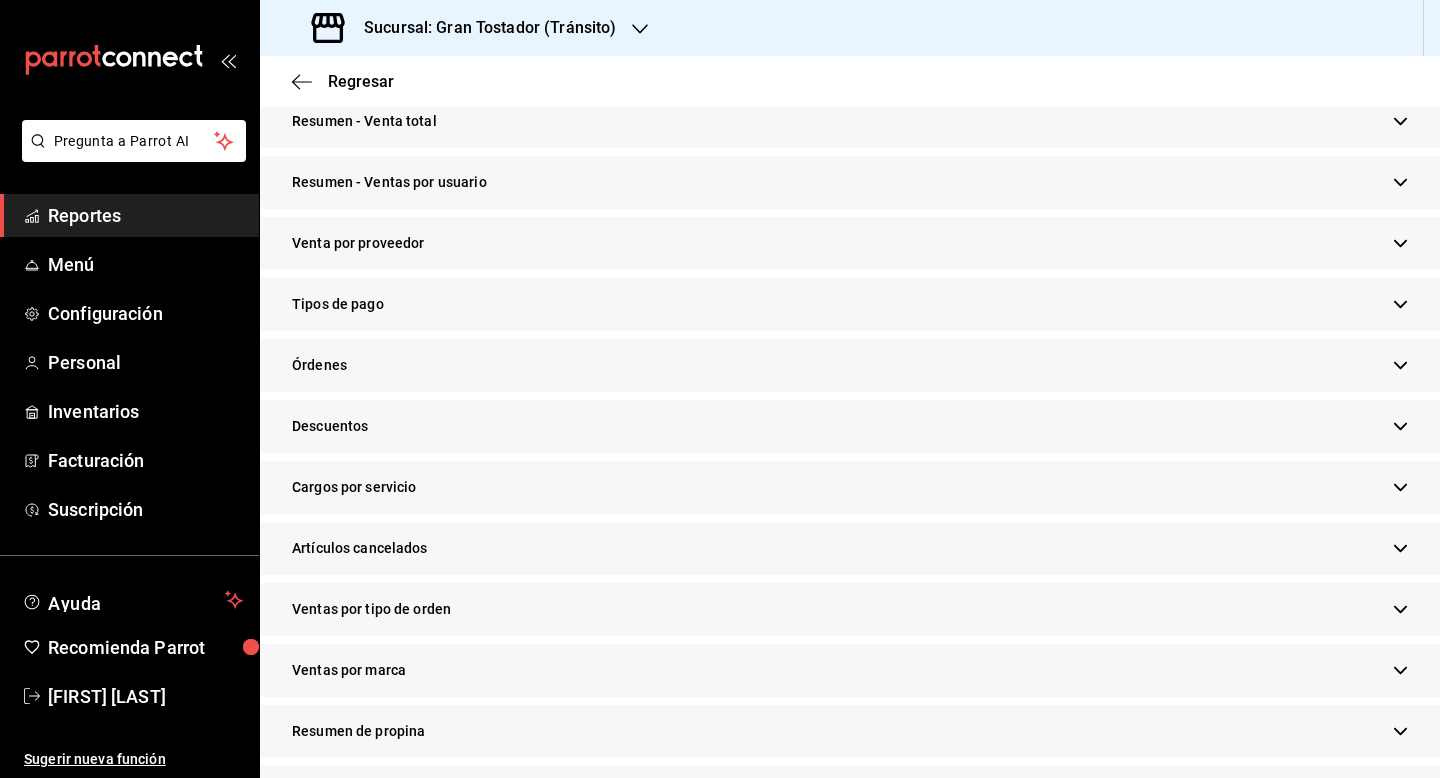 scroll, scrollTop: 402, scrollLeft: 0, axis: vertical 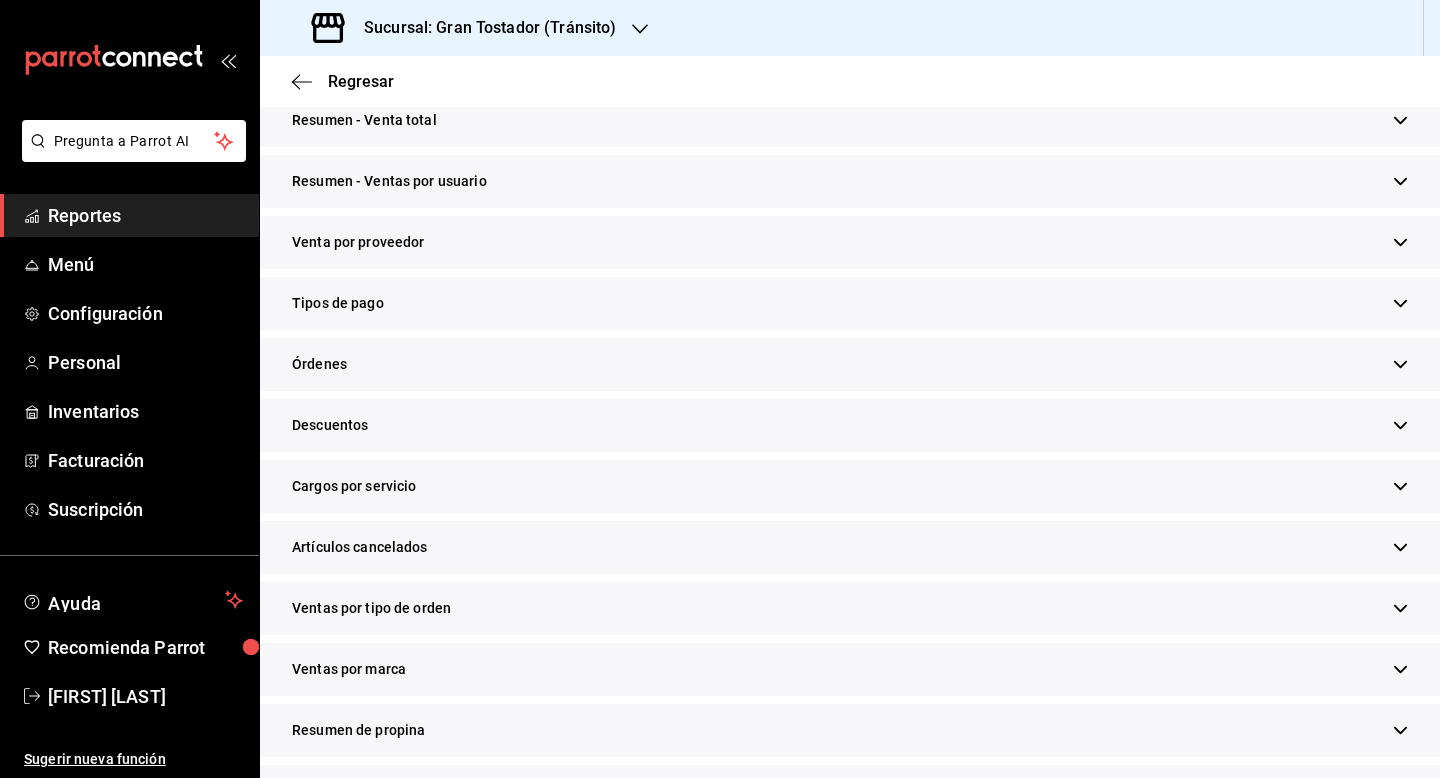 click on "Tipos de pago" at bounding box center (850, 303) 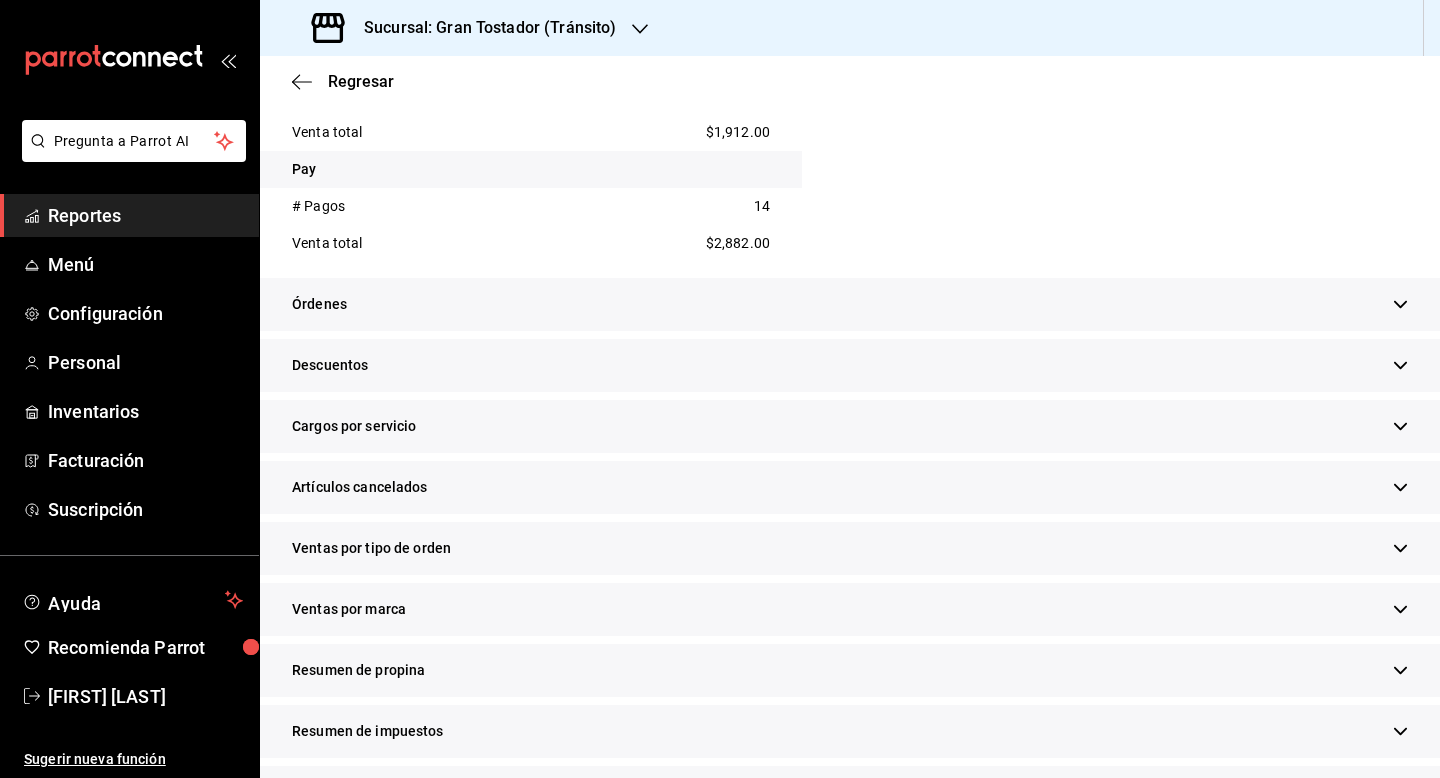 scroll, scrollTop: 791, scrollLeft: 0, axis: vertical 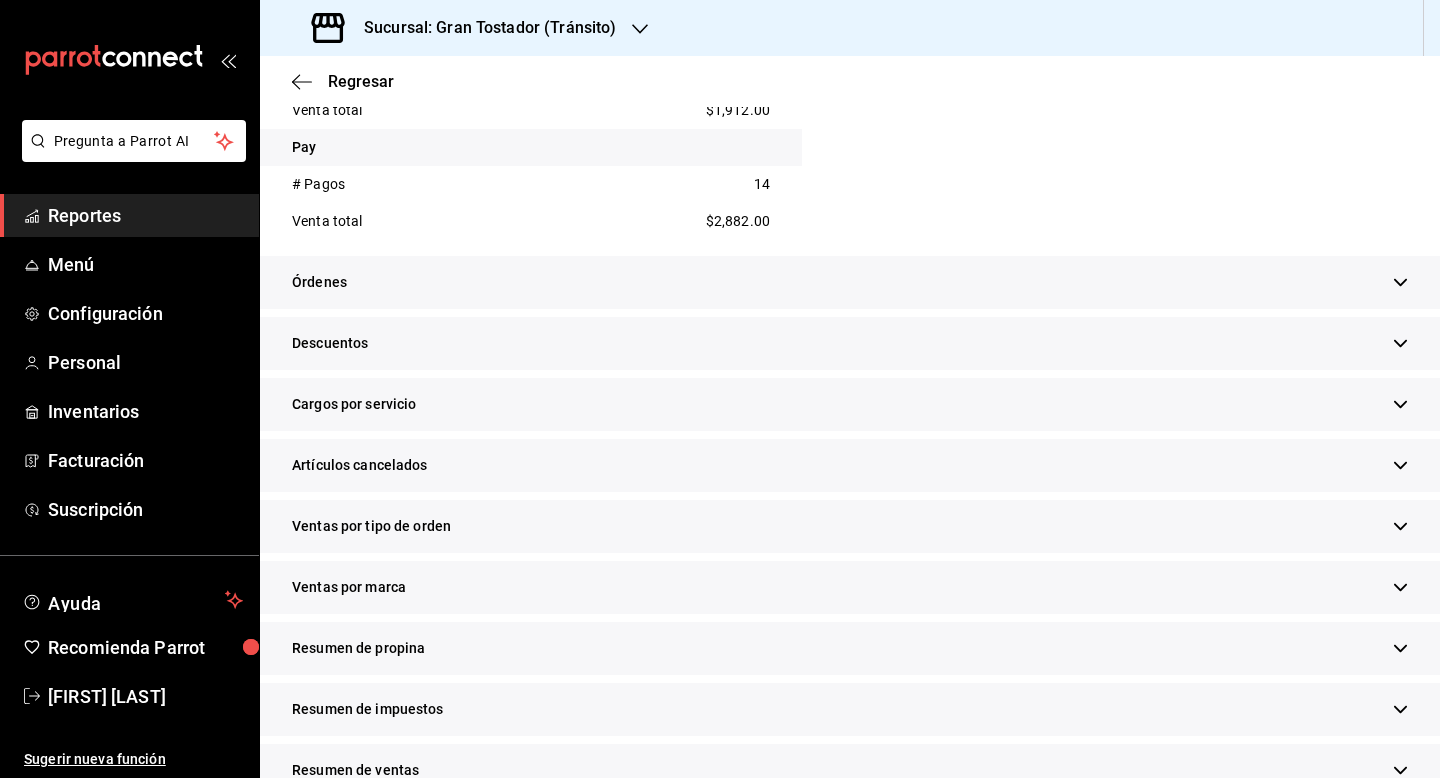 click on "Resumen de propina" at bounding box center [850, 648] 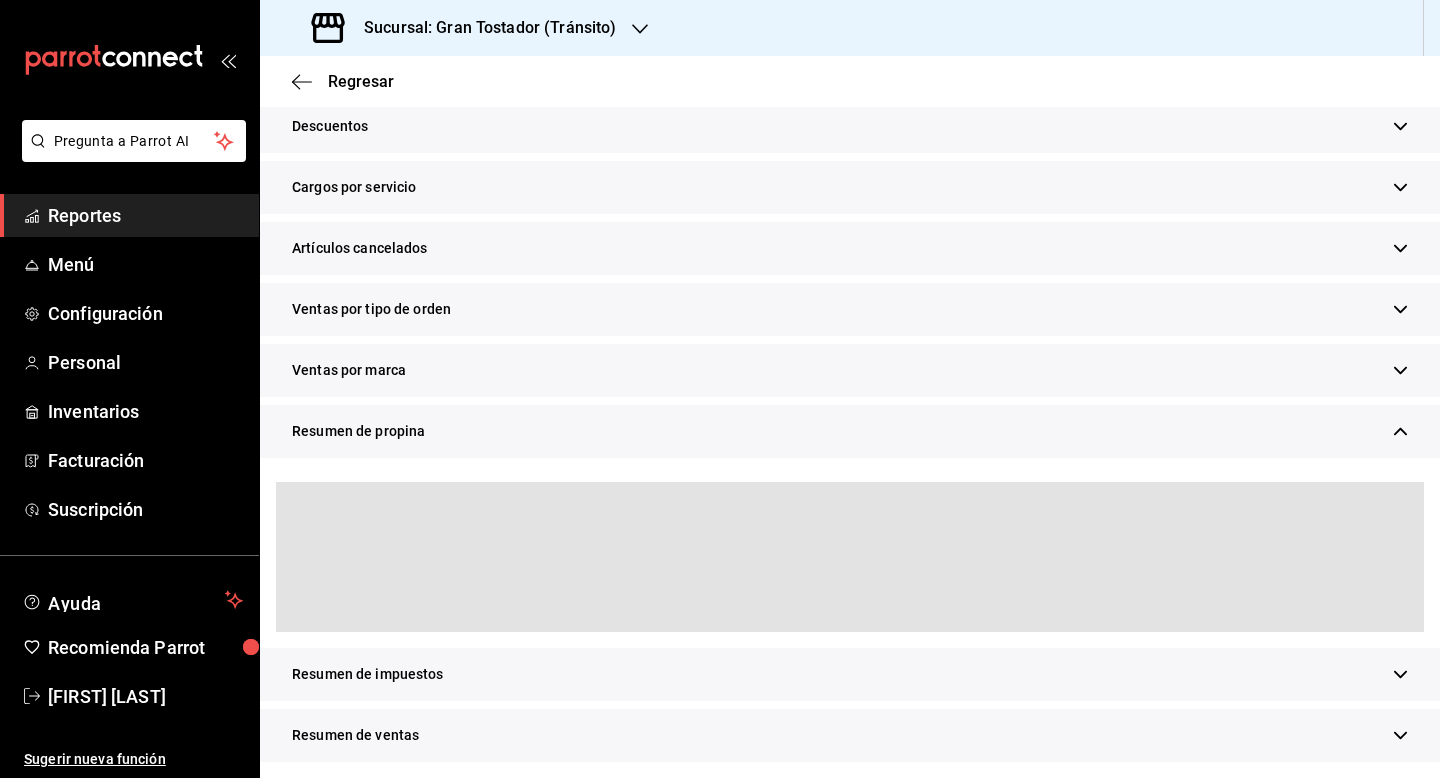scroll, scrollTop: 1016, scrollLeft: 0, axis: vertical 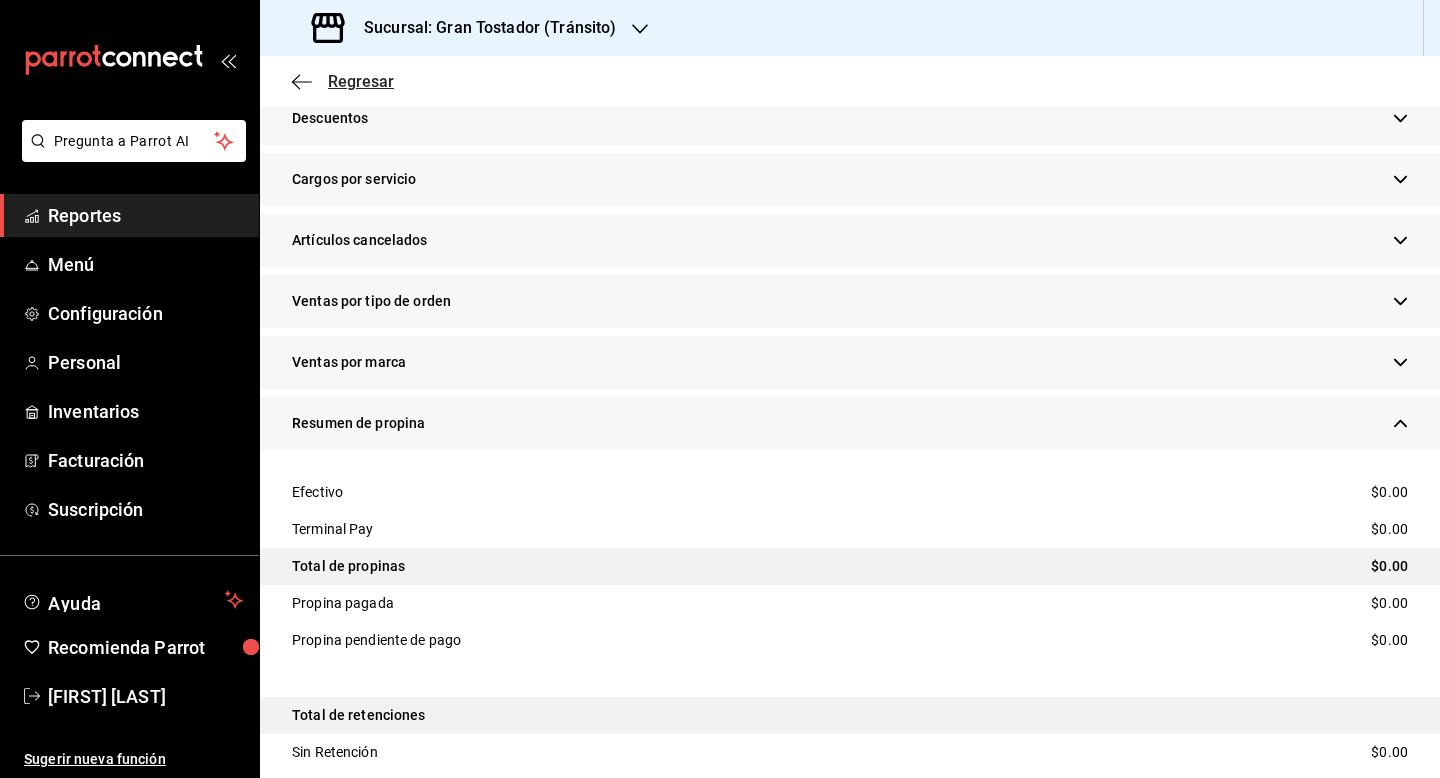 click on "Regresar" at bounding box center [361, 81] 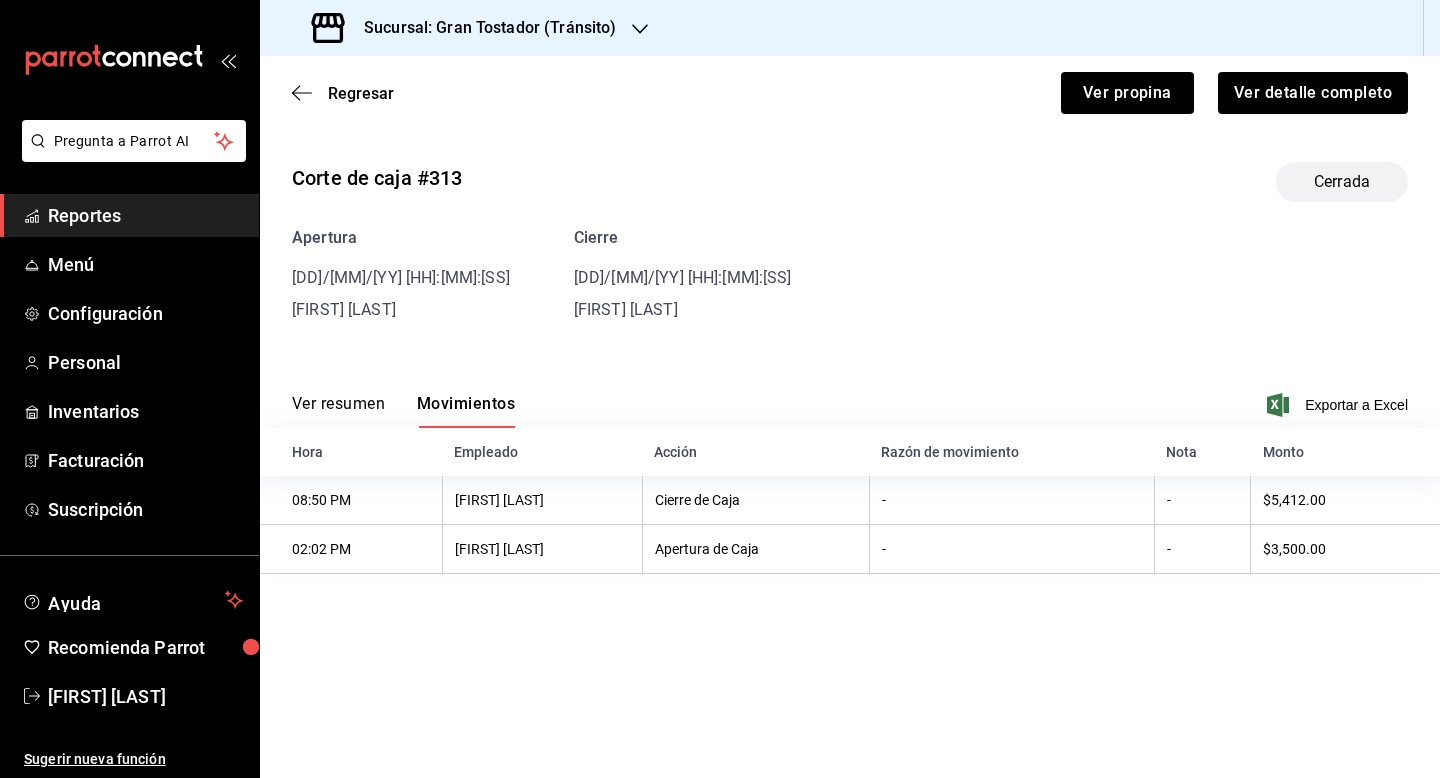 scroll, scrollTop: 0, scrollLeft: 0, axis: both 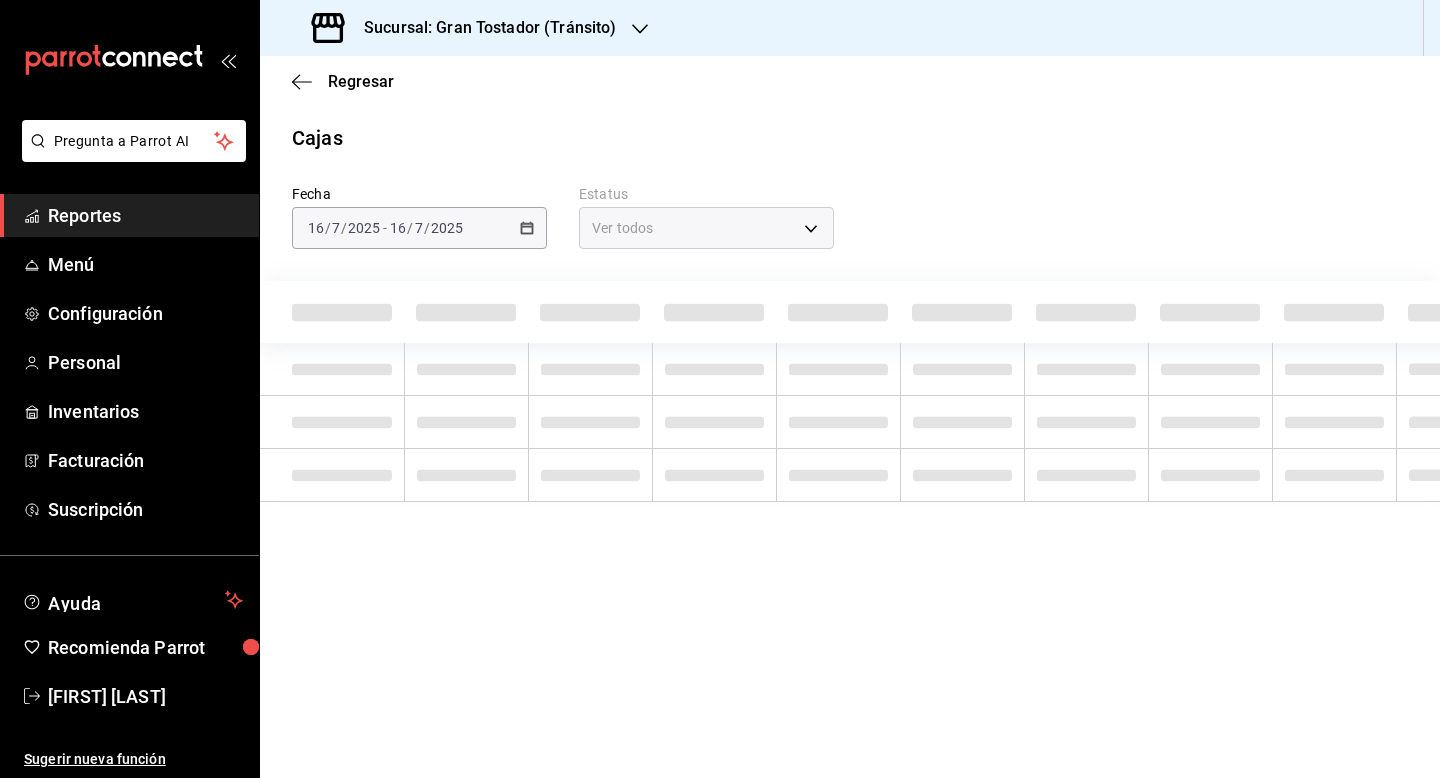click on "[YYYY]-[MM]-[DD] [DD] / [M] / [YYYY] - [YYYY]-[MM]-[DD] [DD] / [M] / [YYYY]" at bounding box center [419, 228] 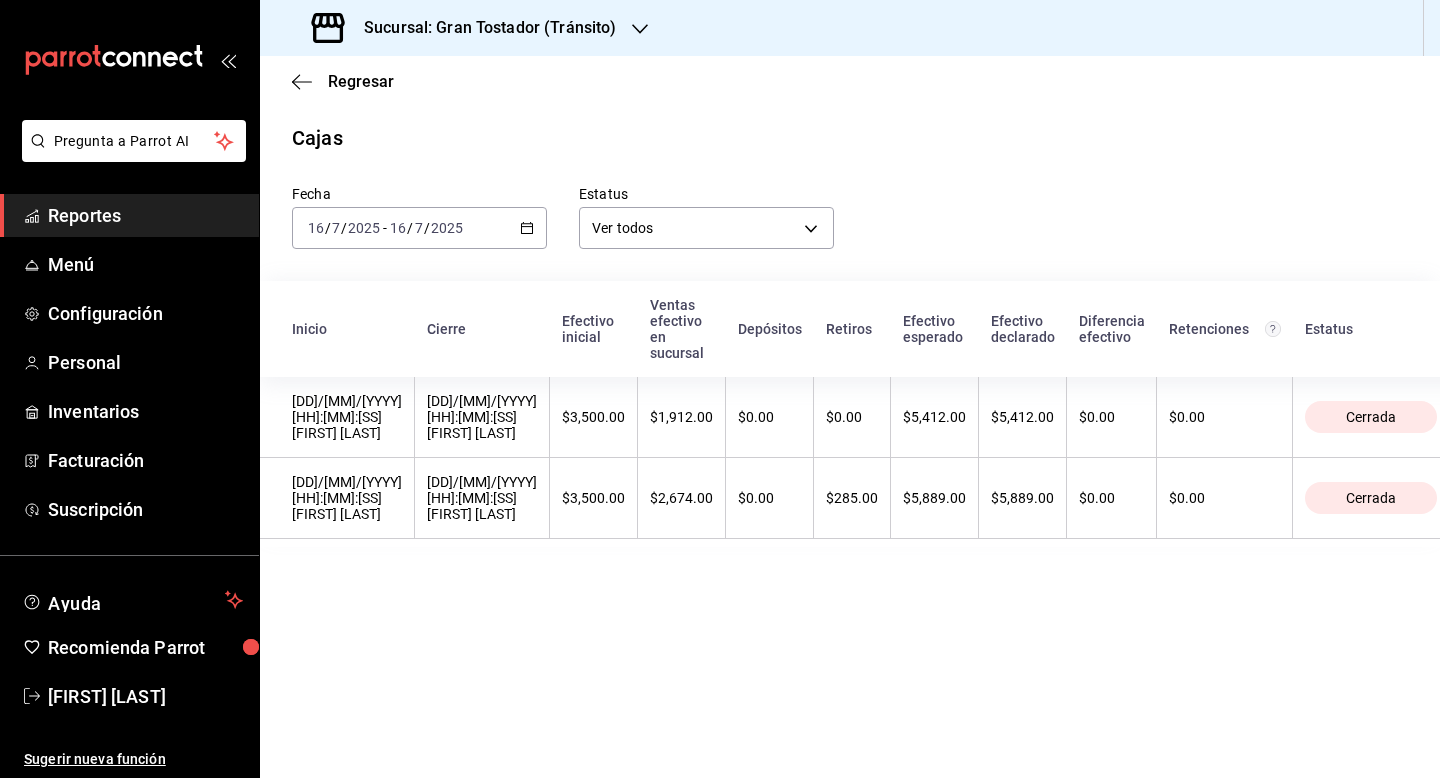 click 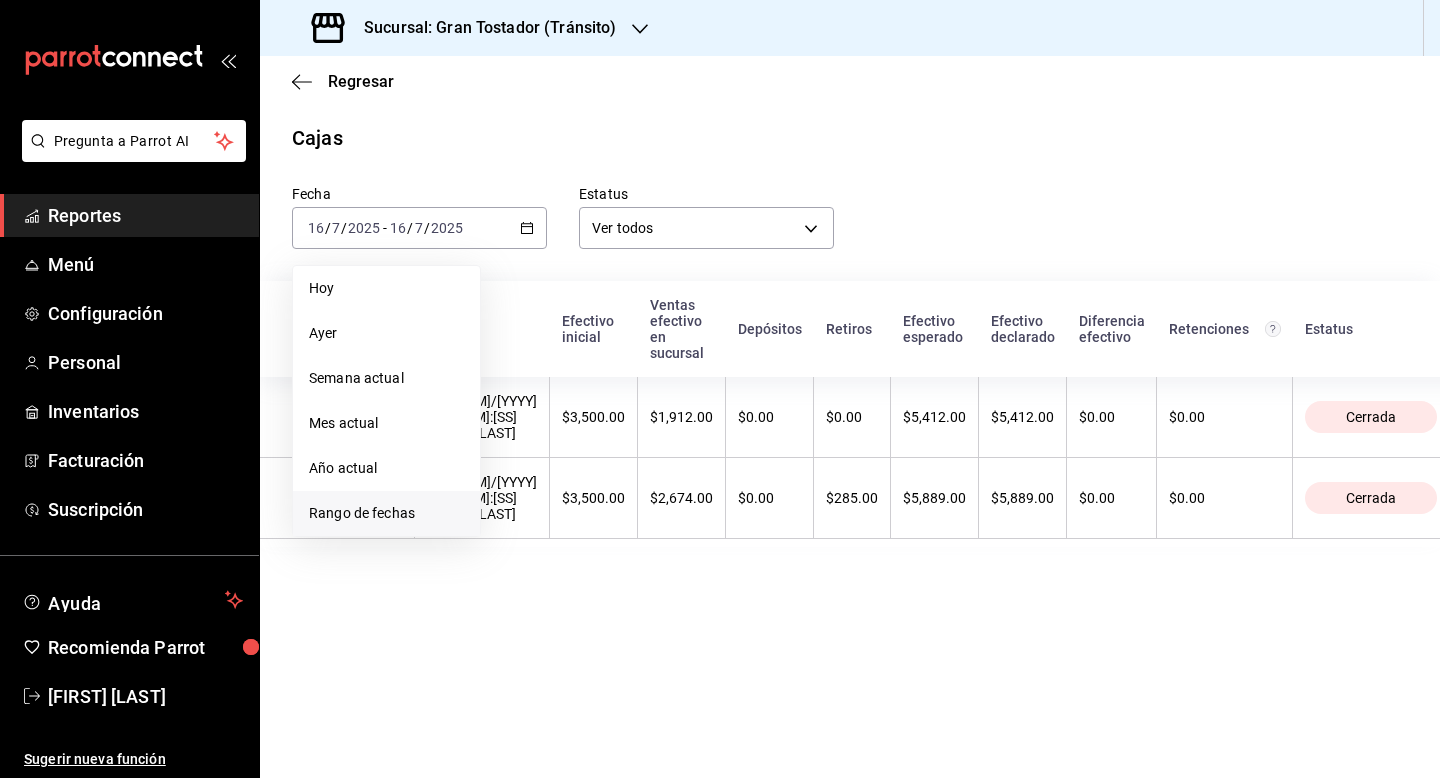 click on "Rango de fechas" at bounding box center (386, 513) 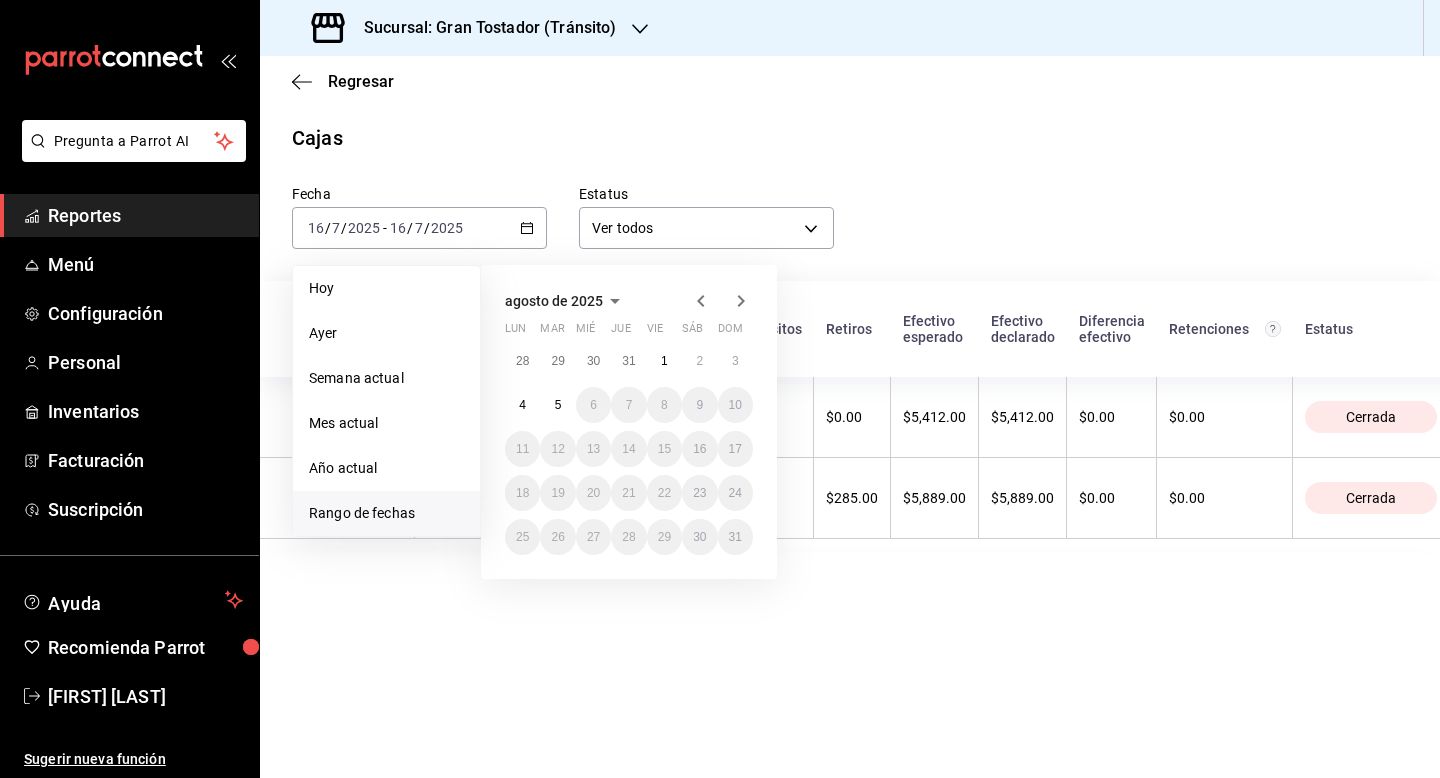 click 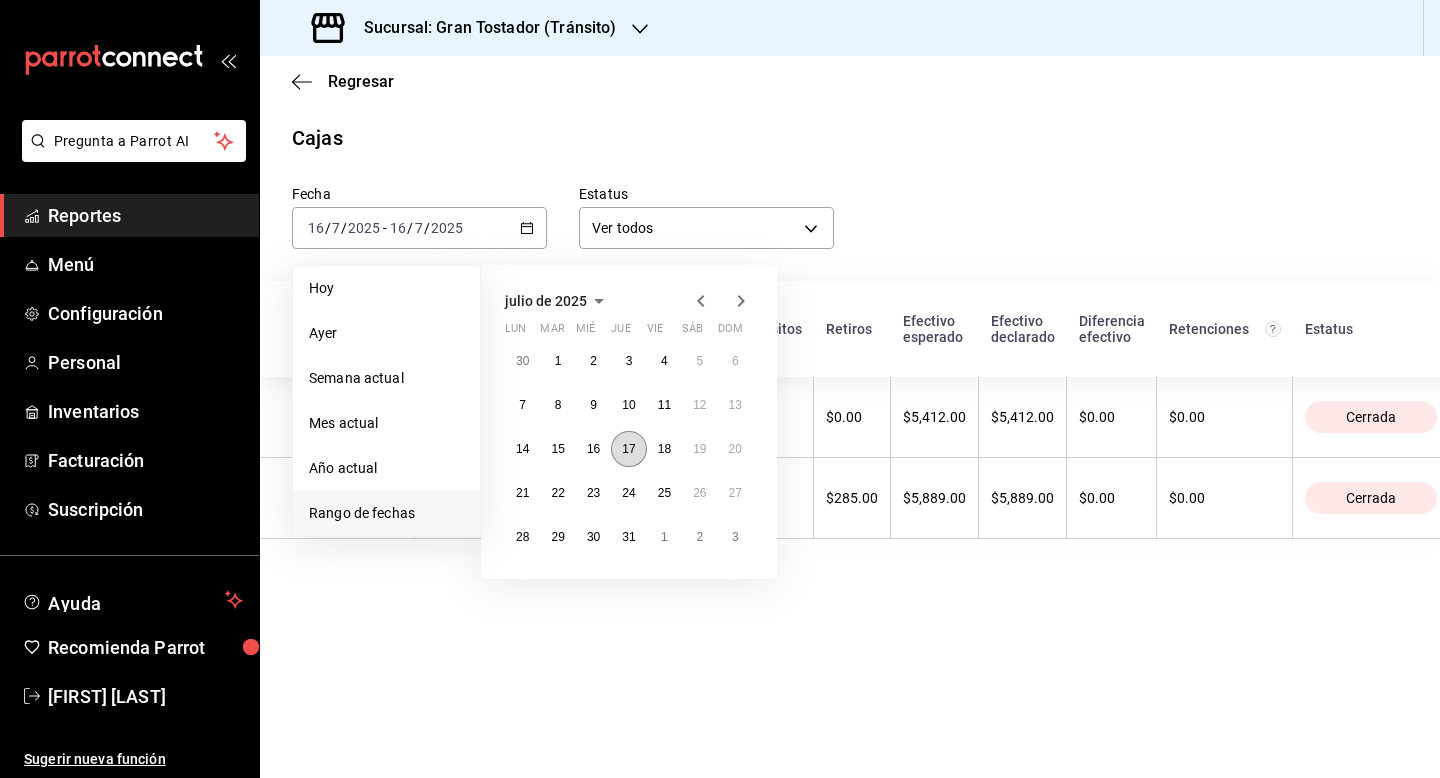 click on "17" at bounding box center [628, 449] 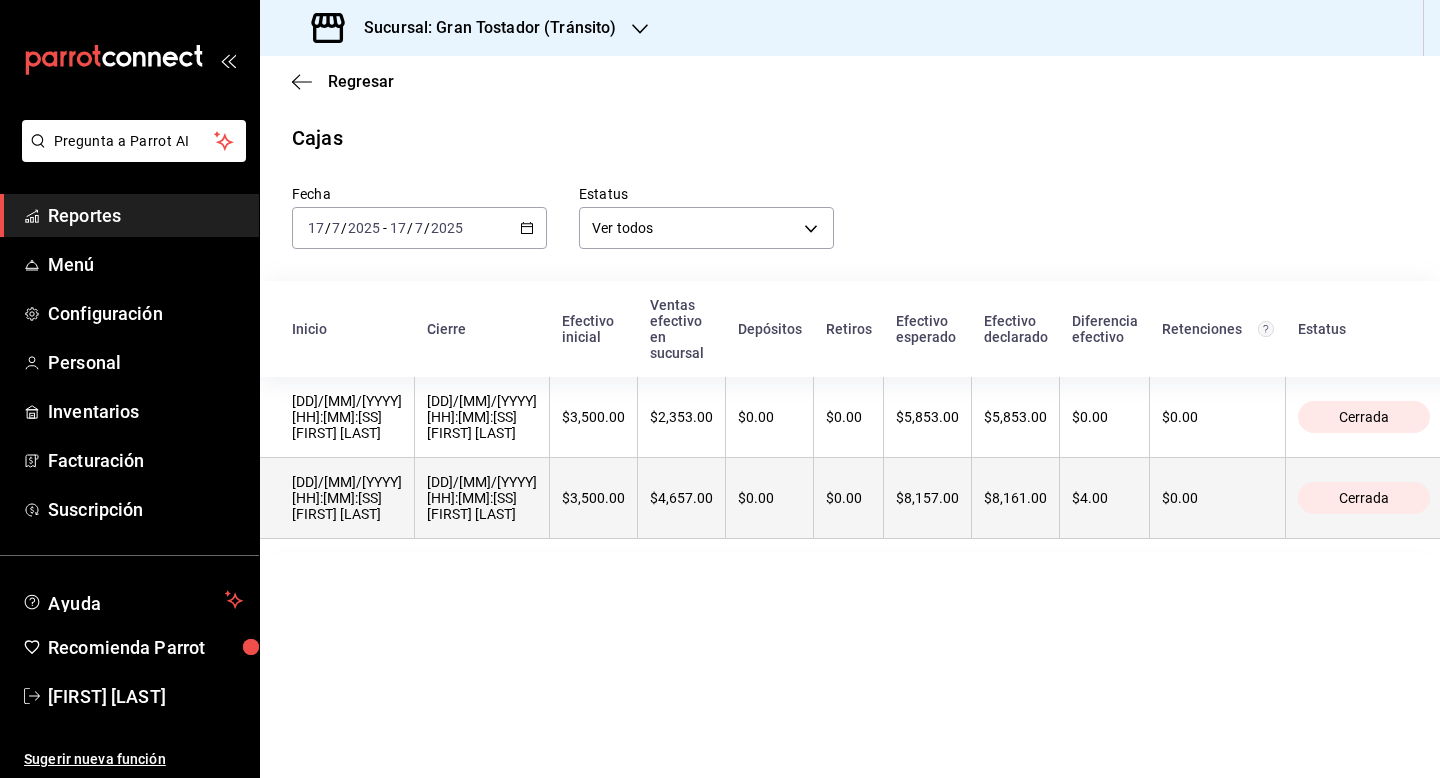 click on "$0.00" at bounding box center (769, 498) 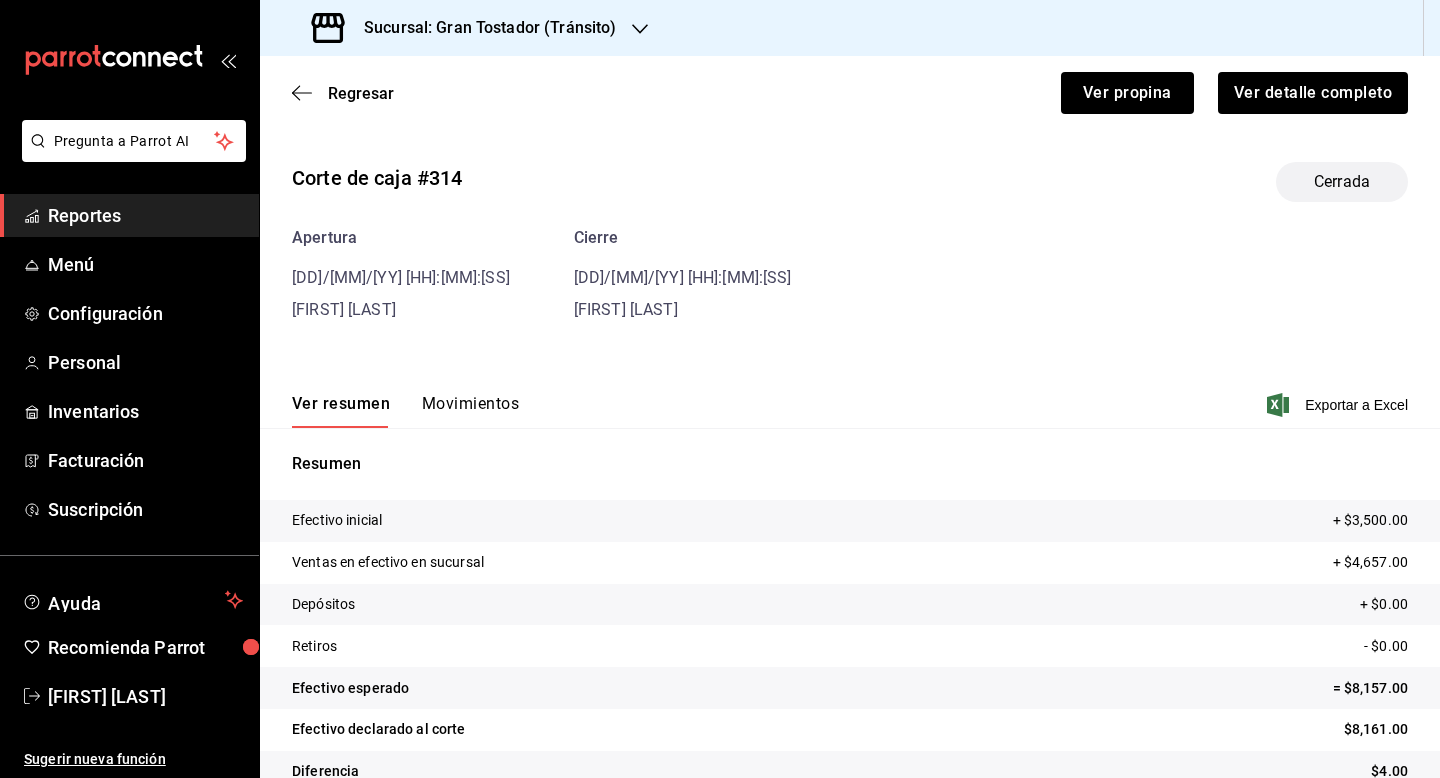 click on "Movimientos" at bounding box center (470, 411) 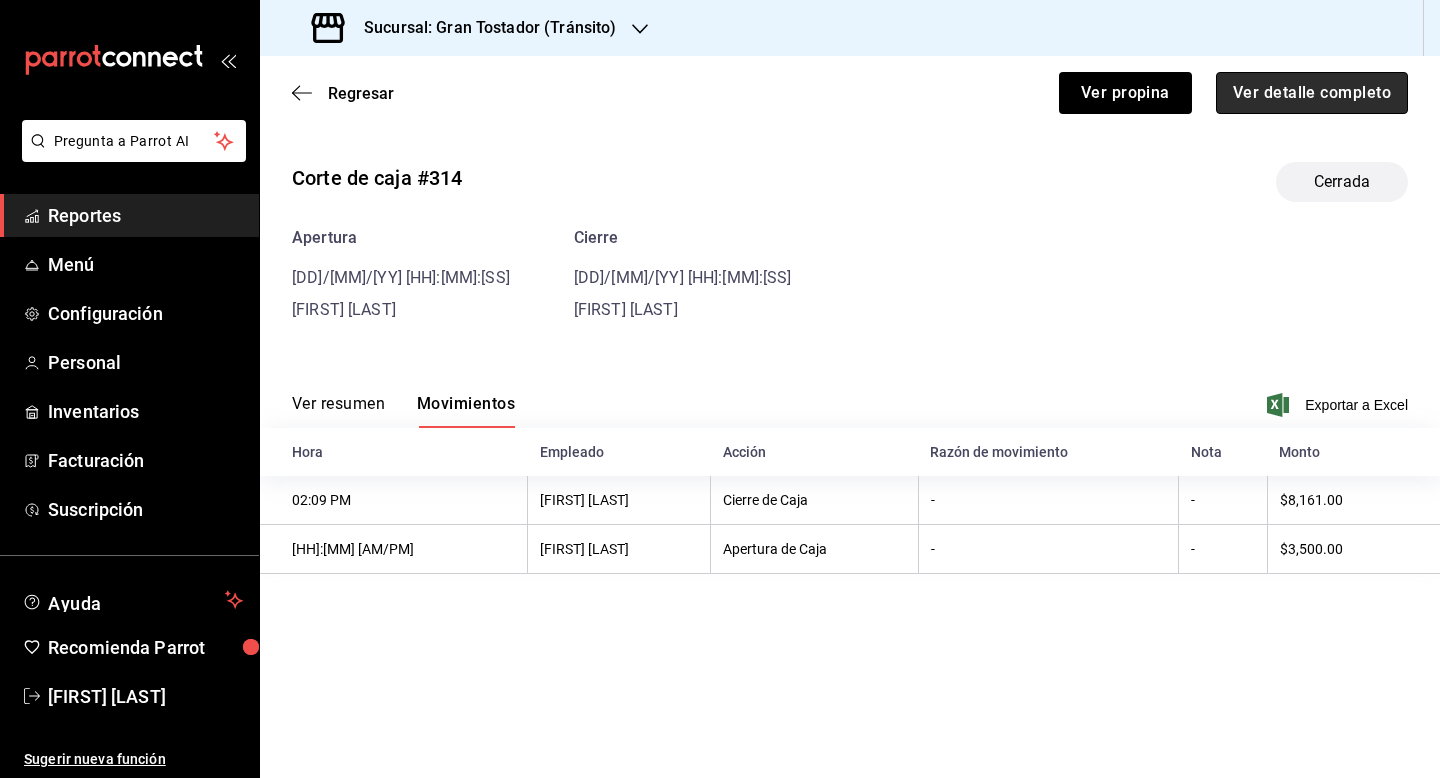 click on "Ver detalle completo" at bounding box center [1312, 93] 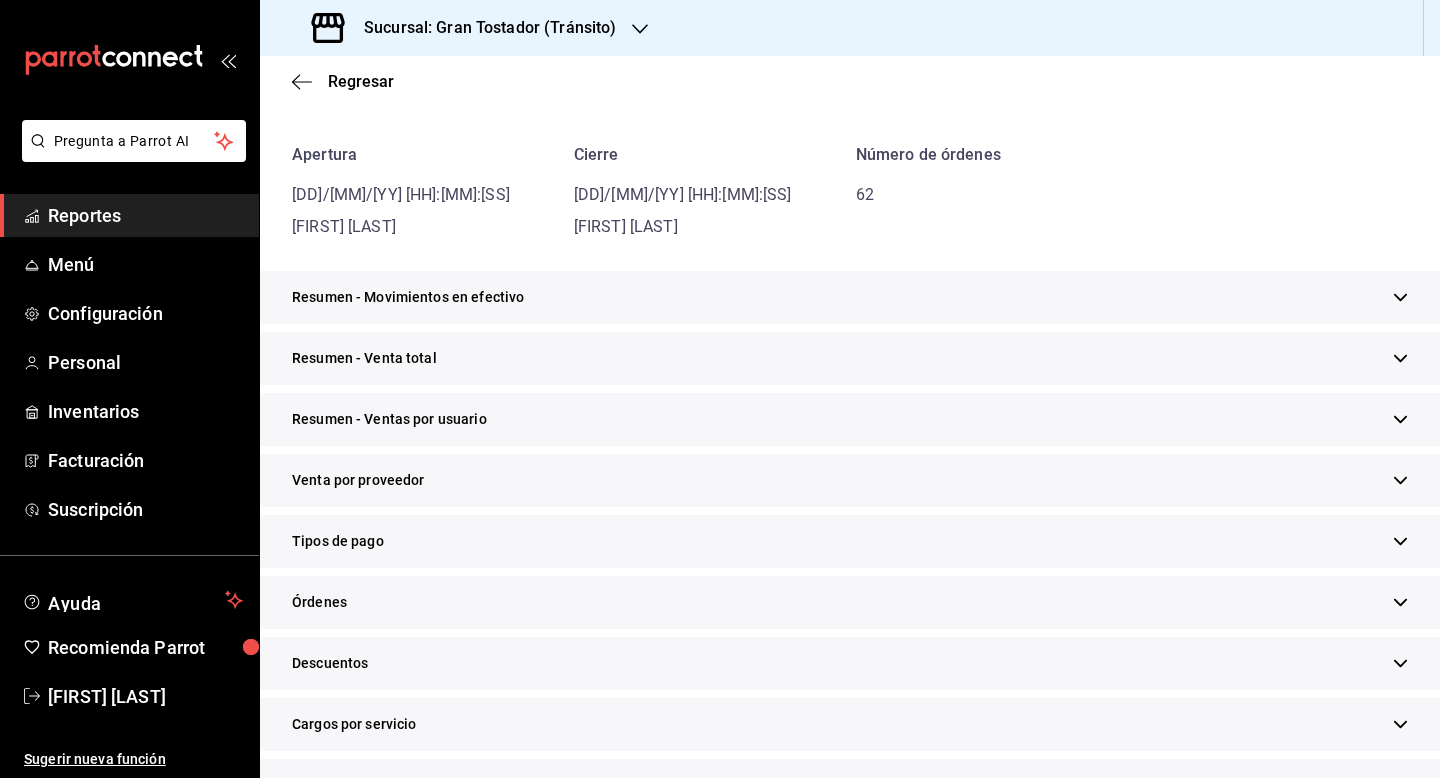 scroll, scrollTop: 196, scrollLeft: 0, axis: vertical 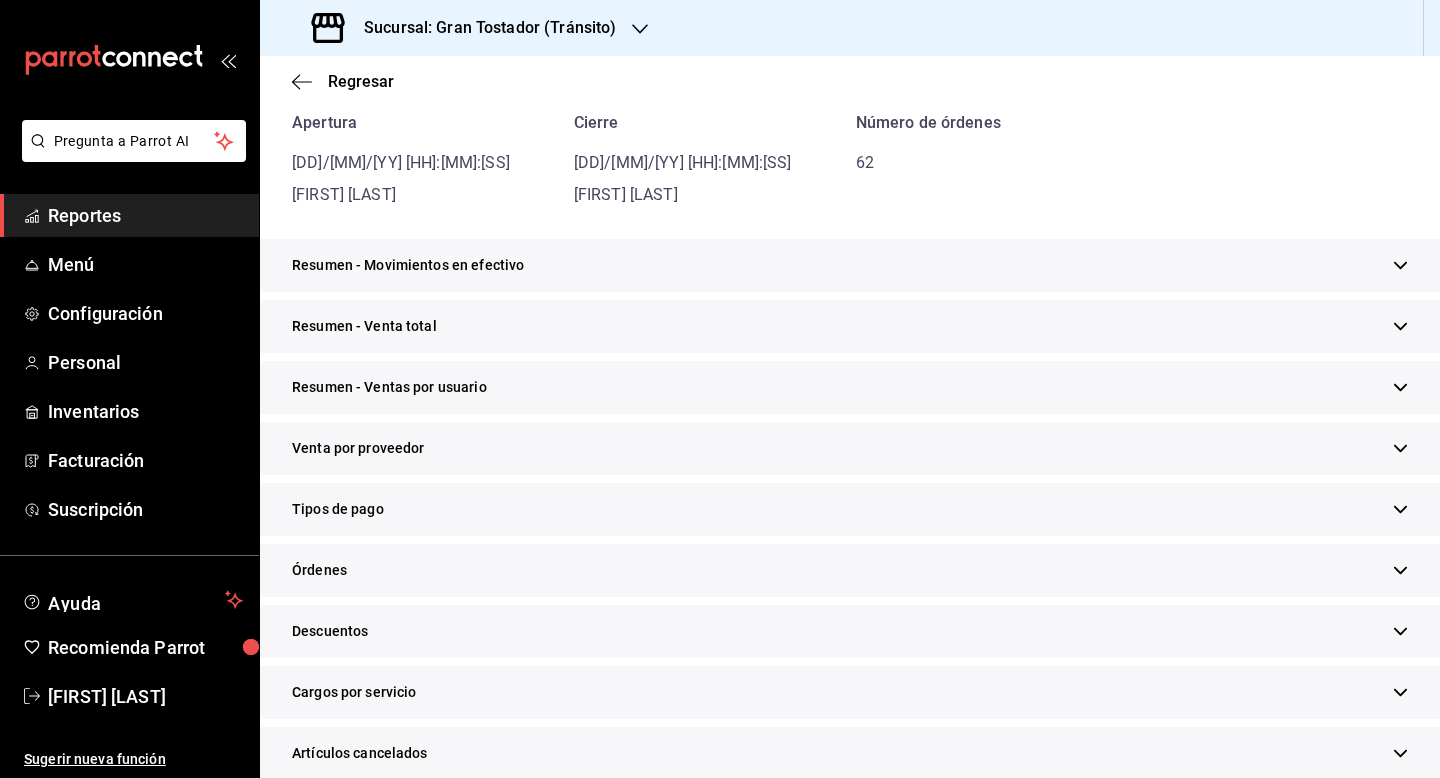 click on "Tipos de pago" at bounding box center [850, 509] 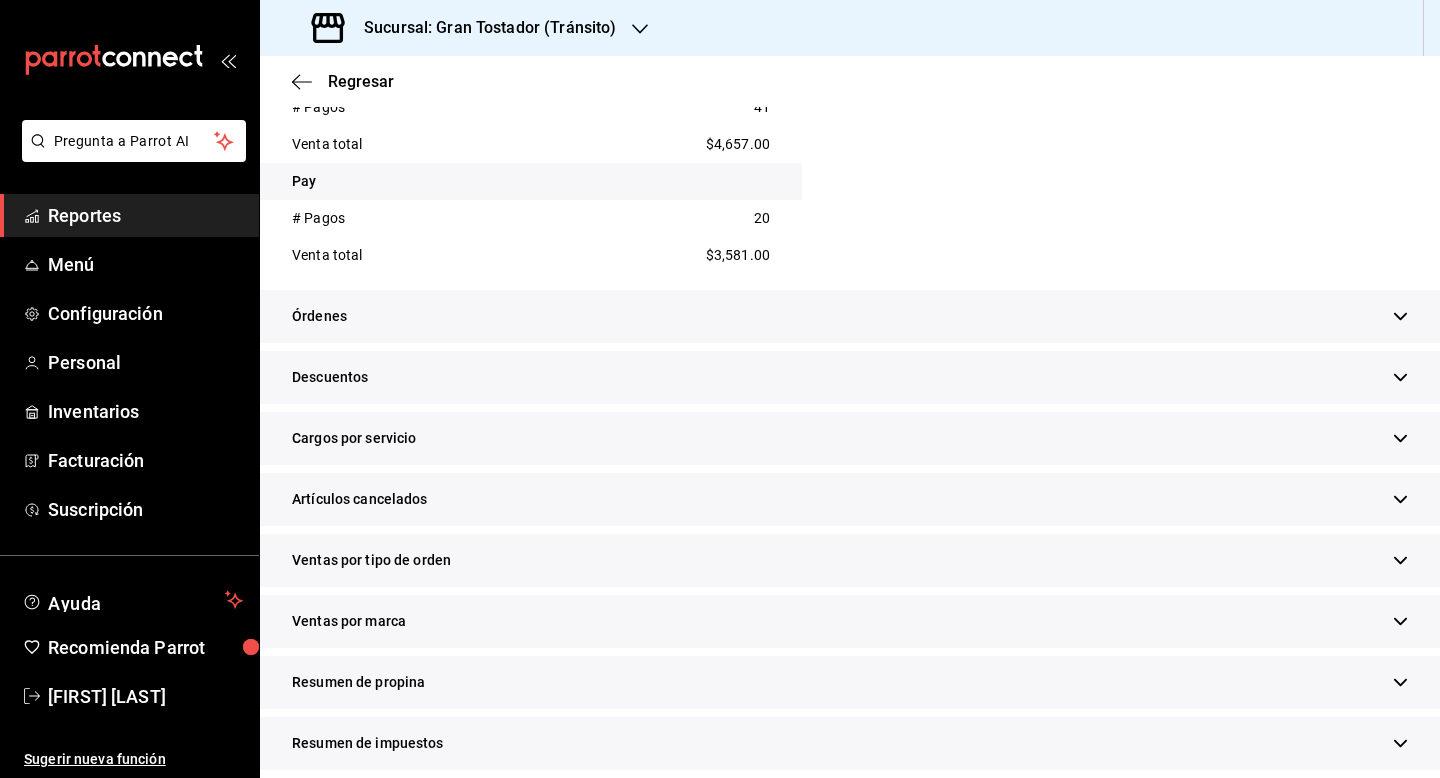 scroll, scrollTop: 834, scrollLeft: 0, axis: vertical 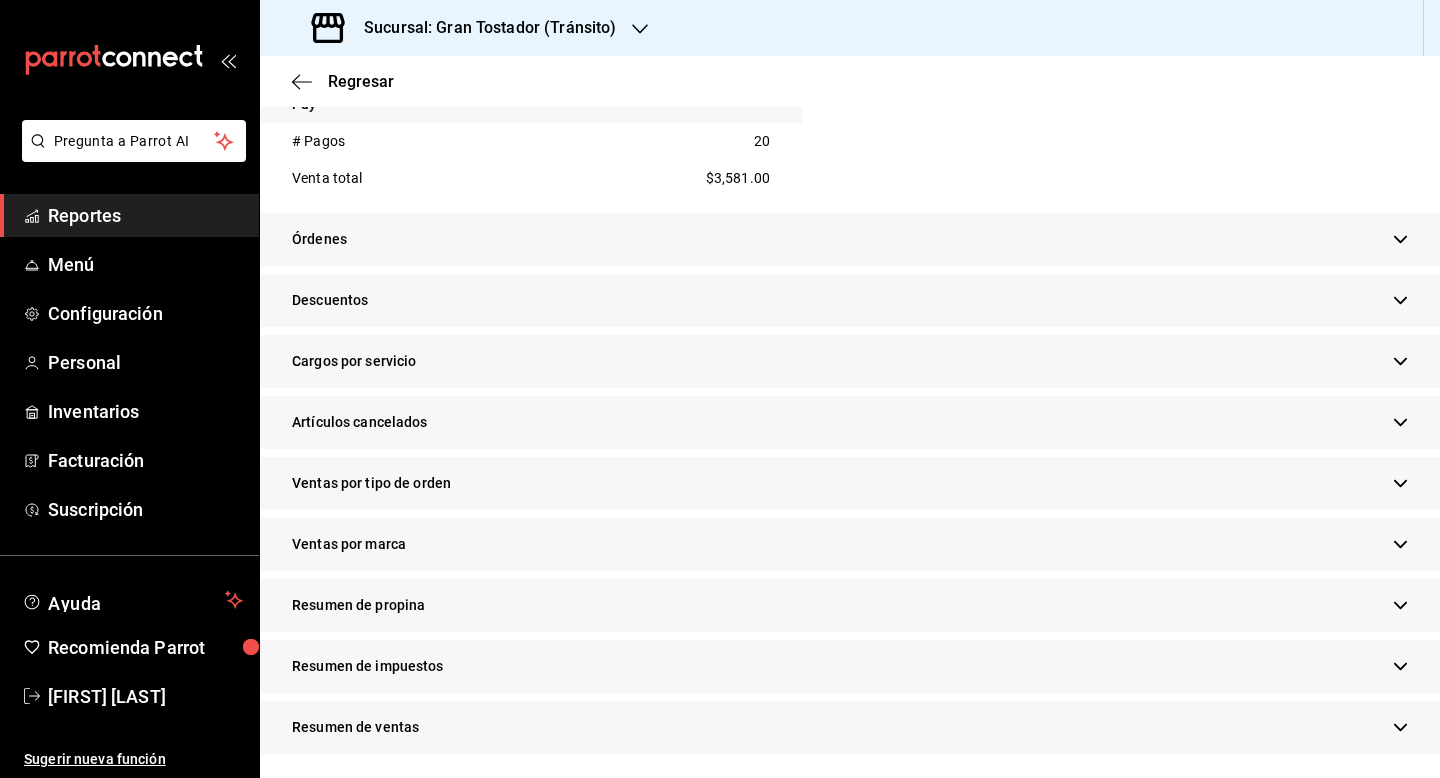 click on "Resumen de propina" at bounding box center (850, 605) 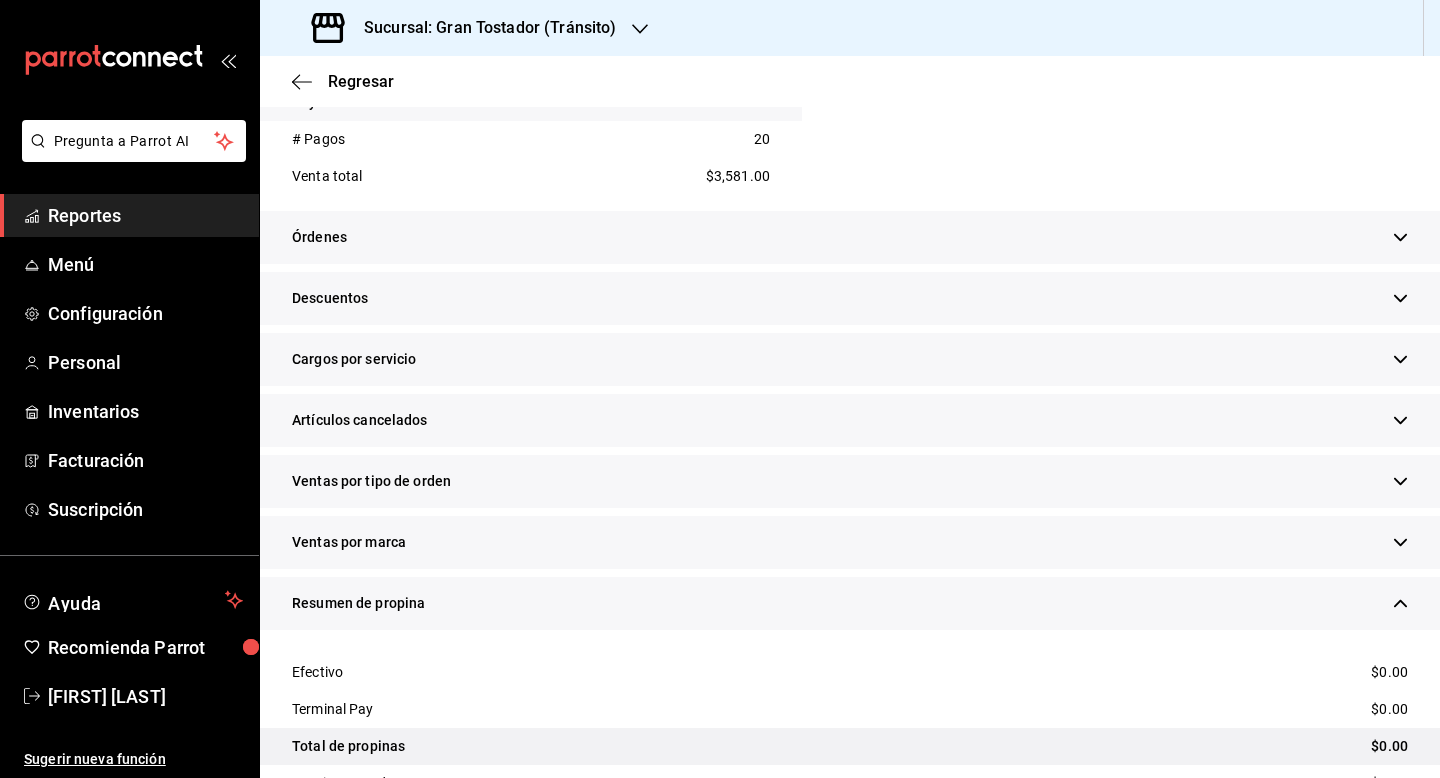 scroll, scrollTop: 786, scrollLeft: 0, axis: vertical 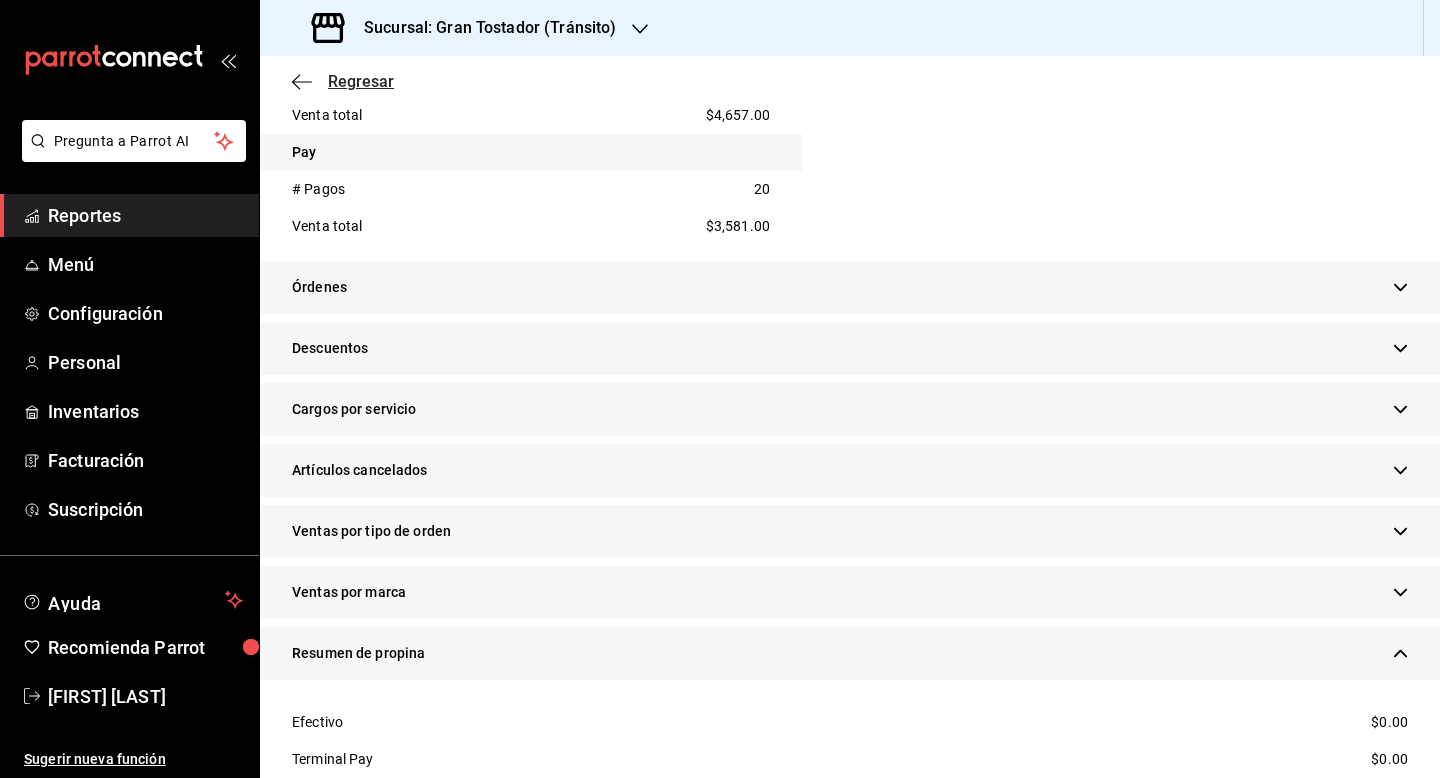 click on "Regresar" at bounding box center [361, 81] 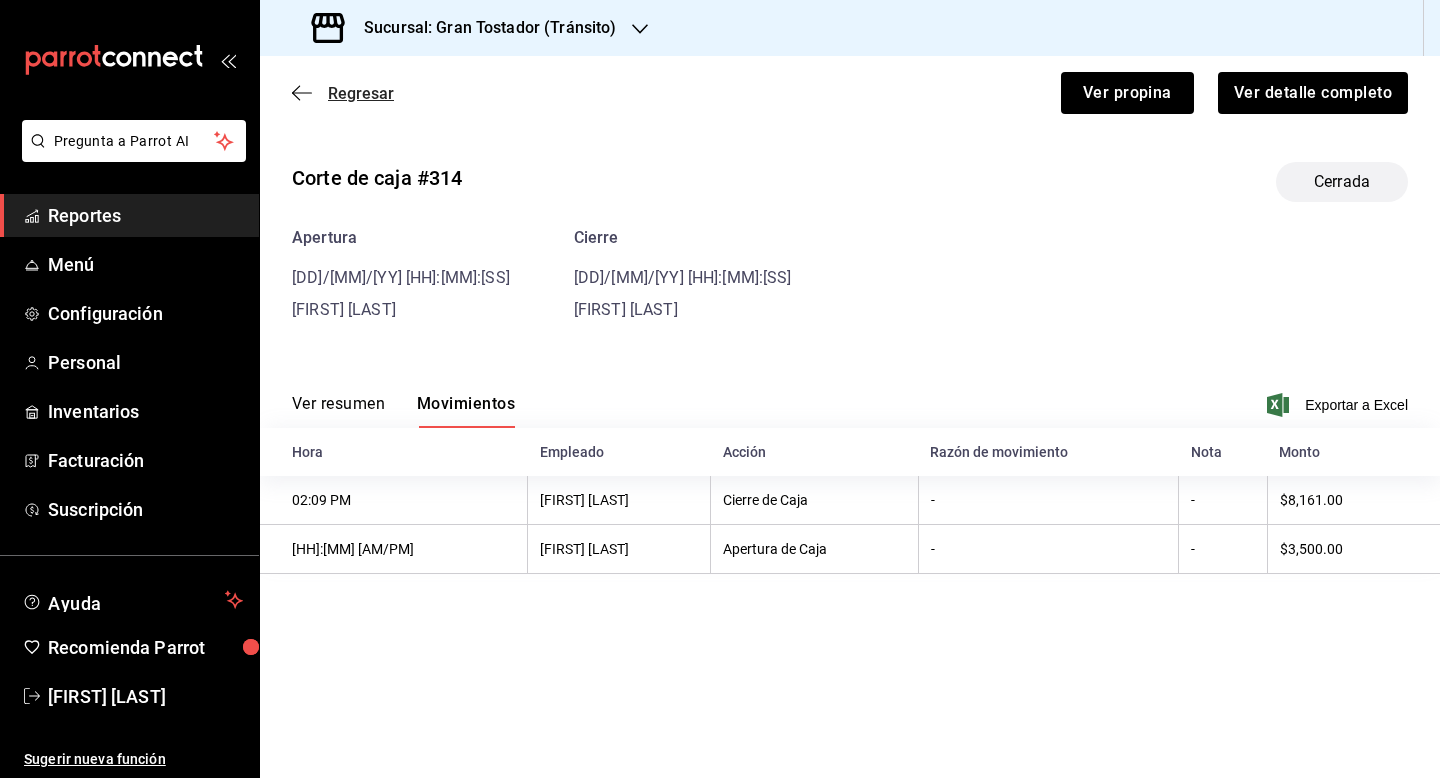 click on "Regresar" at bounding box center (361, 93) 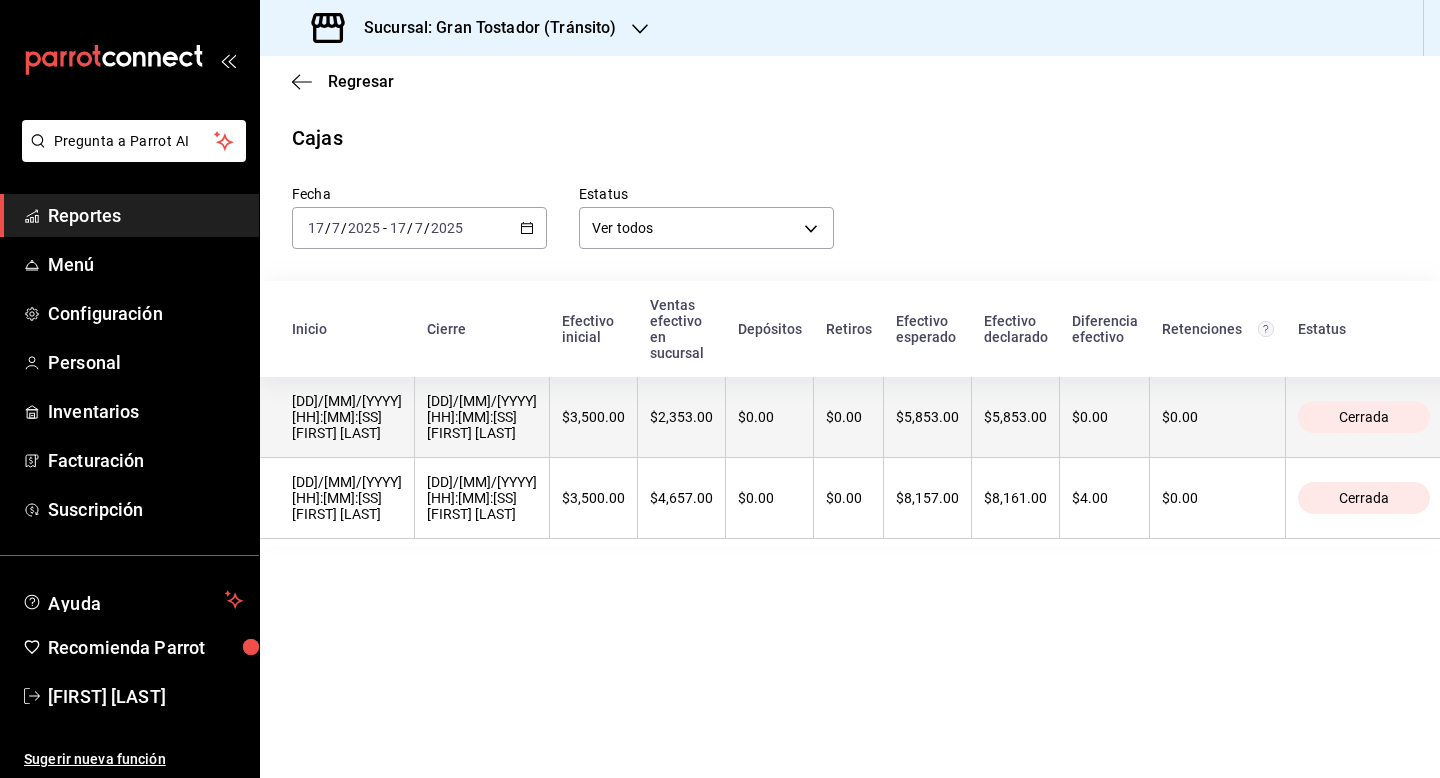 click on "$2,353.00" at bounding box center (681, 417) 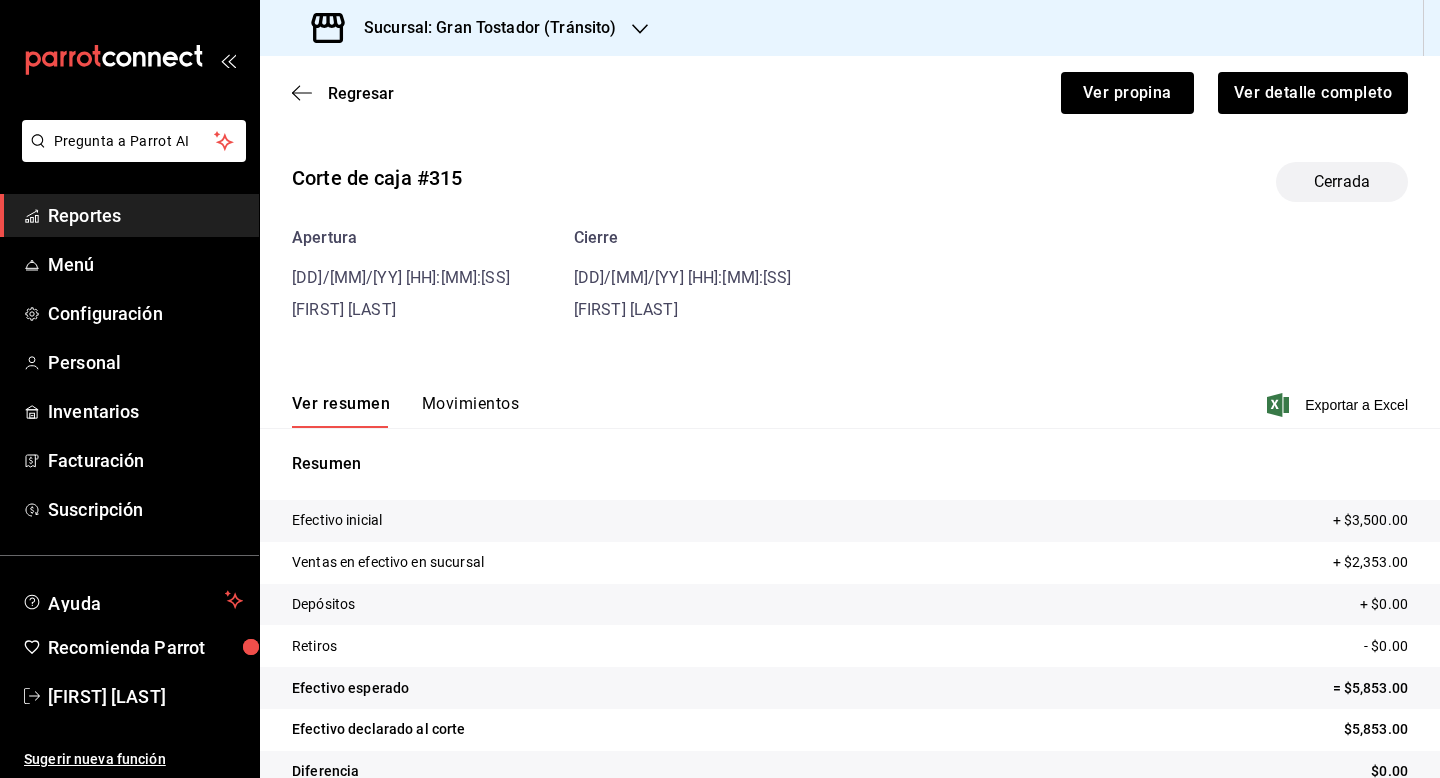 click on "Ver resumen Movimientos Exportar a Excel" at bounding box center [850, 399] 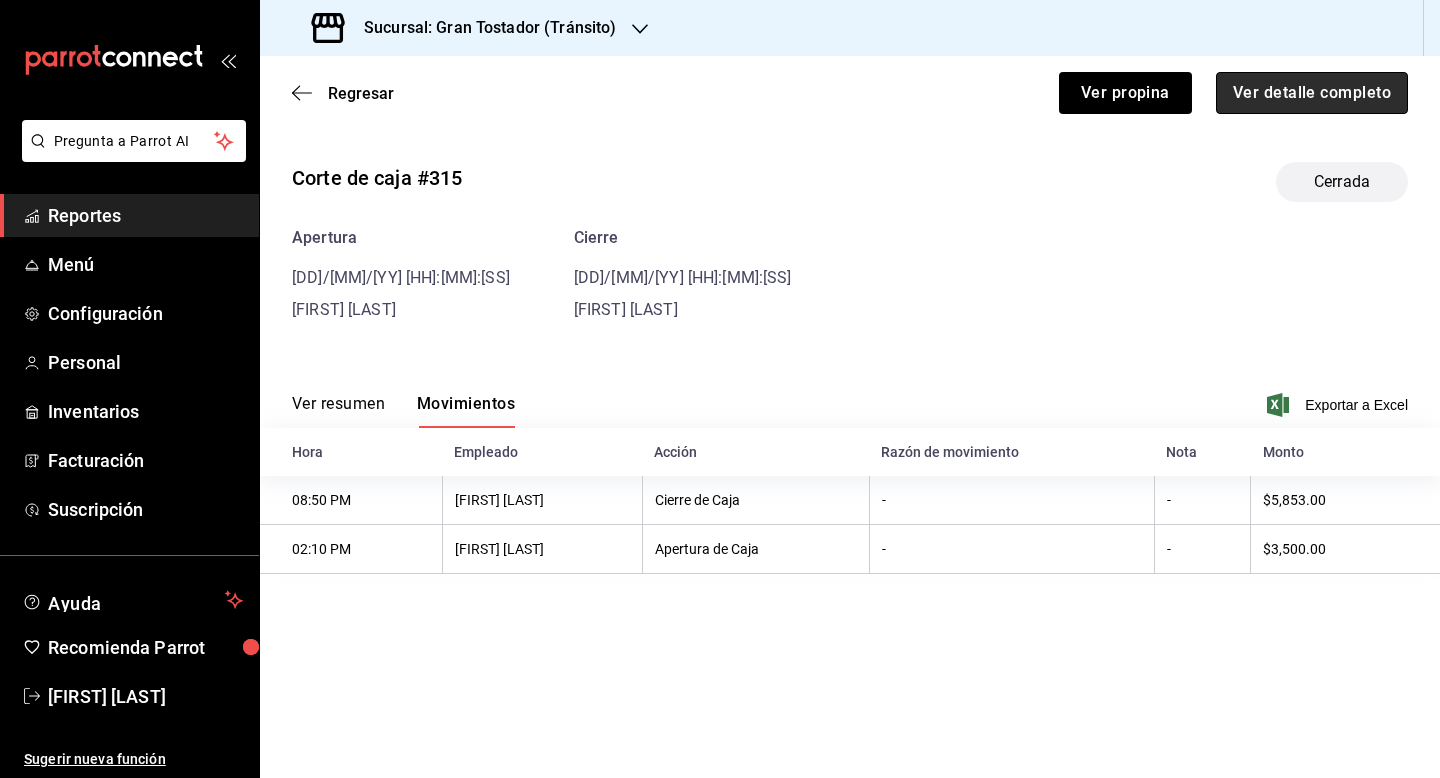 click on "Ver detalle completo" at bounding box center (1312, 93) 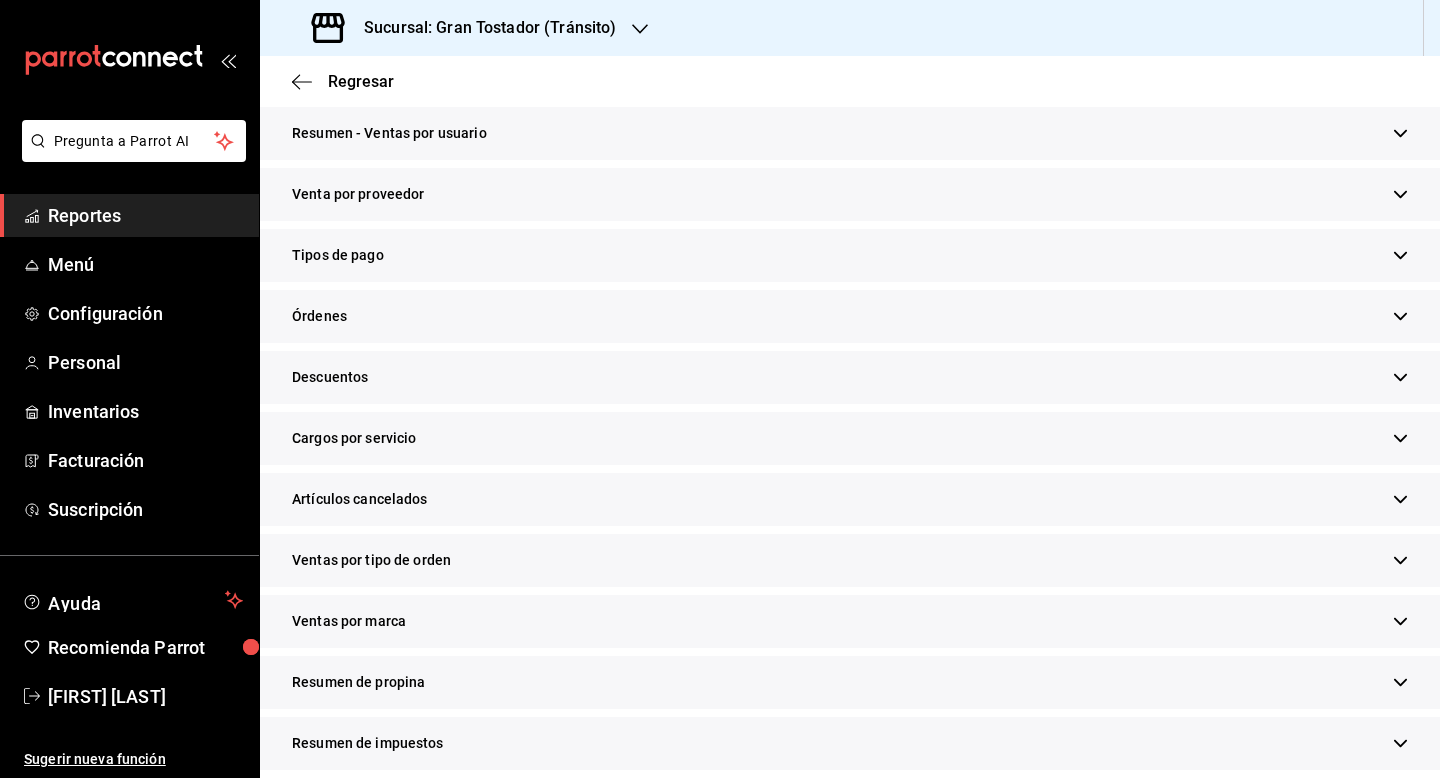 scroll, scrollTop: 439, scrollLeft: 0, axis: vertical 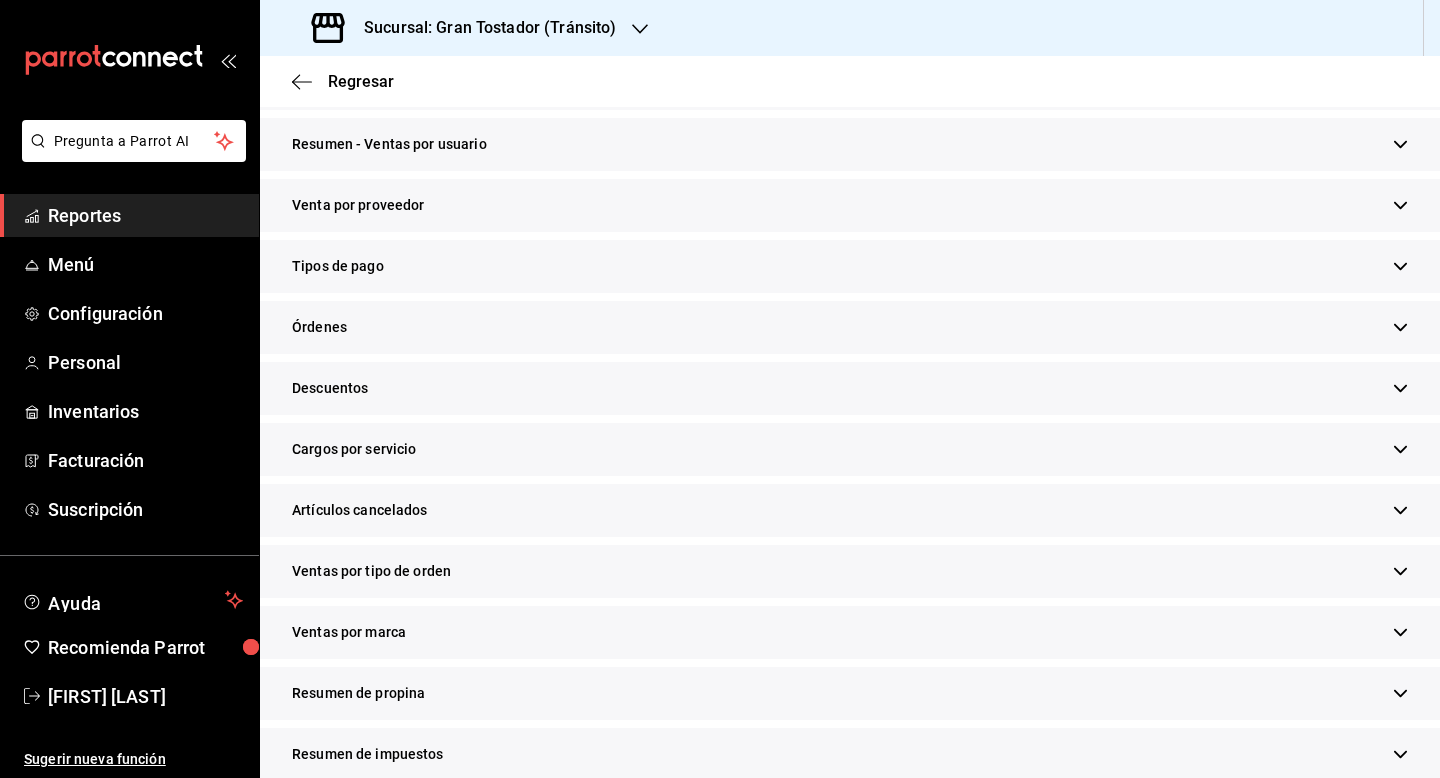 click on "Tipos de pago" at bounding box center [850, 266] 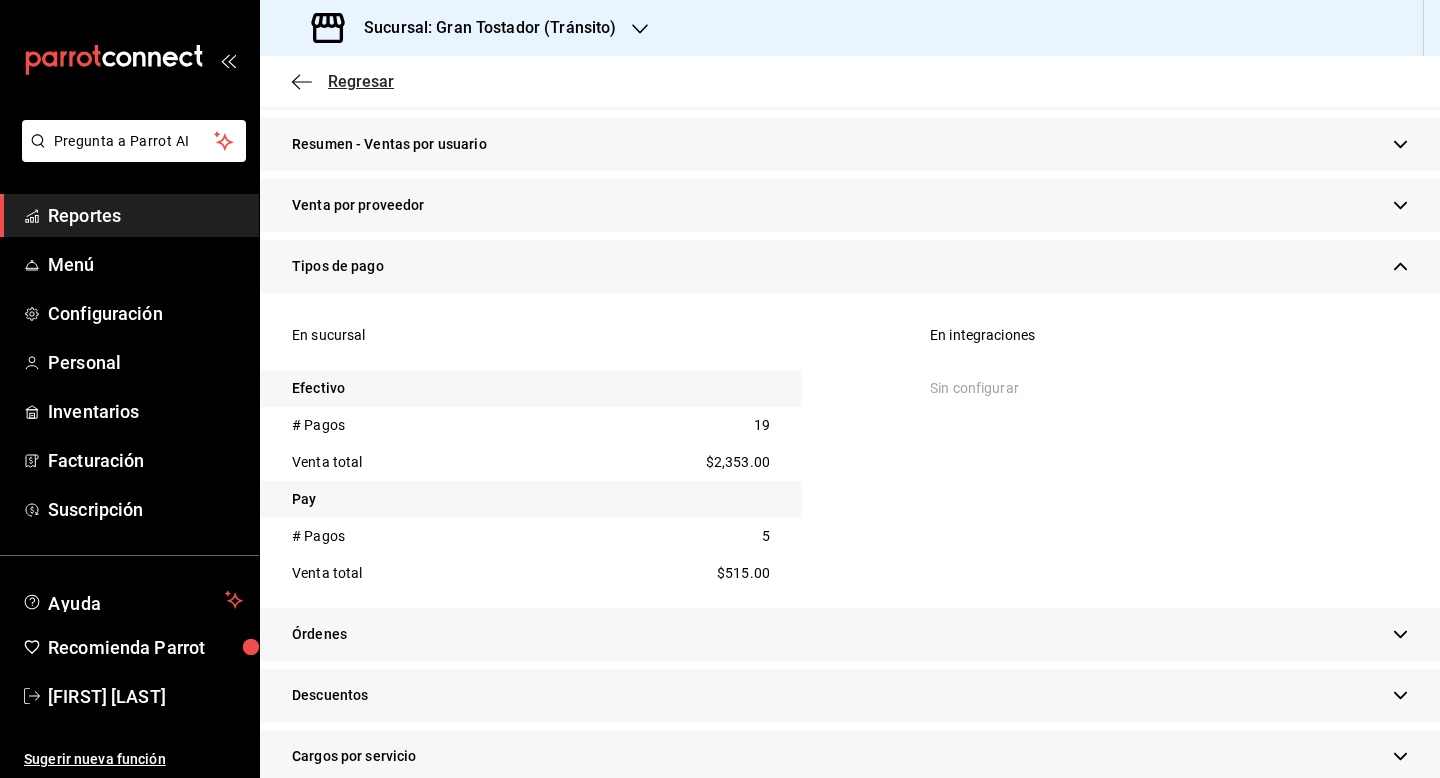 click on "Regresar" at bounding box center (361, 81) 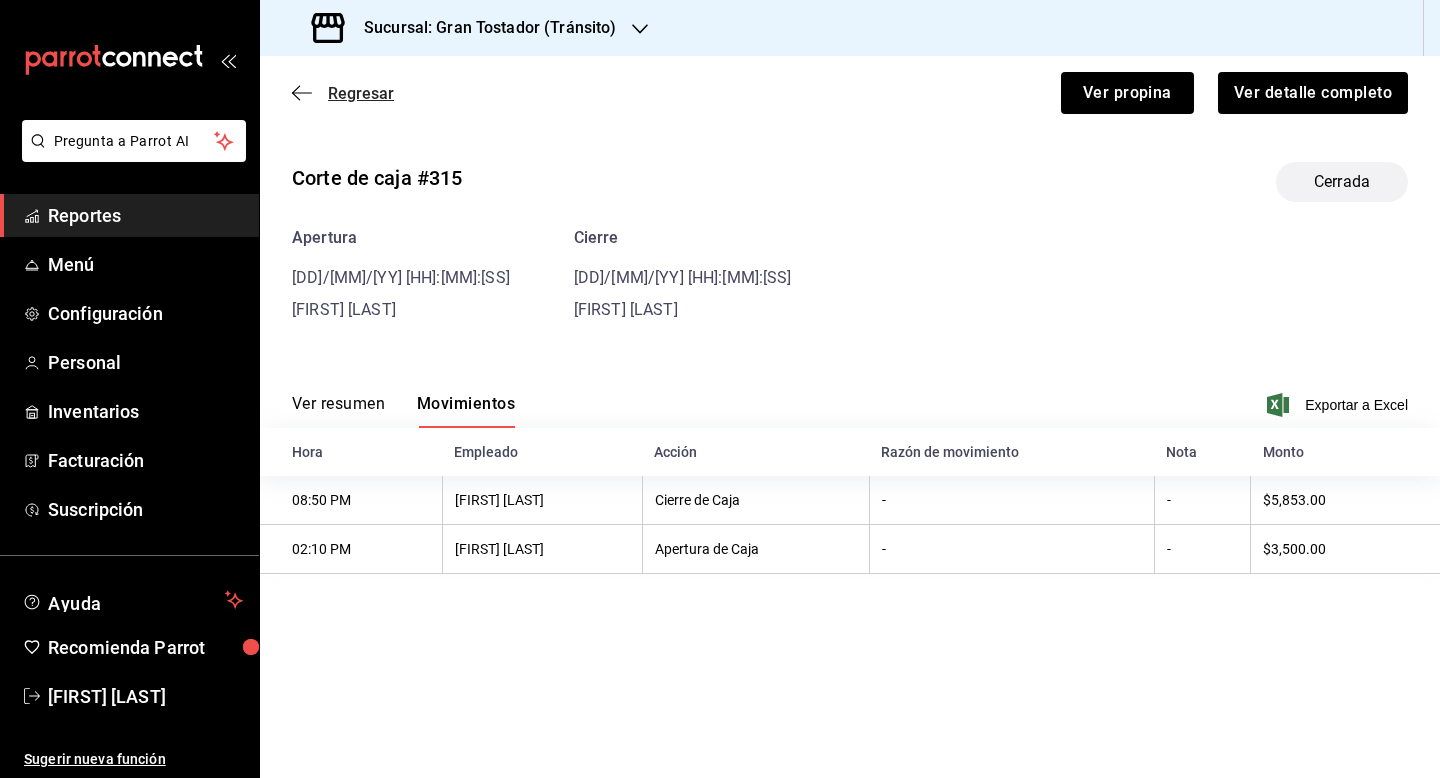 click on "Regresar" at bounding box center [361, 93] 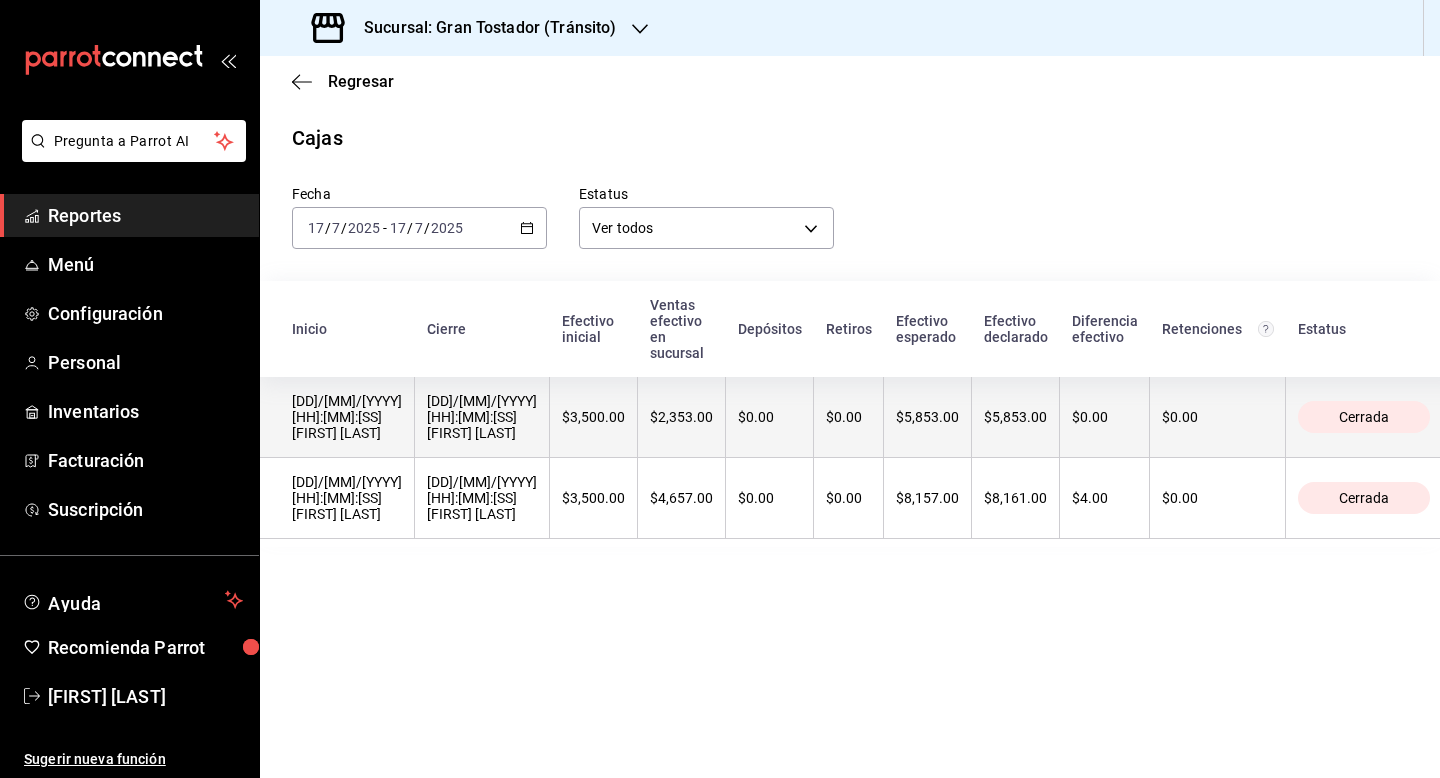 click on "$5,853.00" at bounding box center [928, 417] 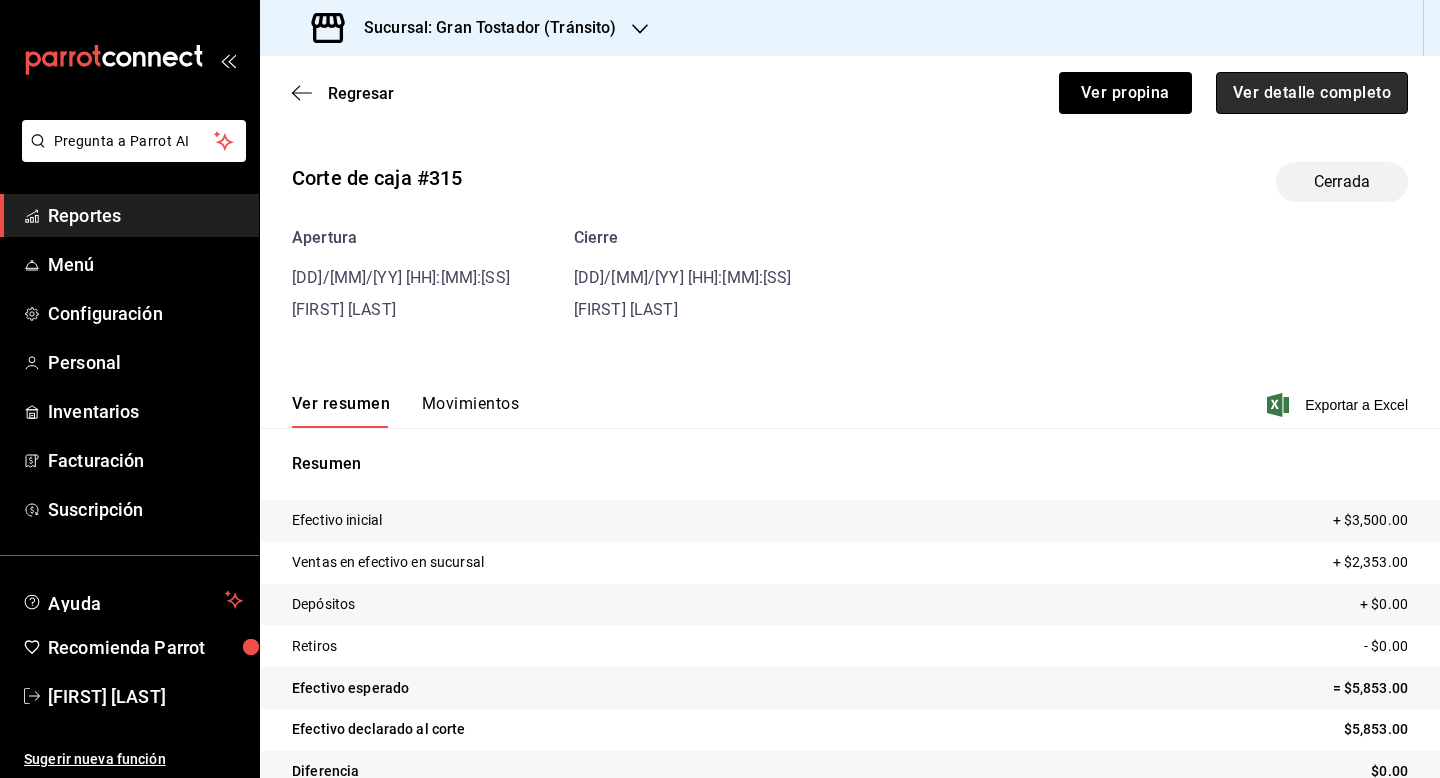 click on "Ver detalle completo" at bounding box center (1312, 93) 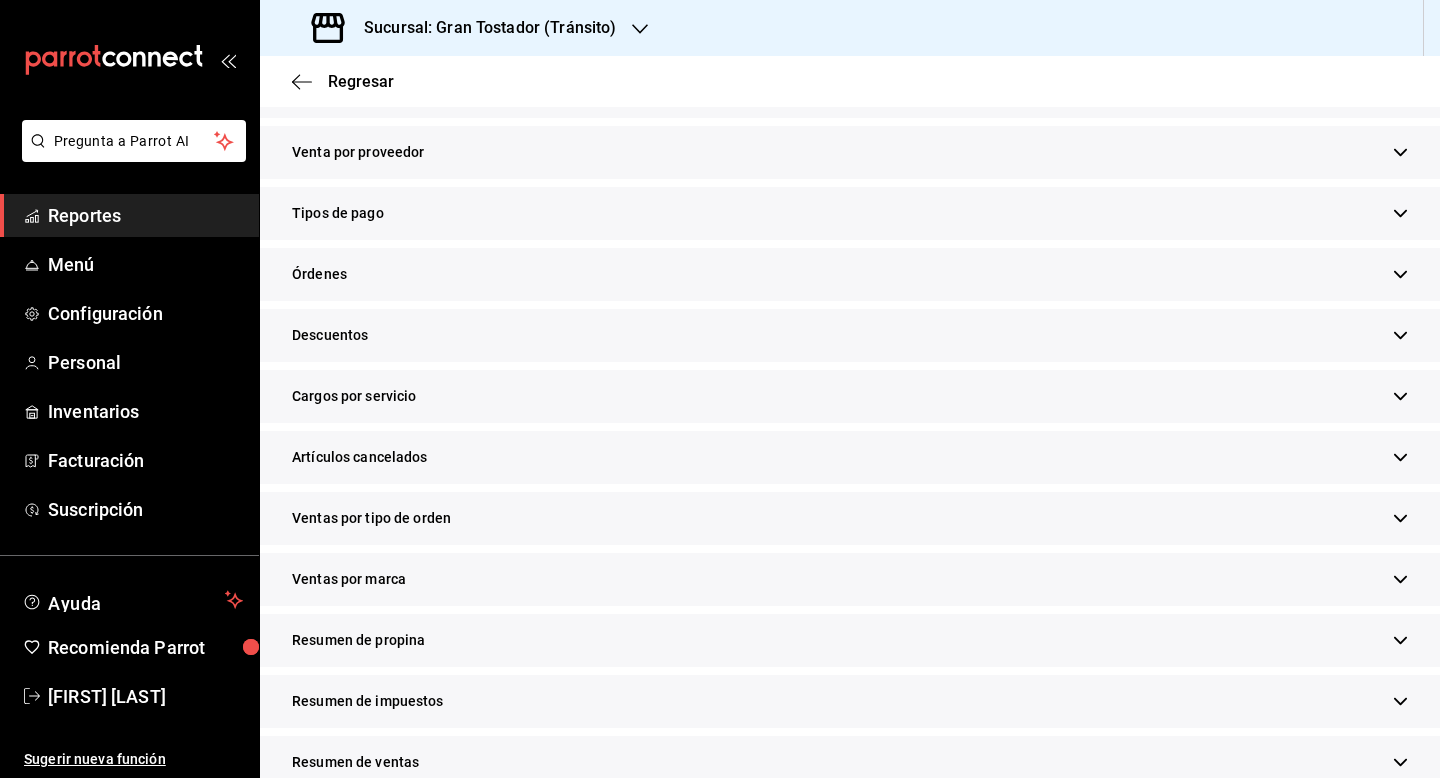 scroll, scrollTop: 508, scrollLeft: 0, axis: vertical 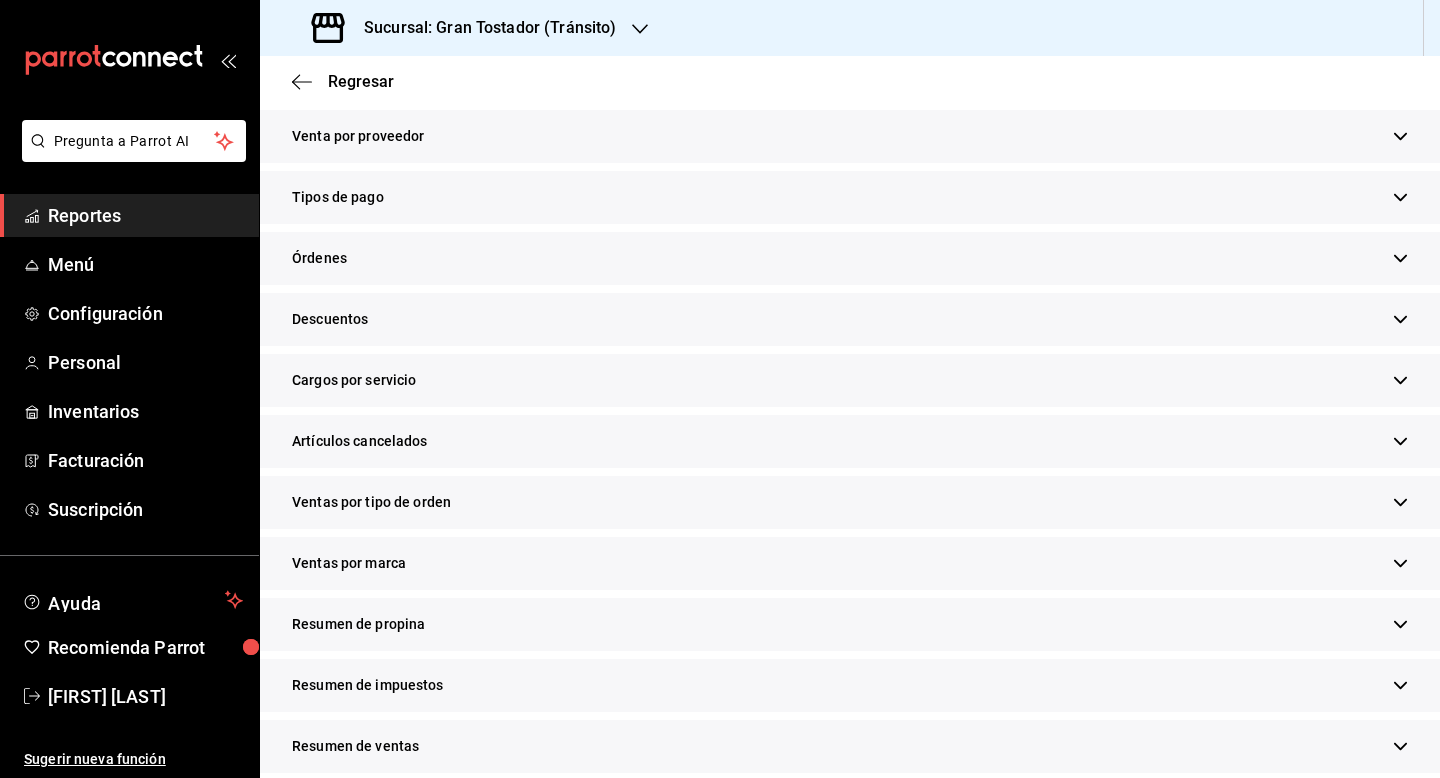 click on "Resumen de propina" at bounding box center (850, 624) 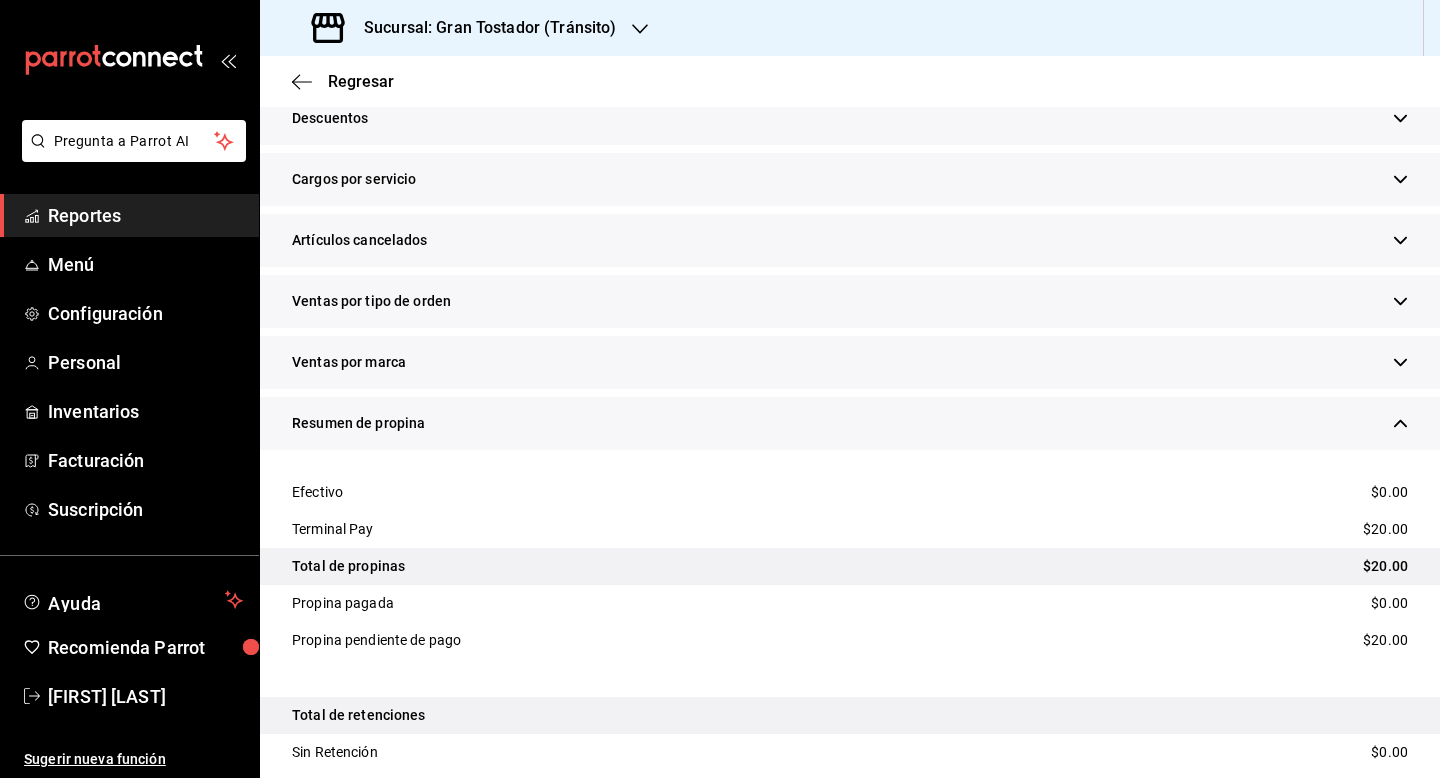 scroll, scrollTop: 714, scrollLeft: 0, axis: vertical 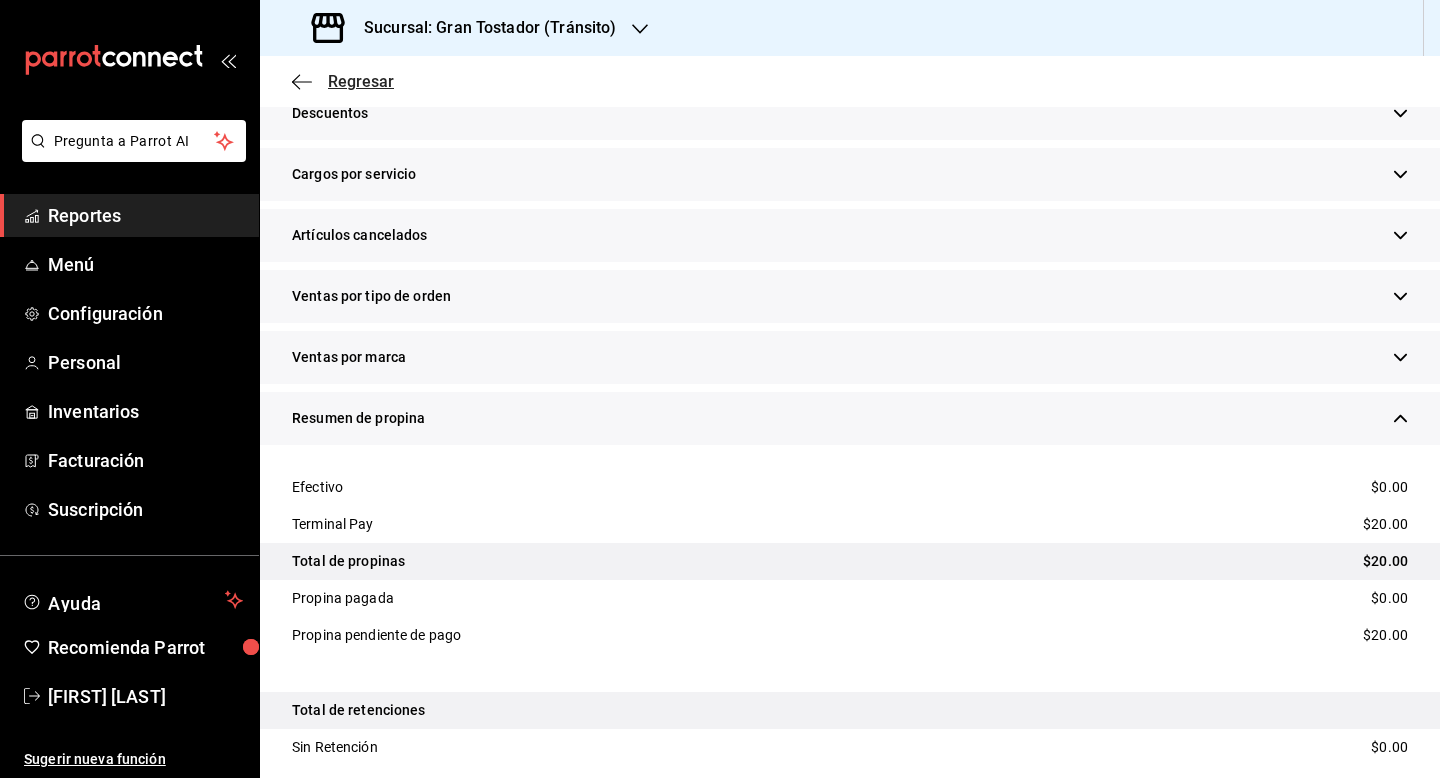 click on "Regresar" at bounding box center (361, 81) 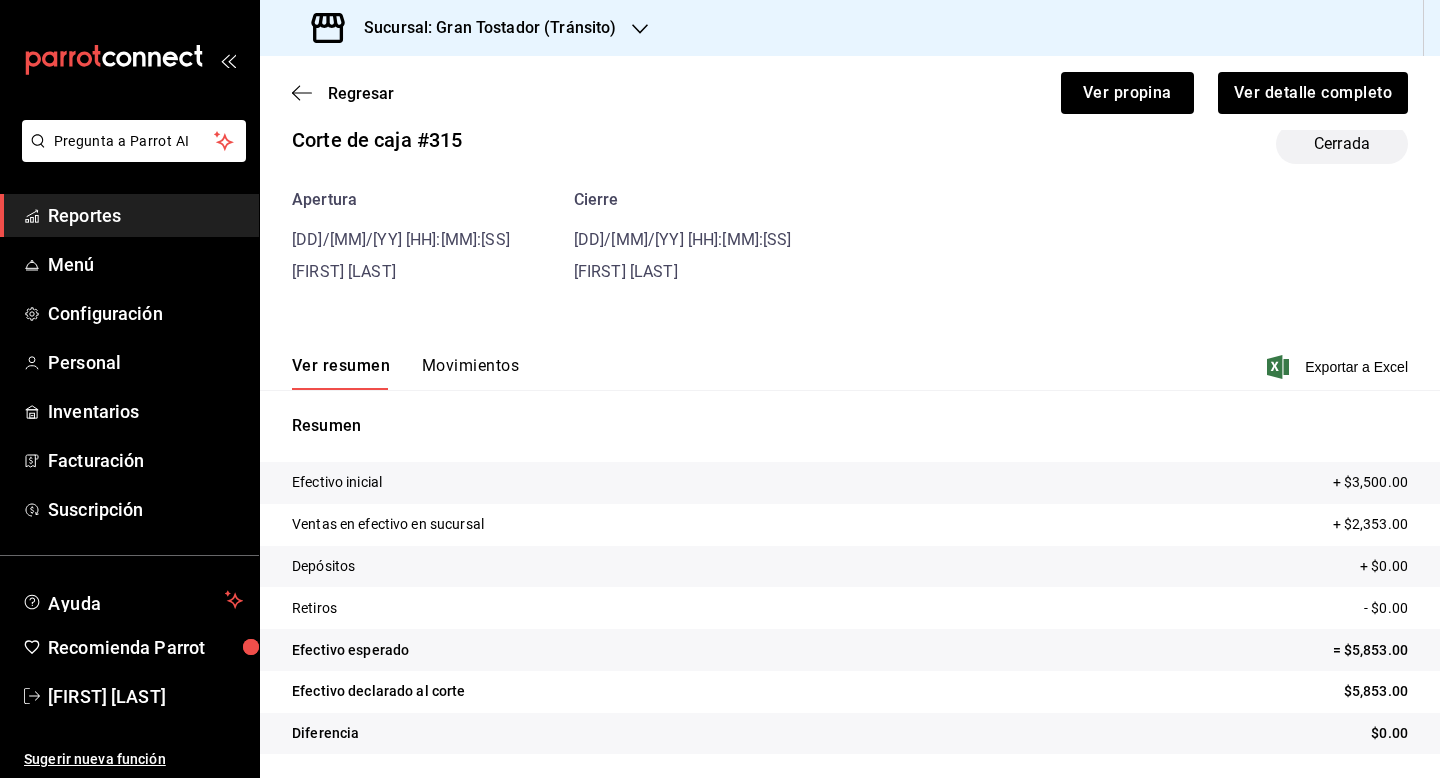 scroll, scrollTop: 38, scrollLeft: 0, axis: vertical 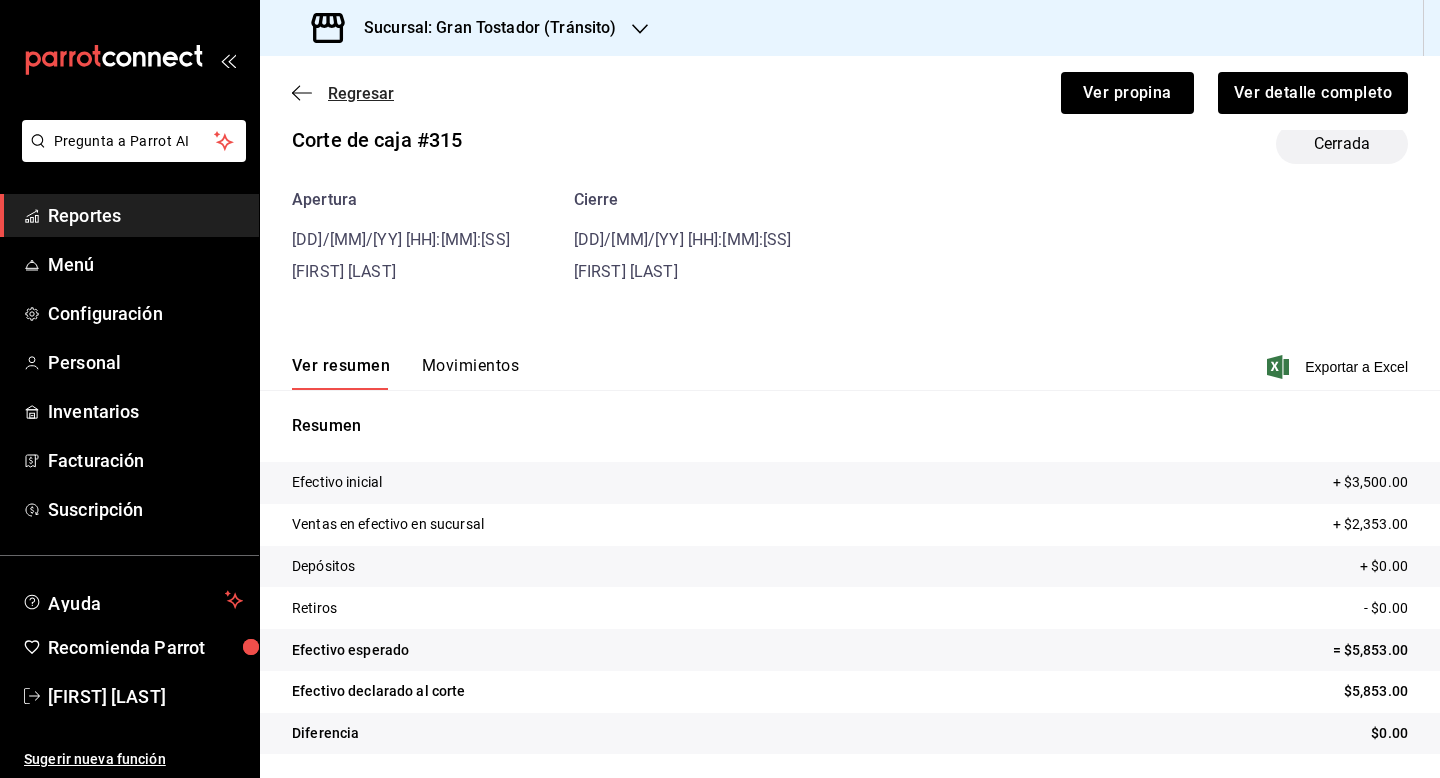 click on "Regresar" at bounding box center [361, 93] 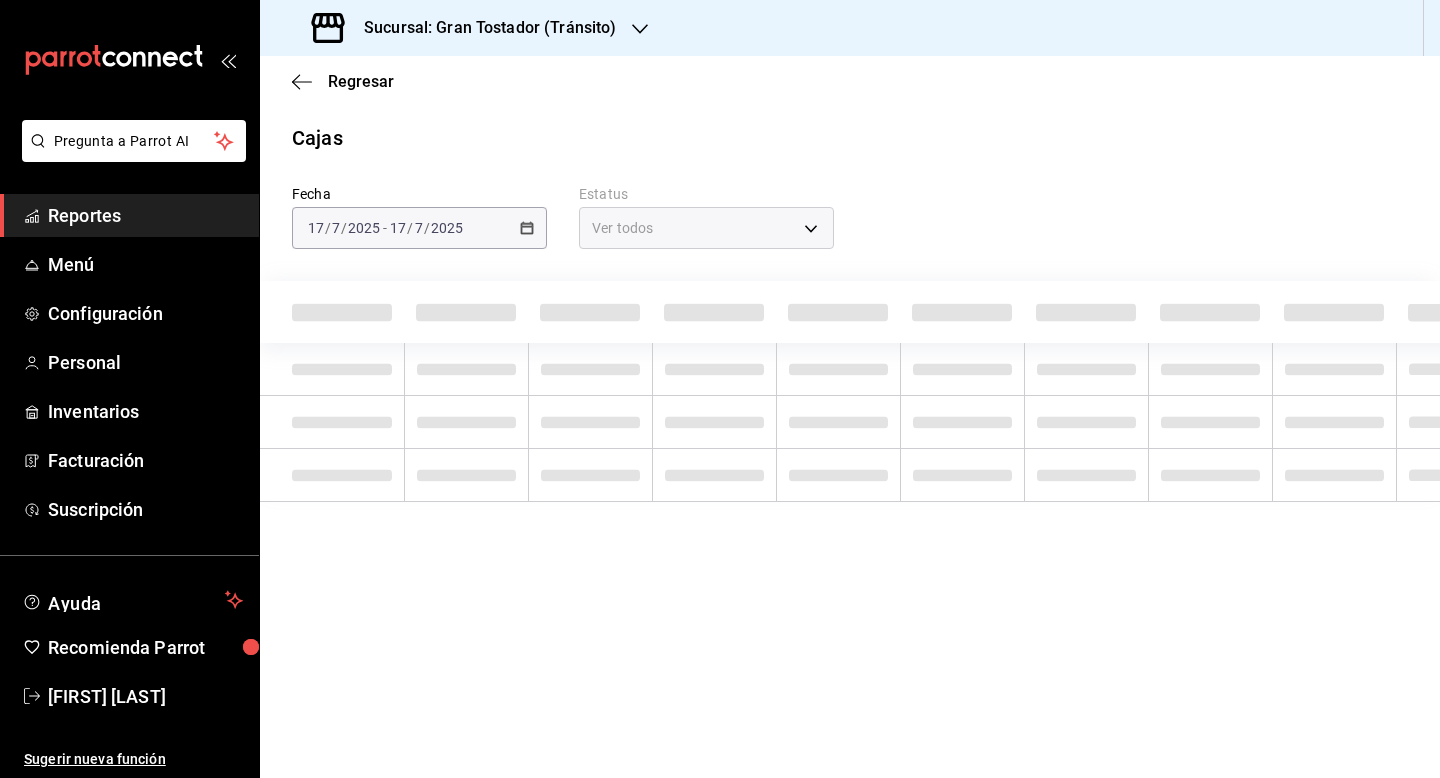 scroll, scrollTop: 0, scrollLeft: 0, axis: both 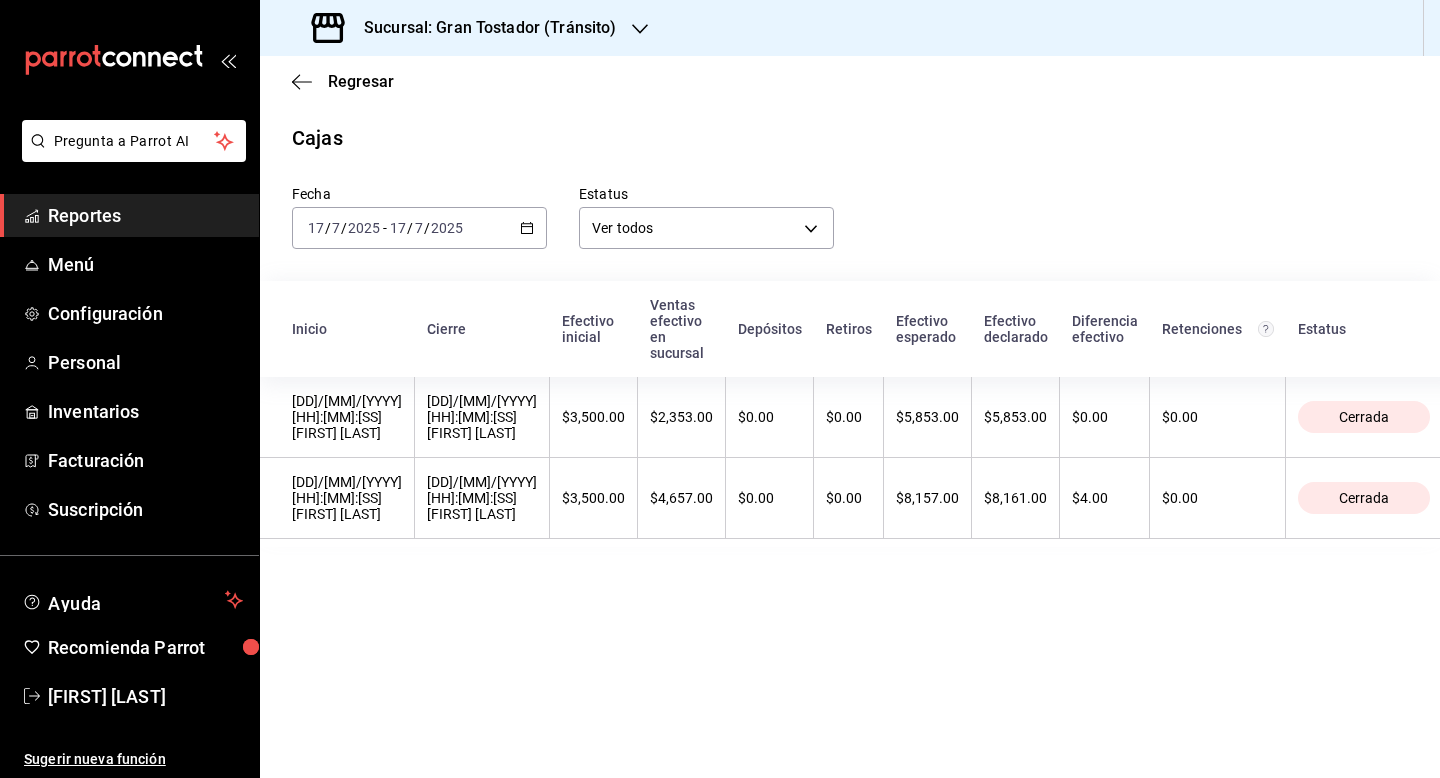 click 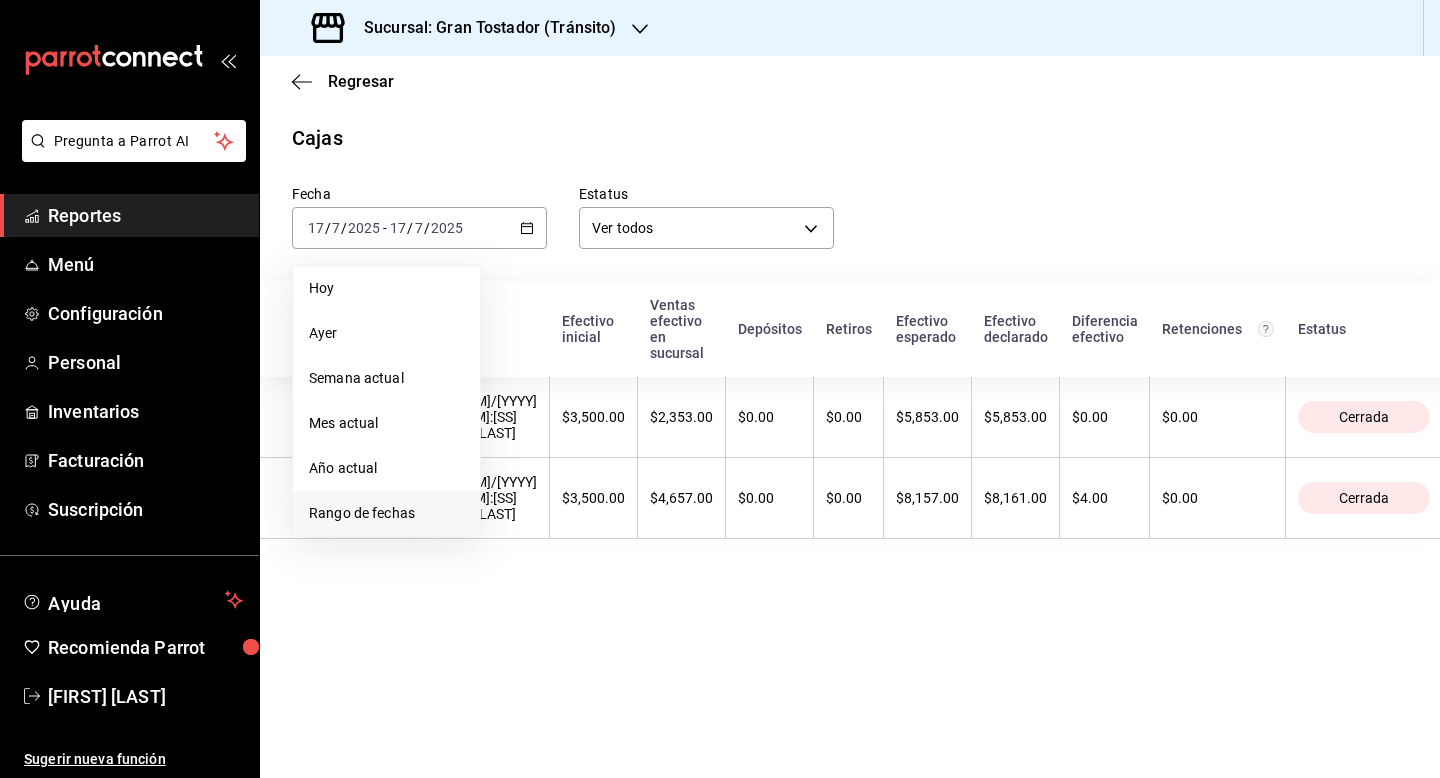 click on "Rango de fechas" at bounding box center (386, 513) 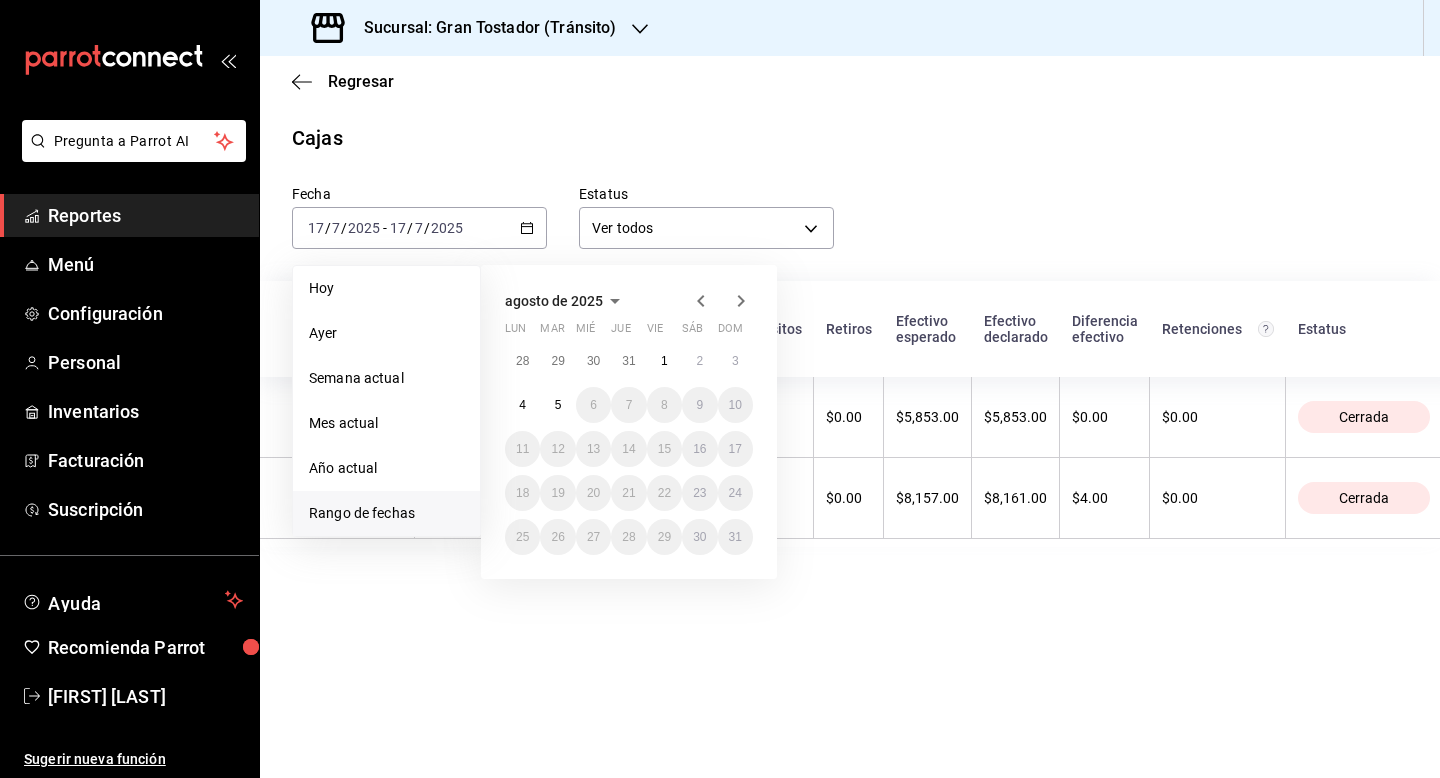 click 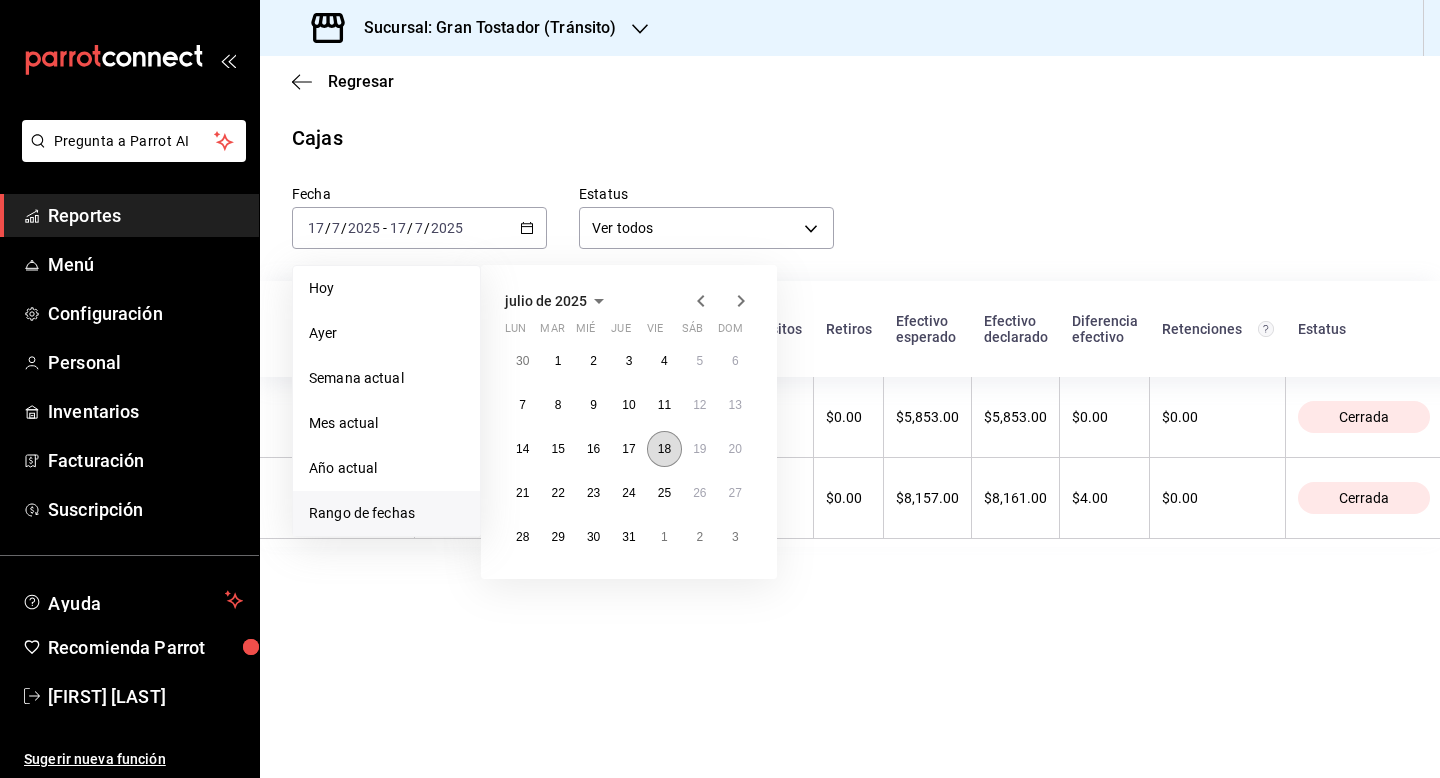 click on "18" at bounding box center [664, 449] 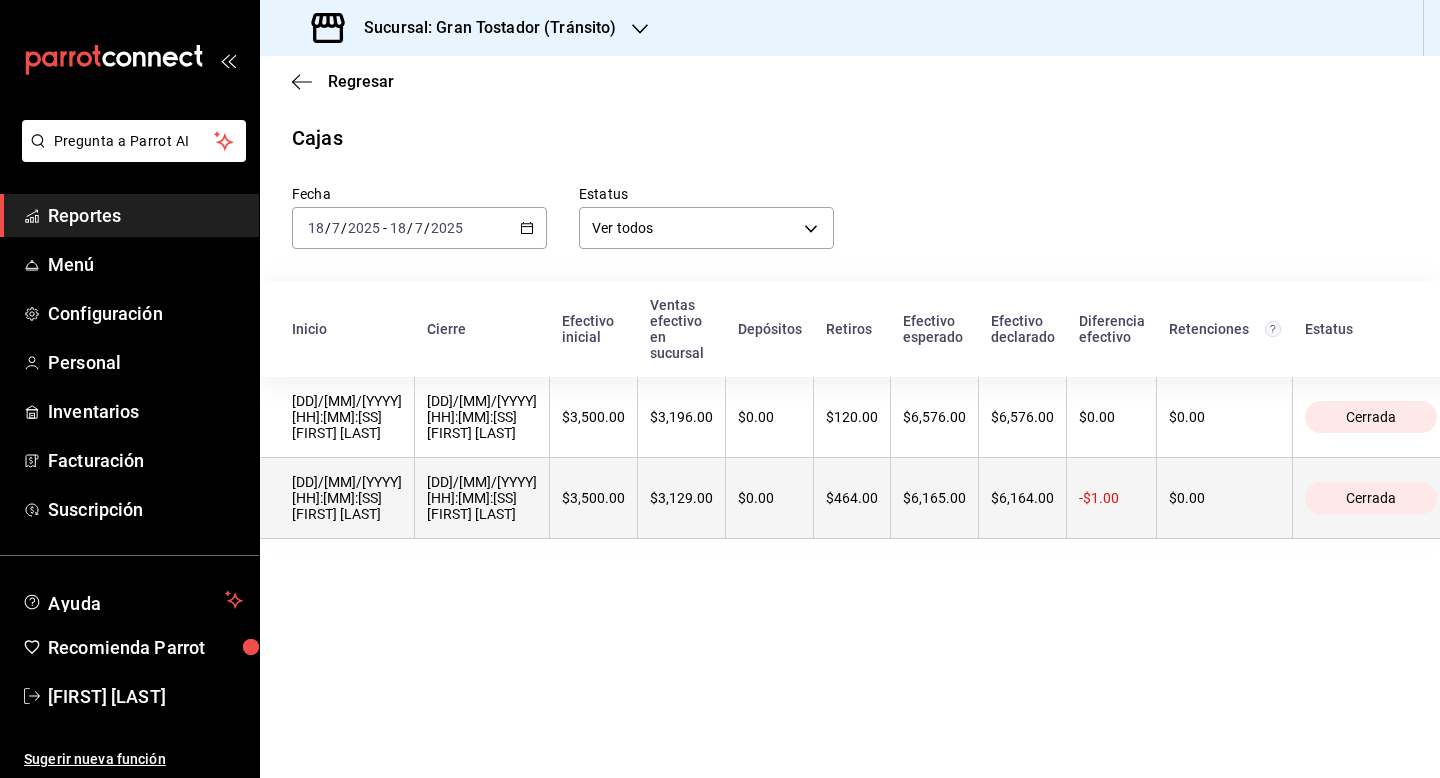click on "$3,500.00" at bounding box center (594, 498) 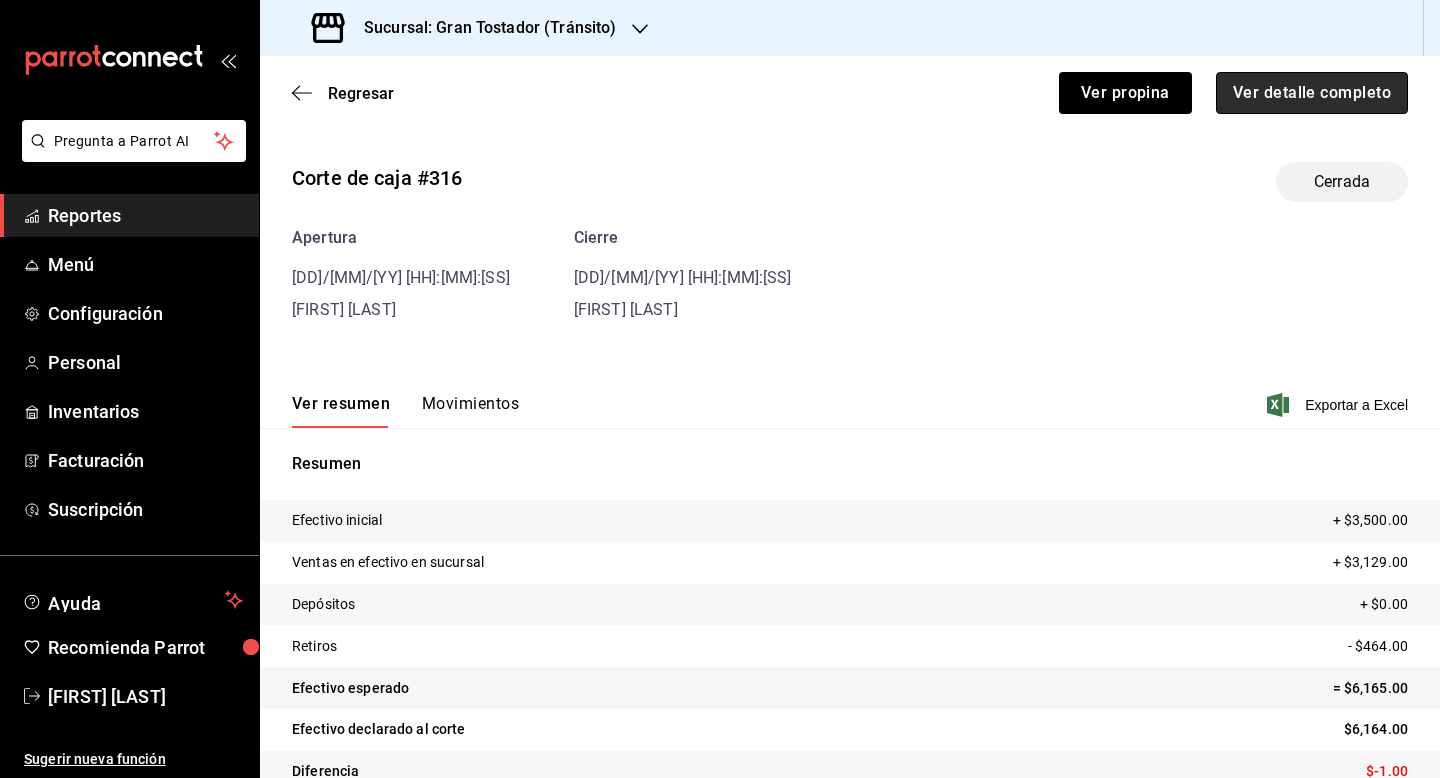 click on "Ver detalle completo" at bounding box center (1312, 93) 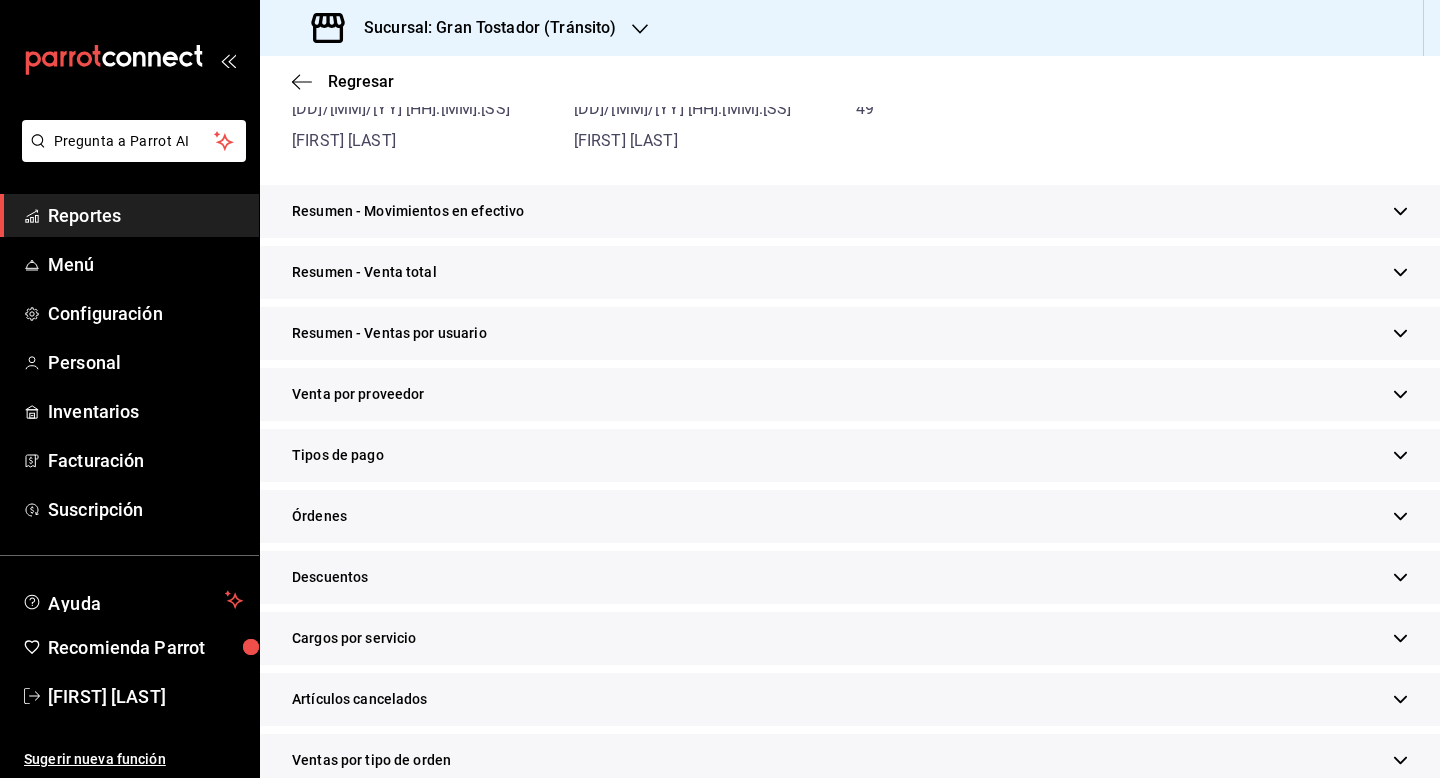 scroll, scrollTop: 258, scrollLeft: 0, axis: vertical 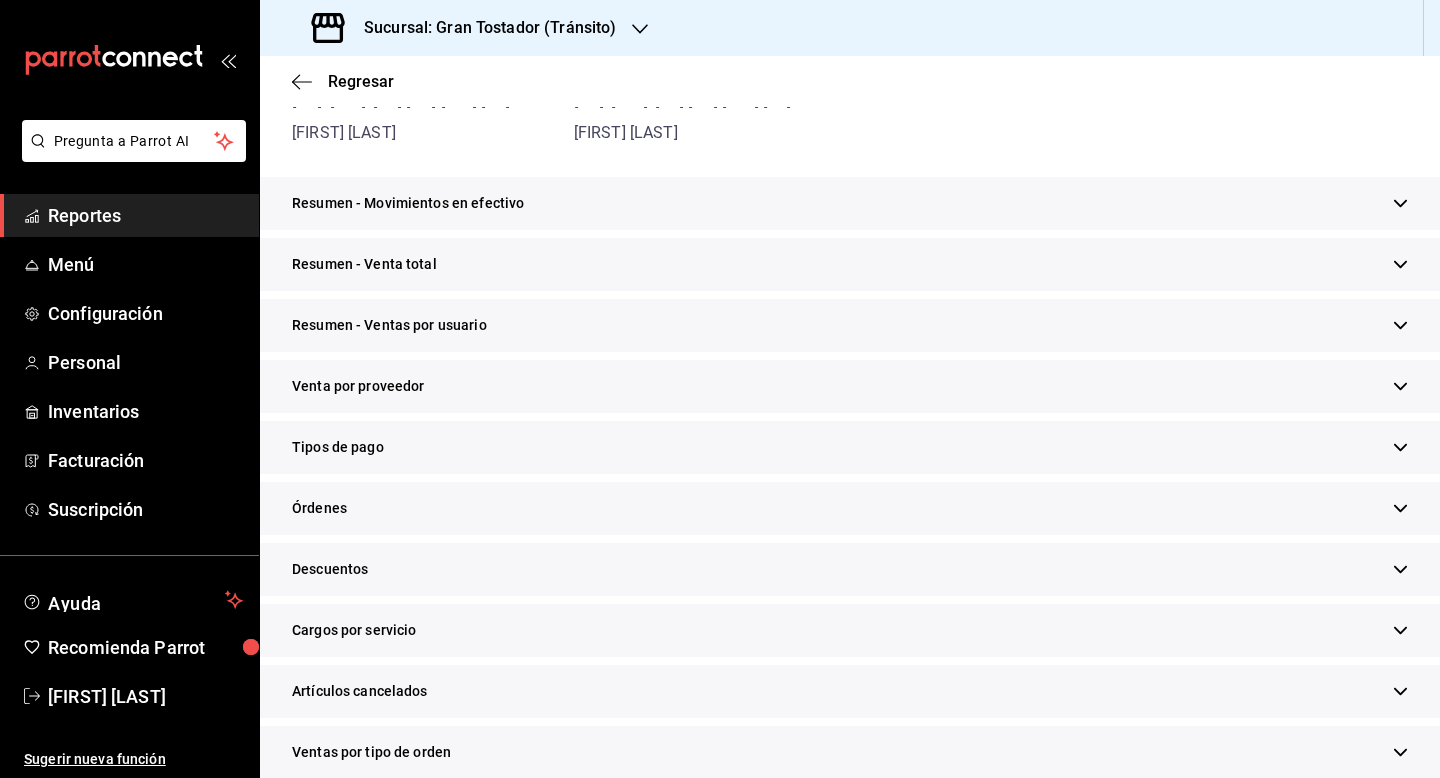 click on "Tipos de pago" at bounding box center [850, 447] 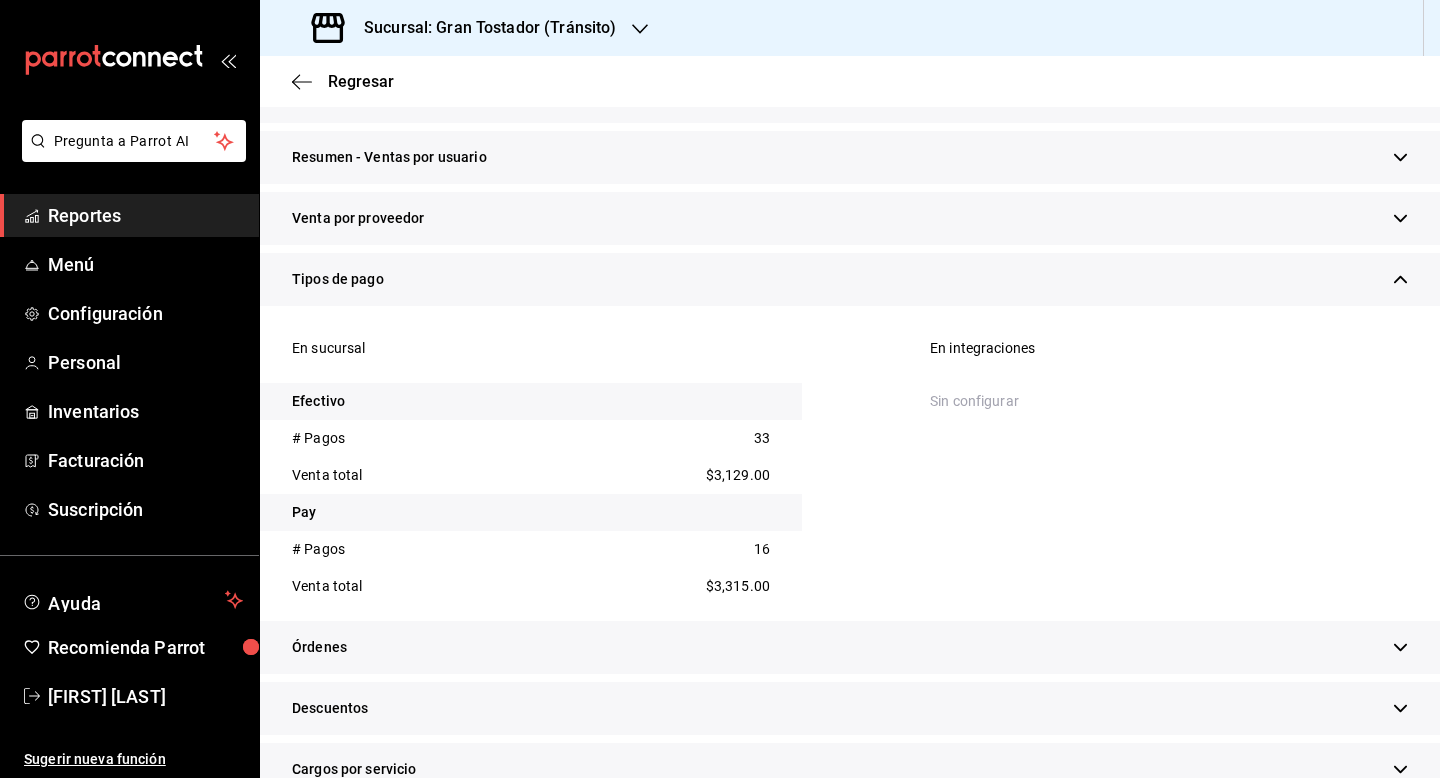 scroll, scrollTop: 427, scrollLeft: 0, axis: vertical 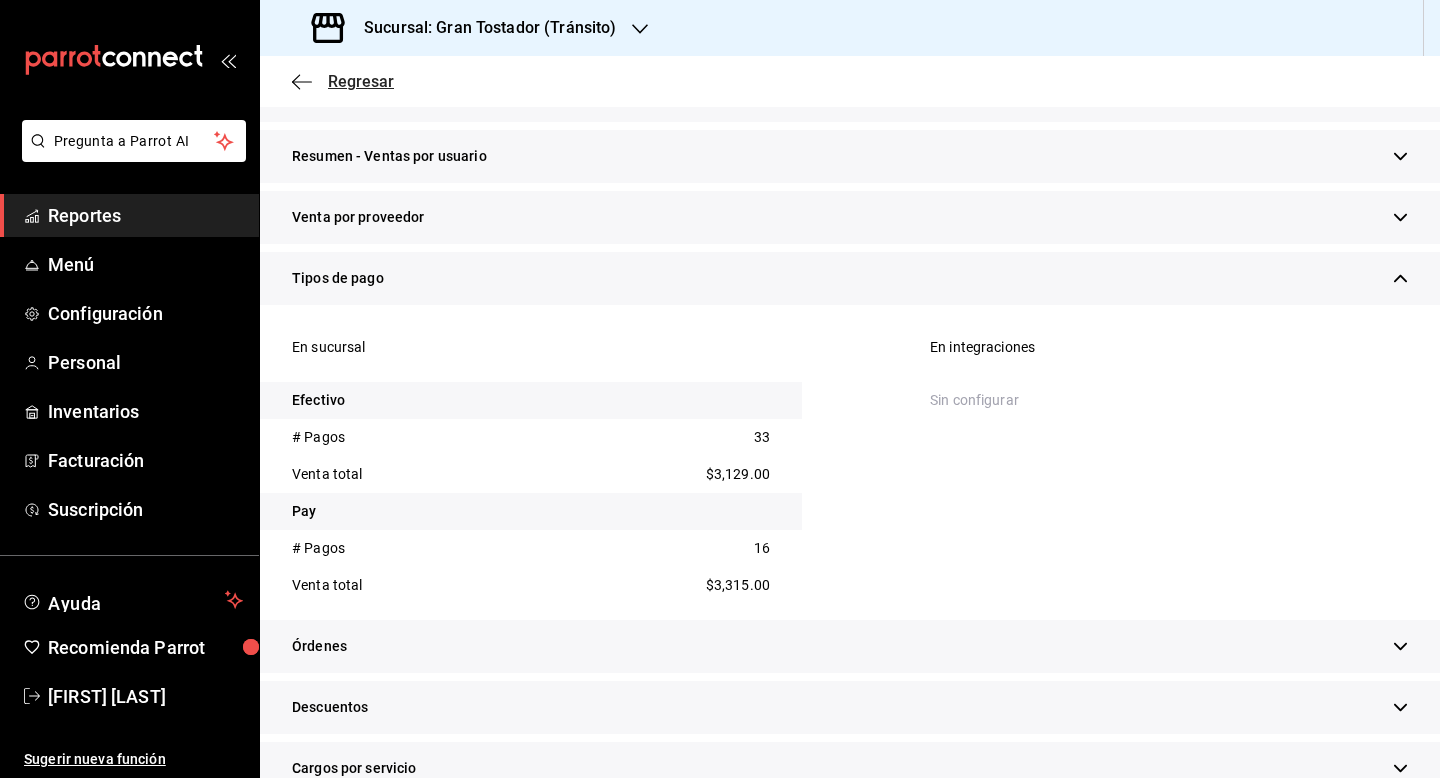 click on "Regresar" at bounding box center (361, 81) 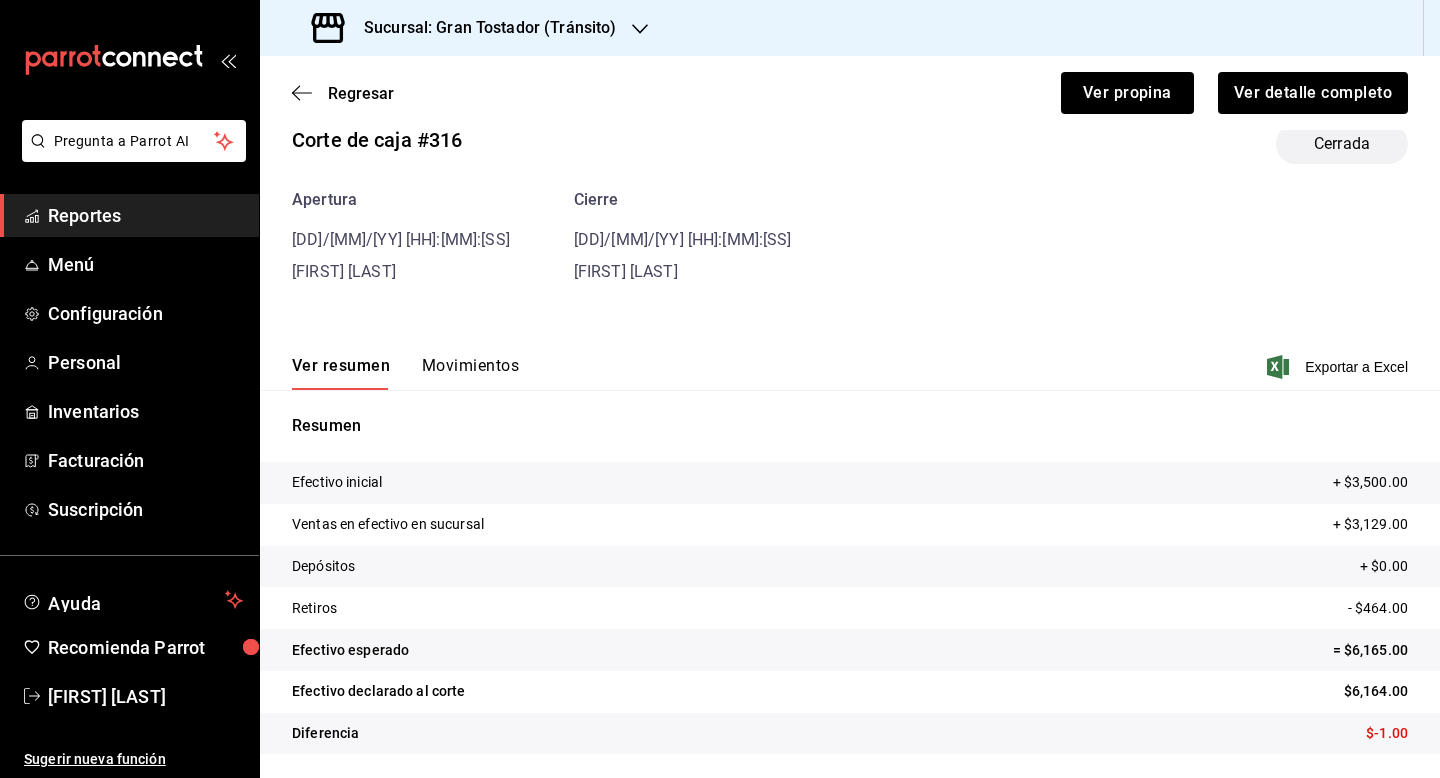 scroll, scrollTop: 38, scrollLeft: 0, axis: vertical 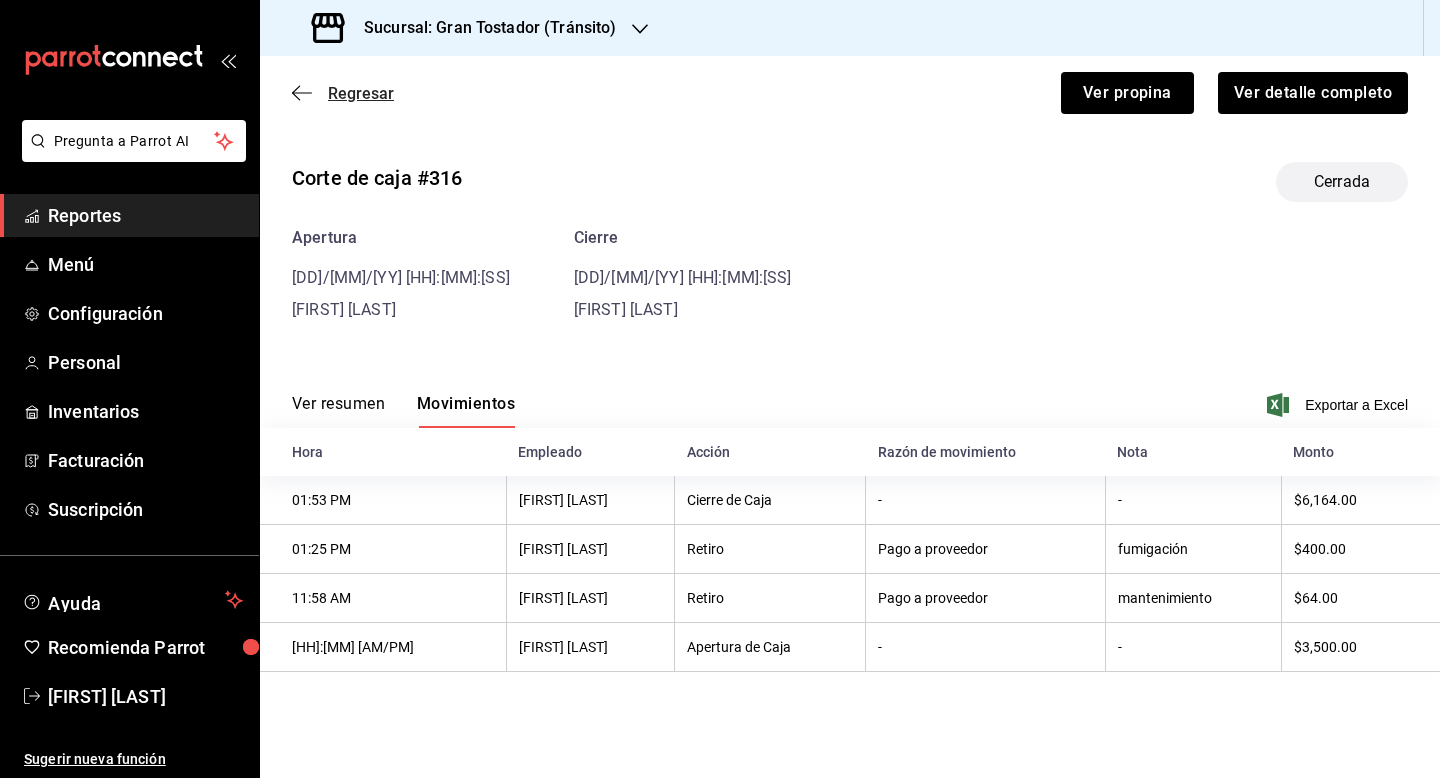 click on "Regresar" at bounding box center (361, 93) 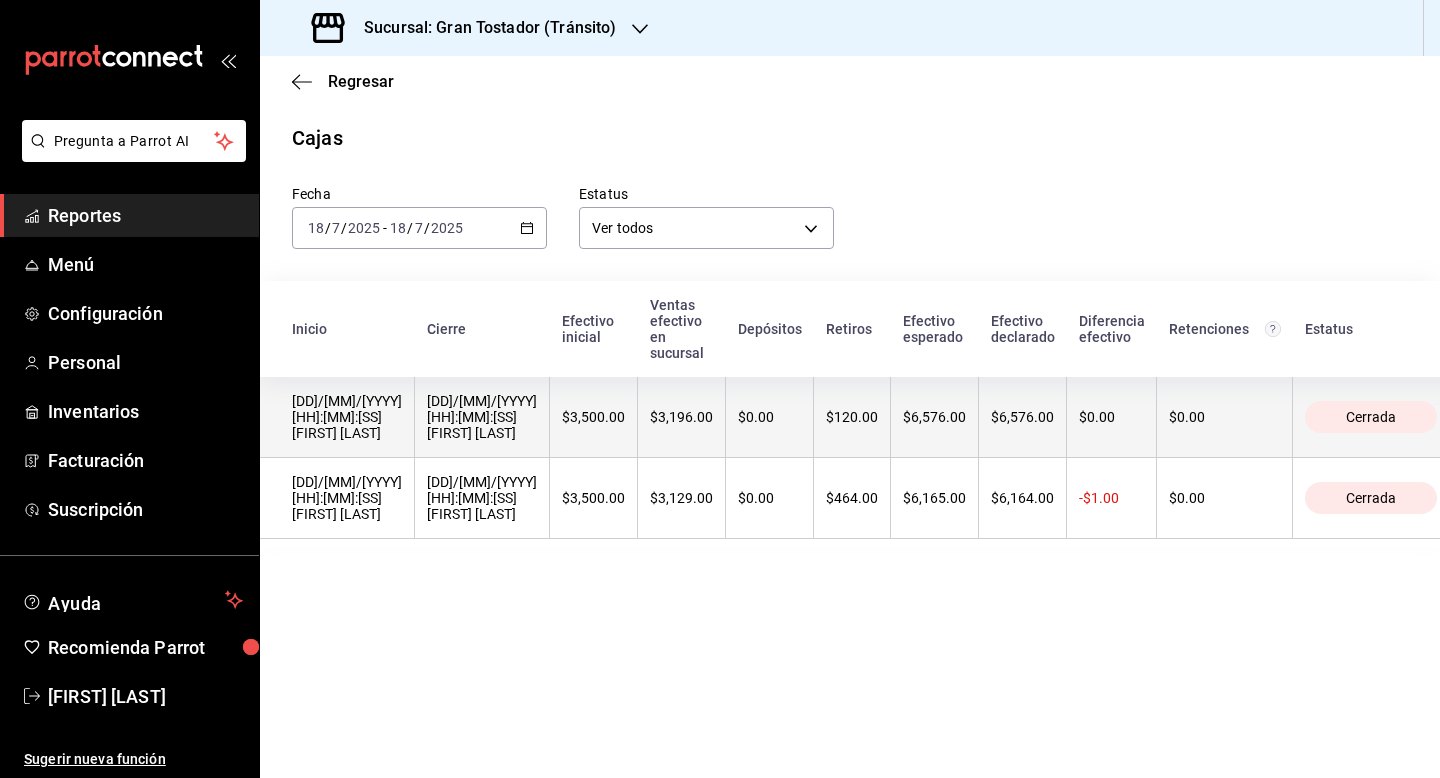 click on "$0.00" at bounding box center (770, 417) 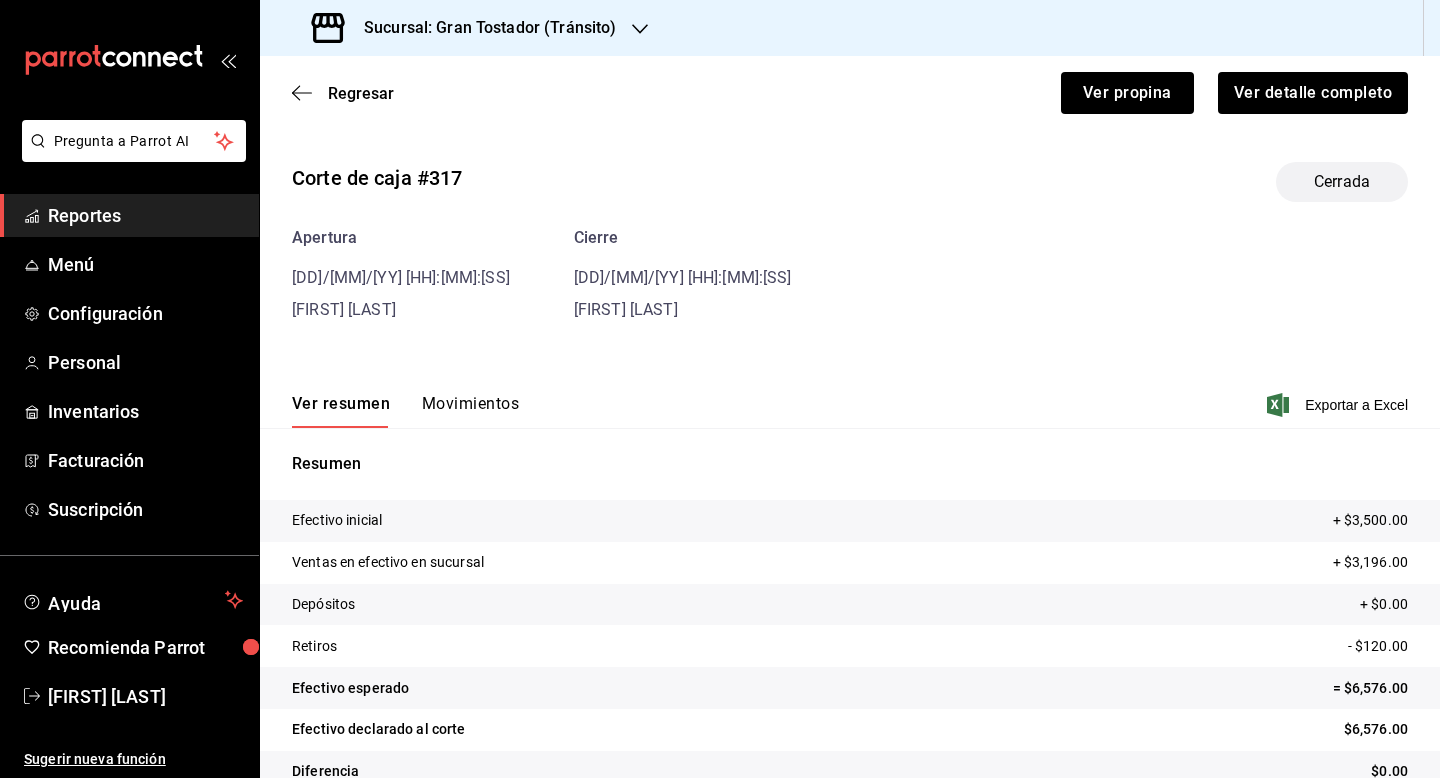 click on "Ver propina Ver detalle completo" at bounding box center [889, 81] 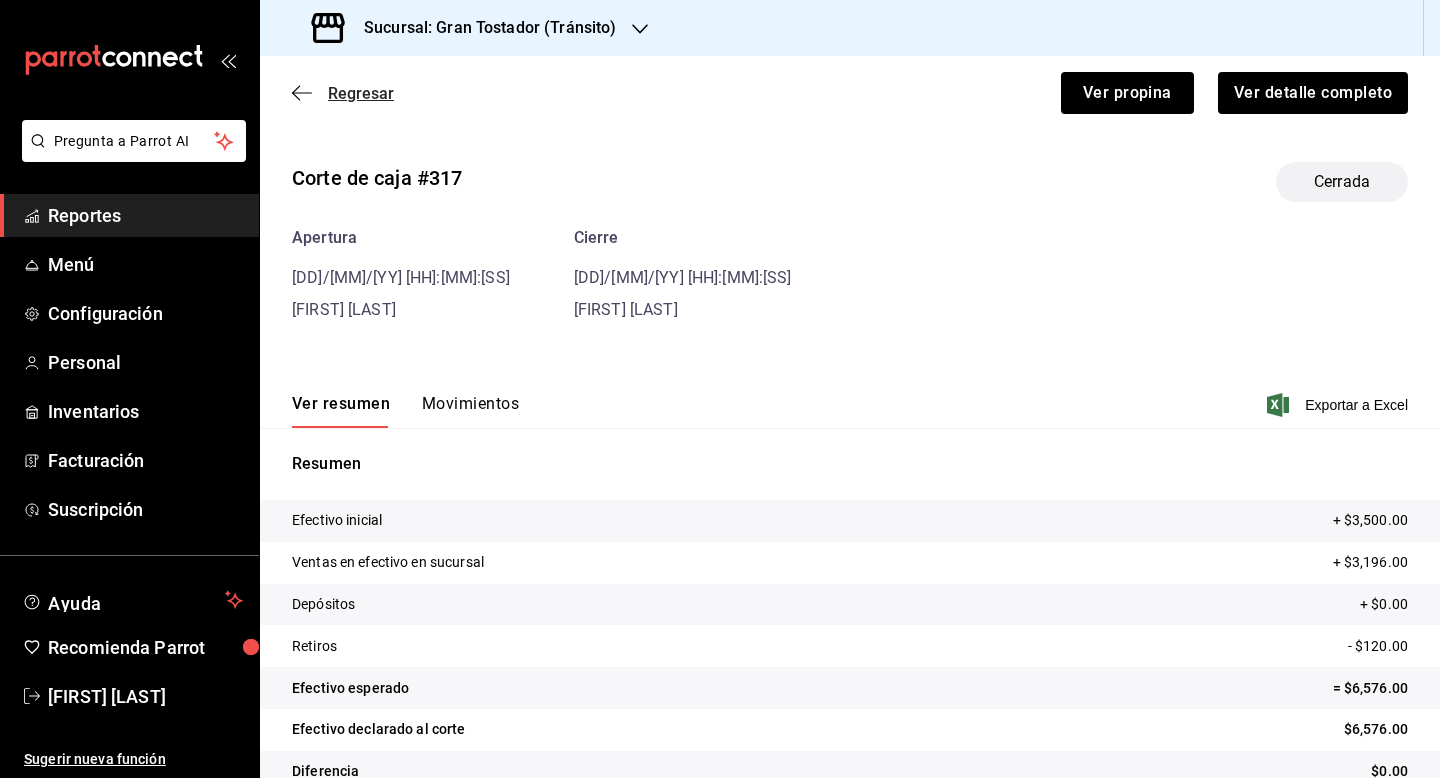 click on "Regresar" at bounding box center [361, 93] 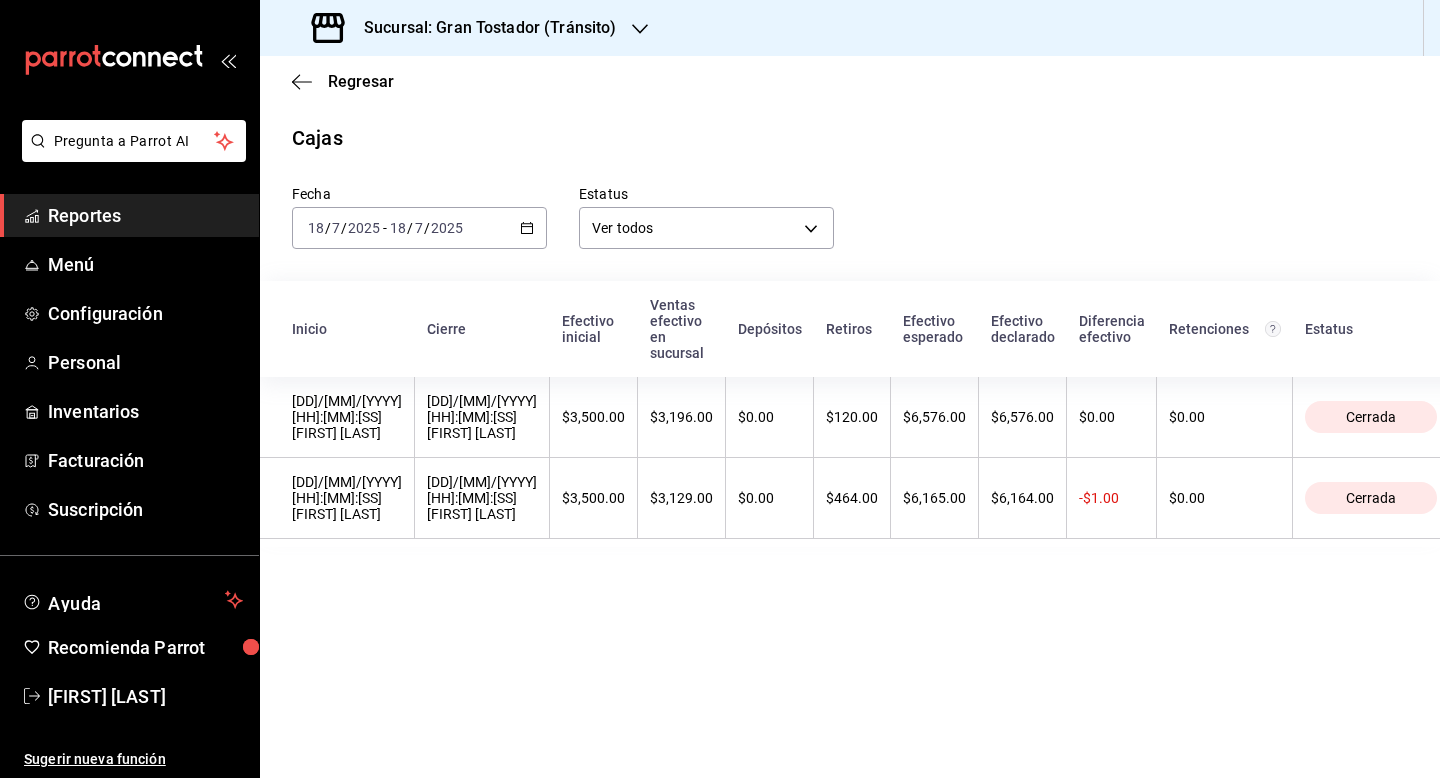click 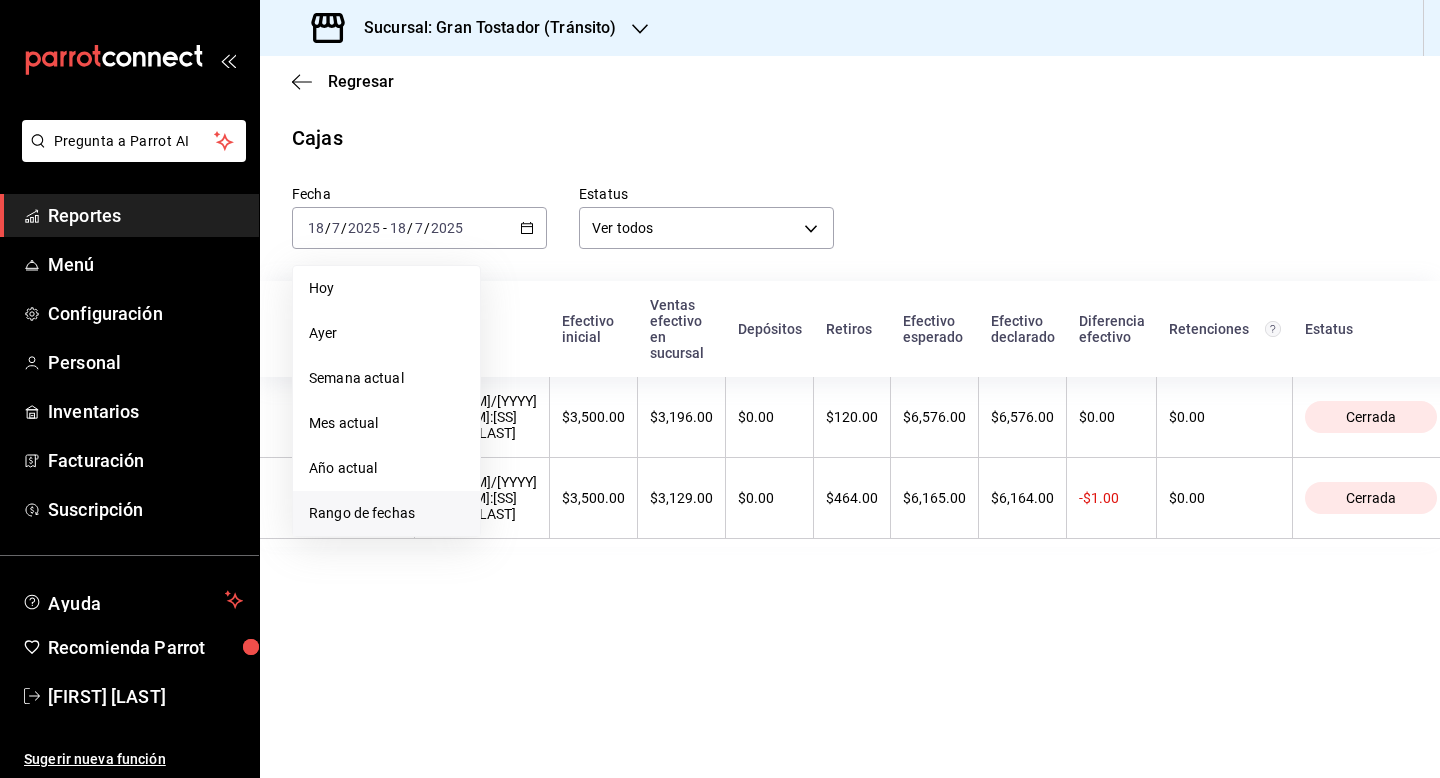 click on "Rango de fechas" at bounding box center (386, 513) 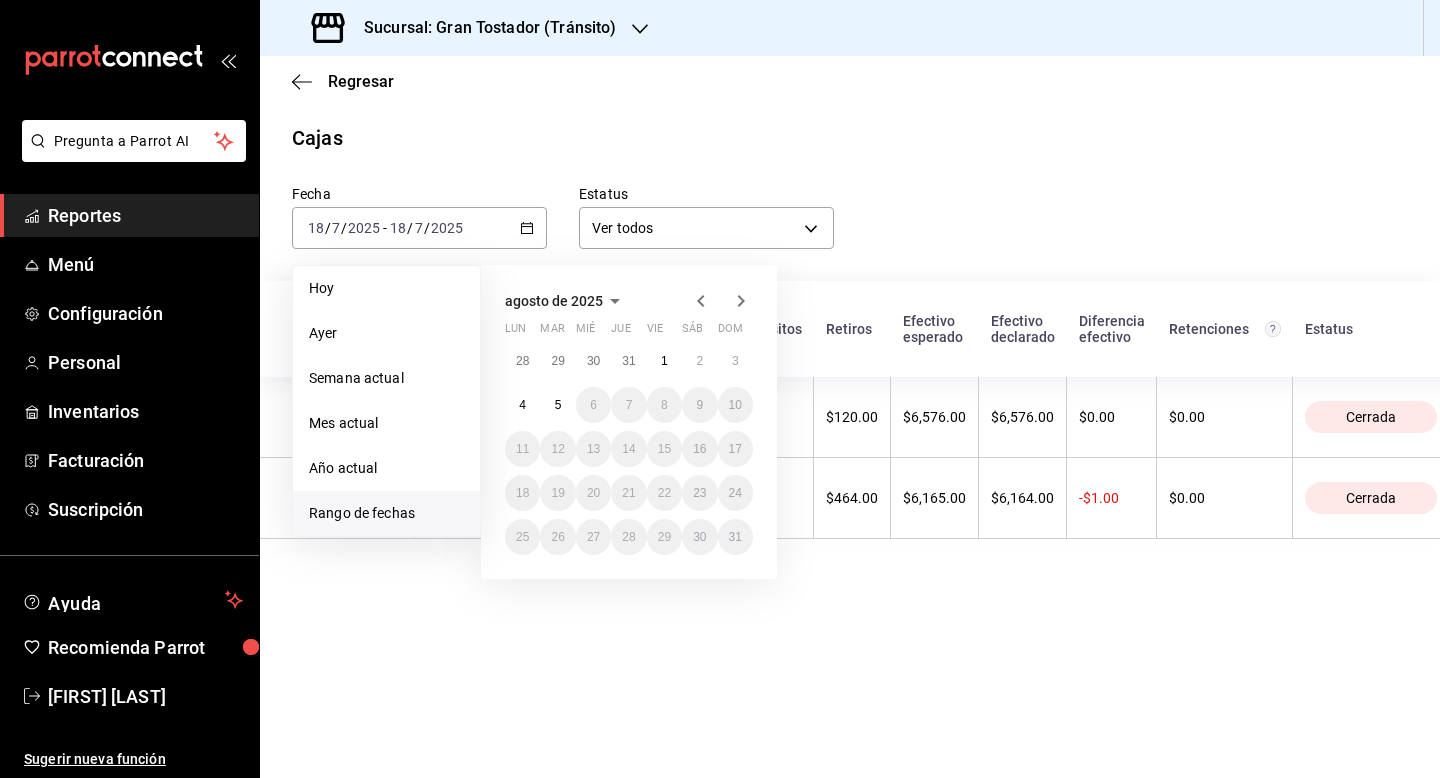 click 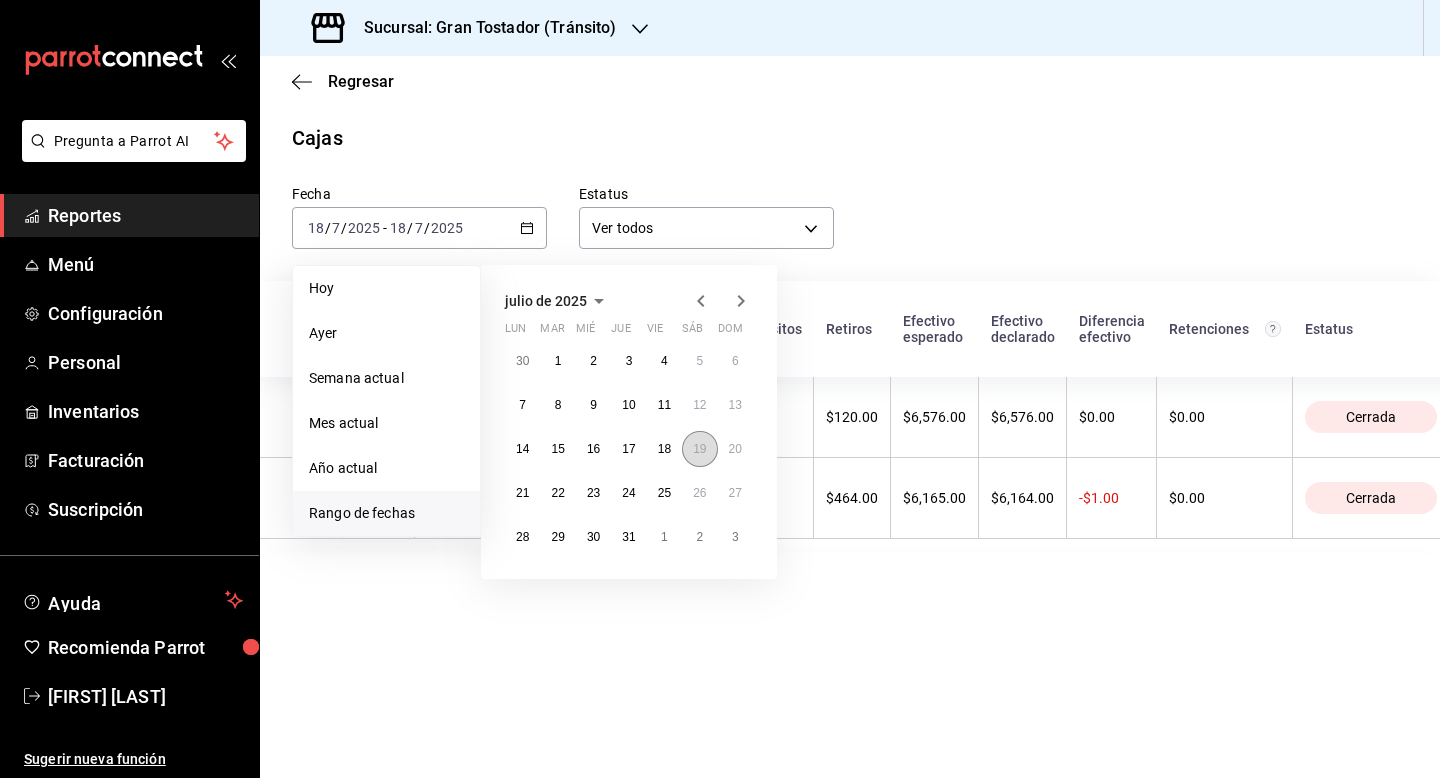 click on "19" at bounding box center [699, 449] 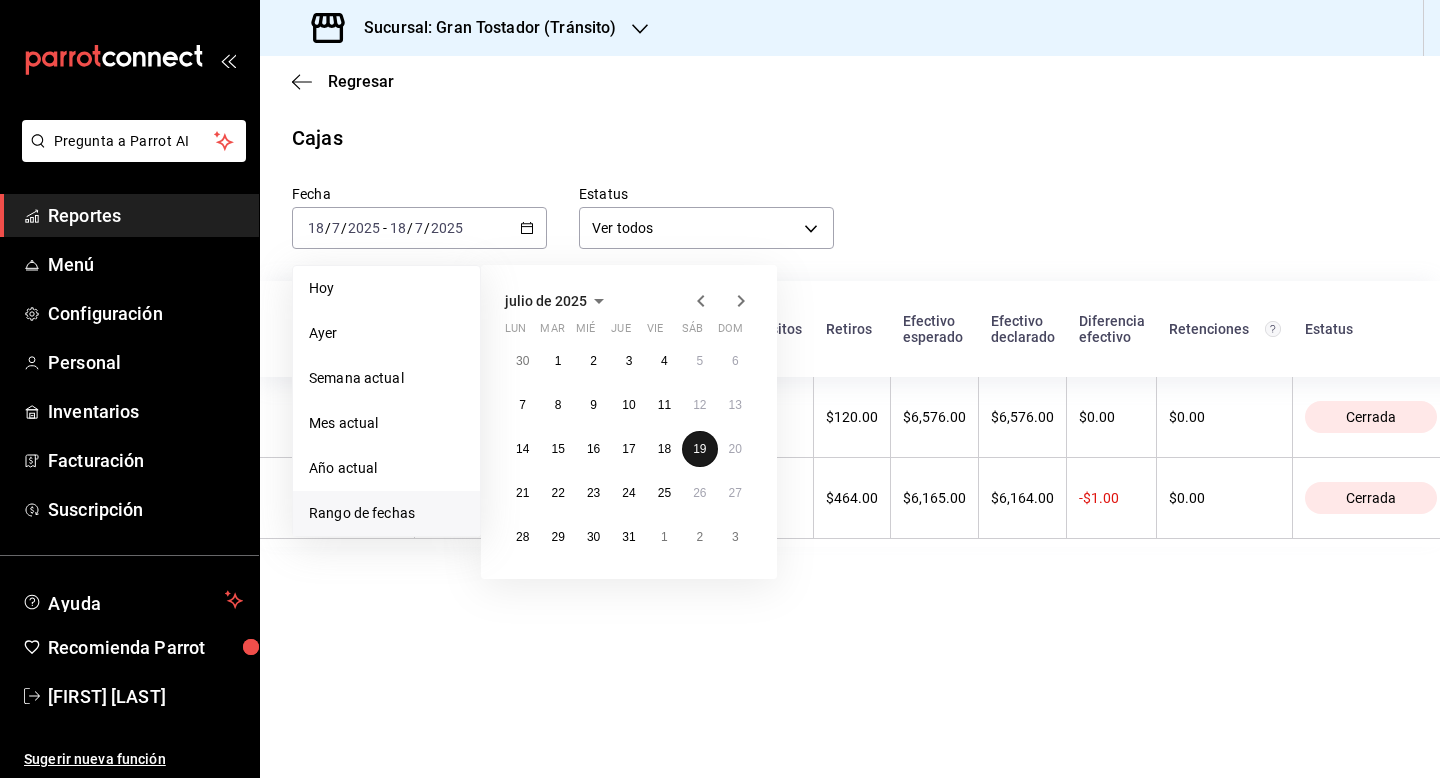click on "19" at bounding box center [699, 449] 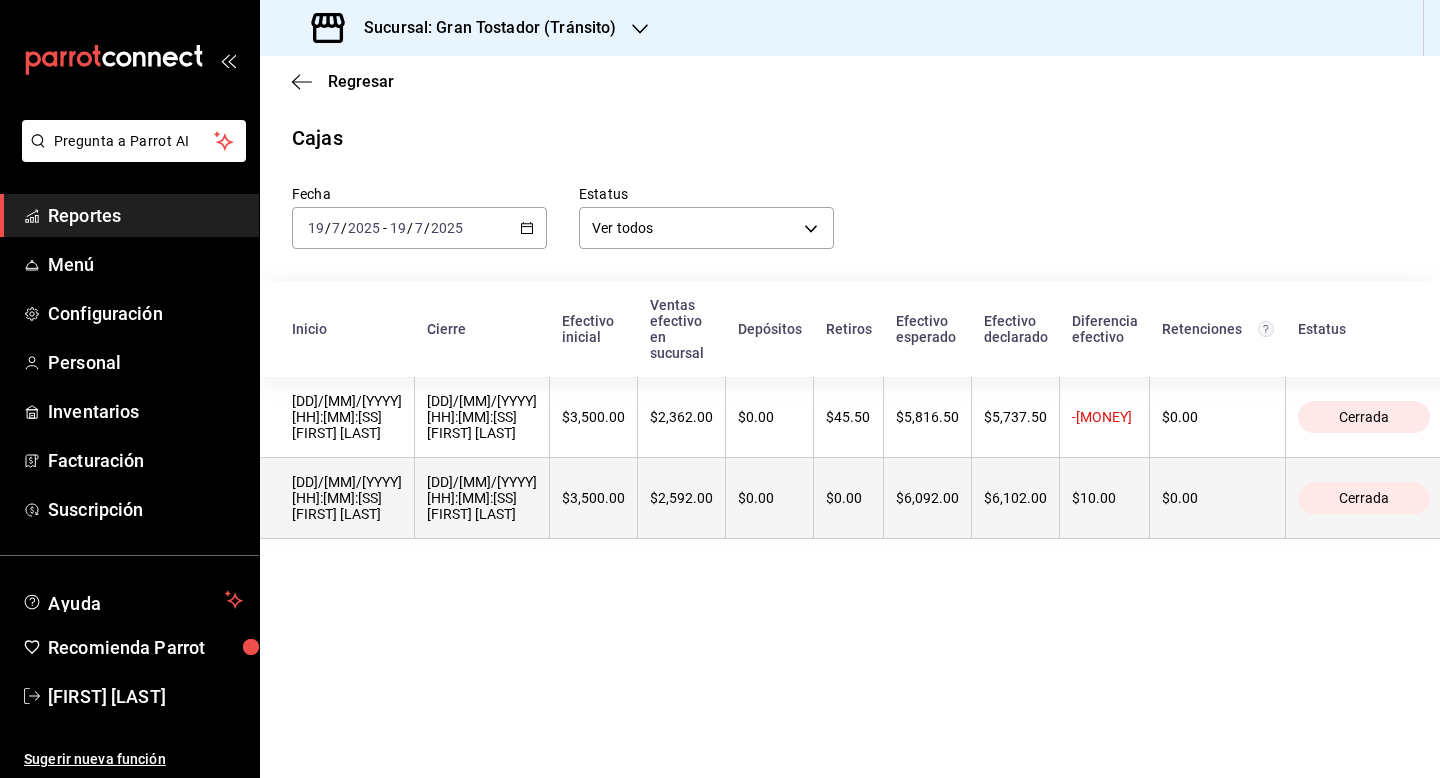 click on "$0.00" at bounding box center [770, 498] 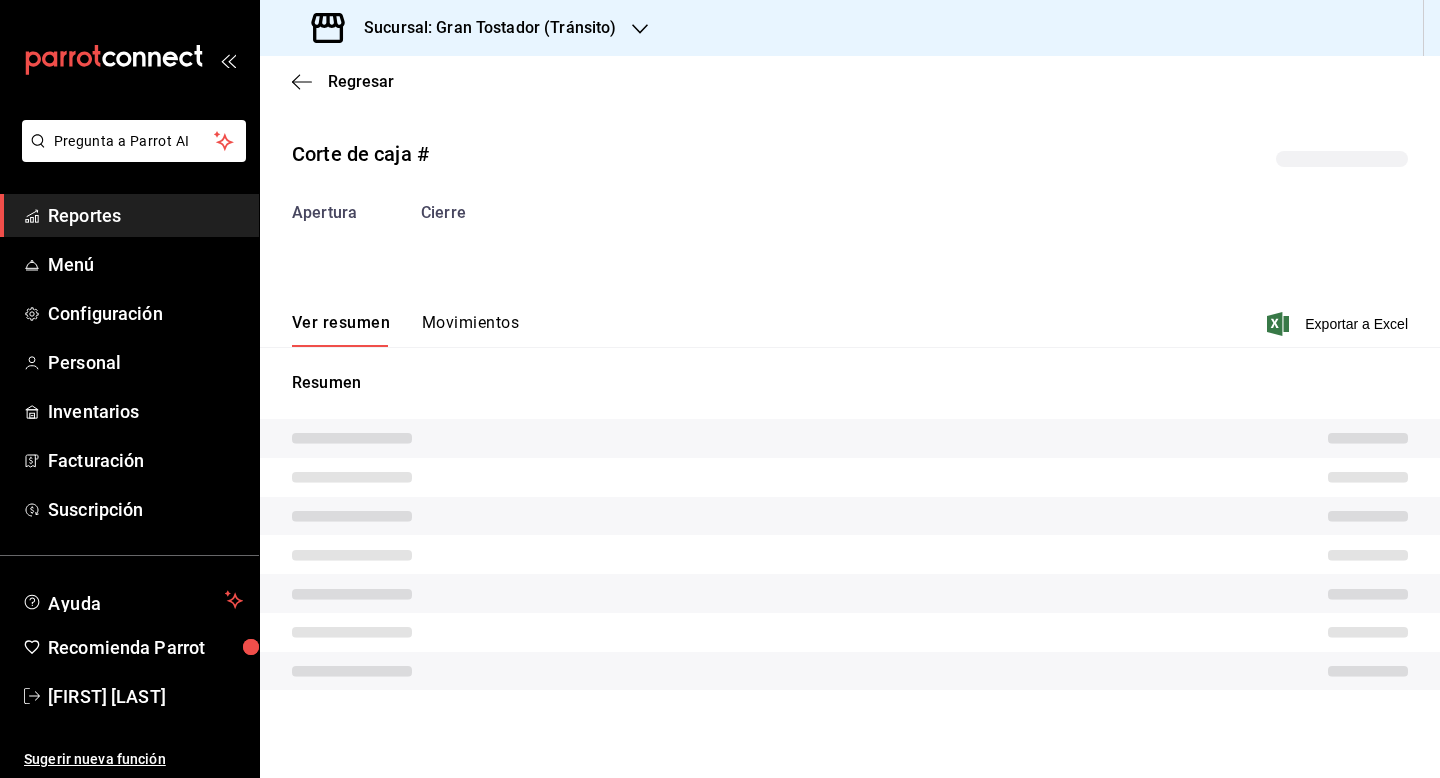 click at bounding box center [850, 516] 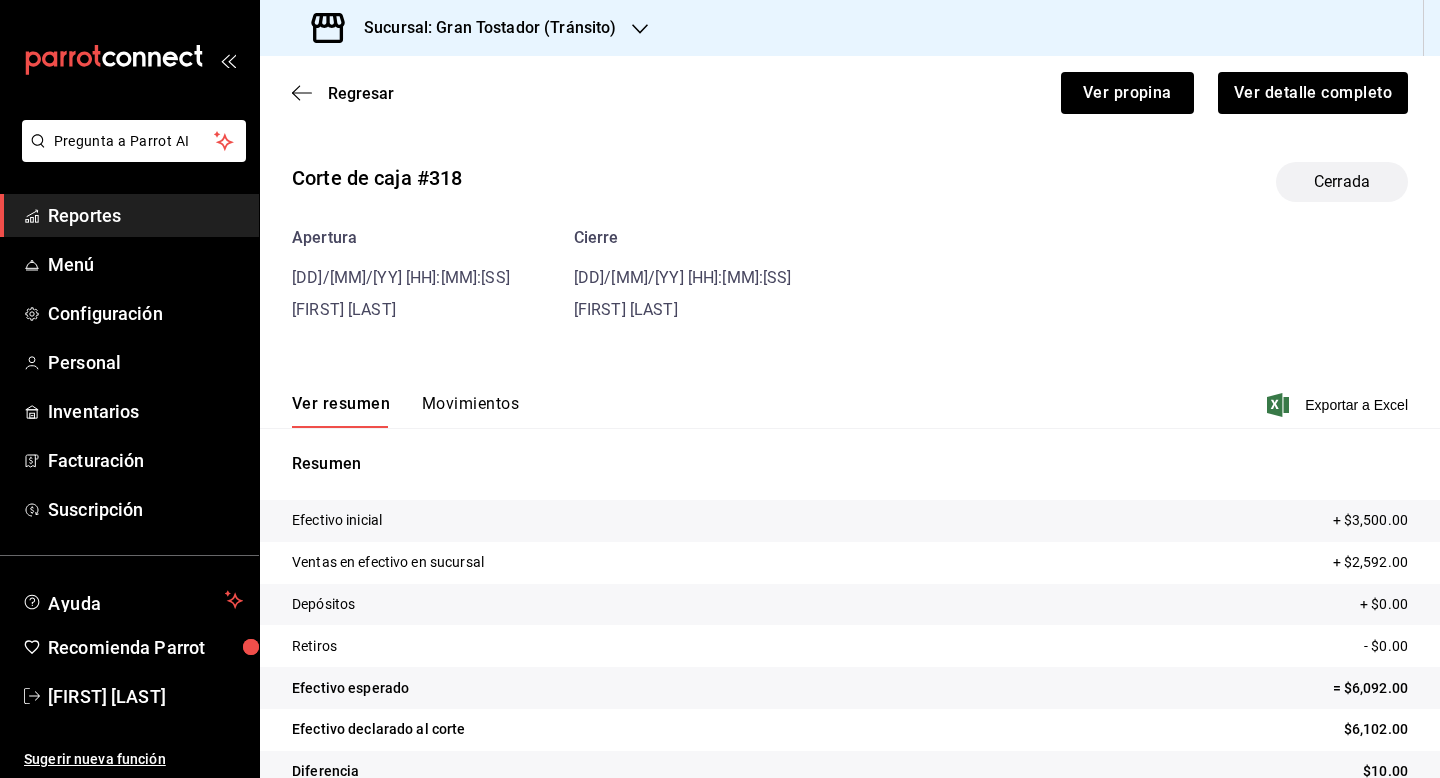 click on "Movimientos" at bounding box center [470, 411] 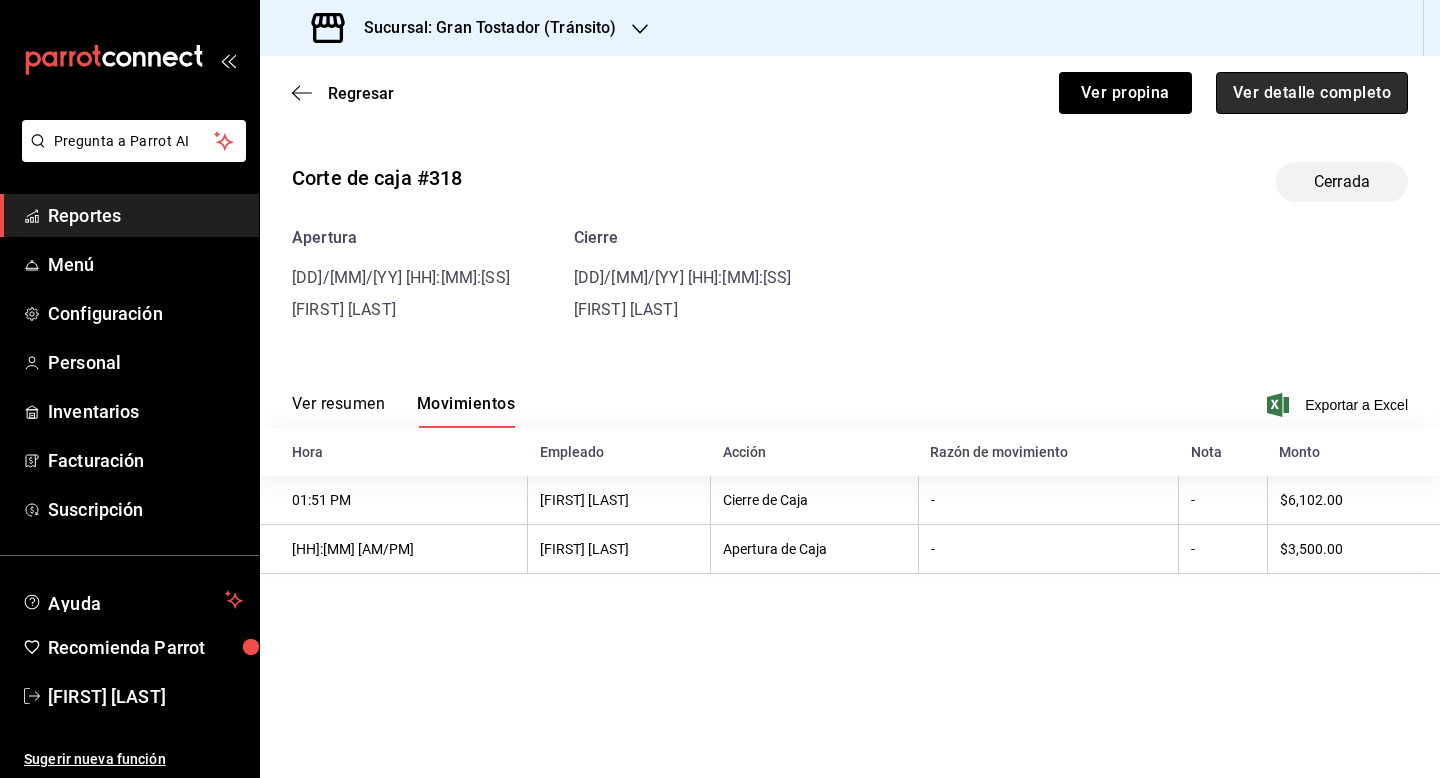 click on "Ver detalle completo" at bounding box center (1312, 93) 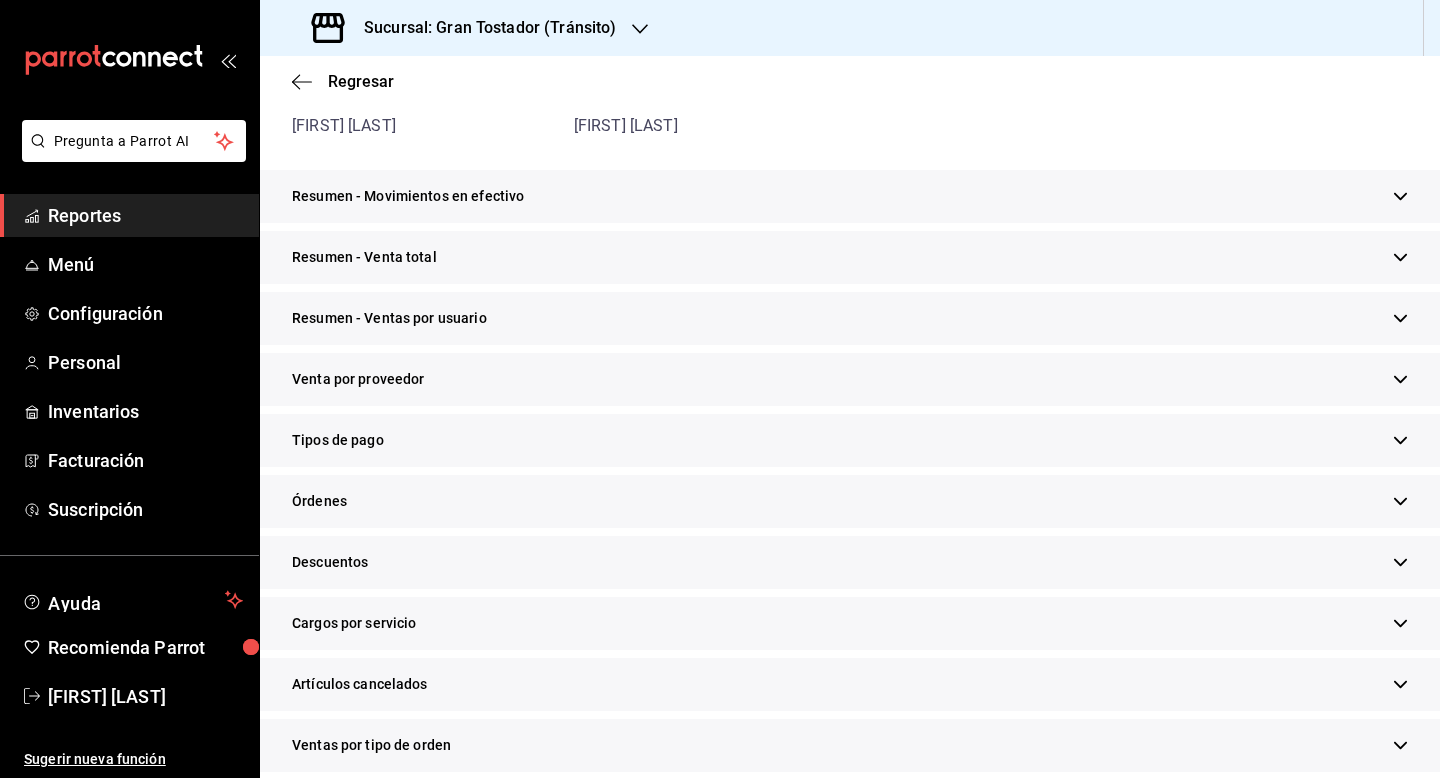 scroll, scrollTop: 286, scrollLeft: 0, axis: vertical 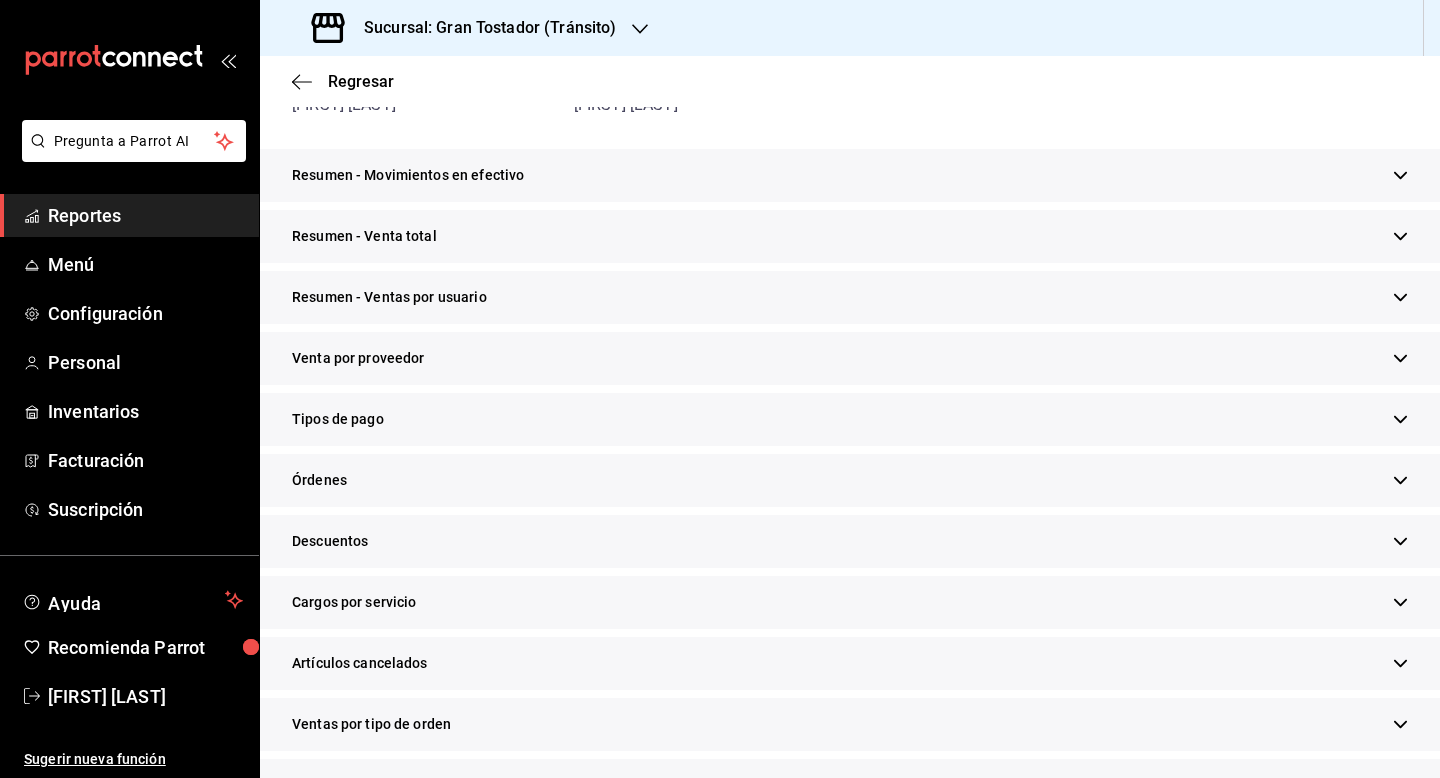 click on "Tipos de pago" at bounding box center (850, 419) 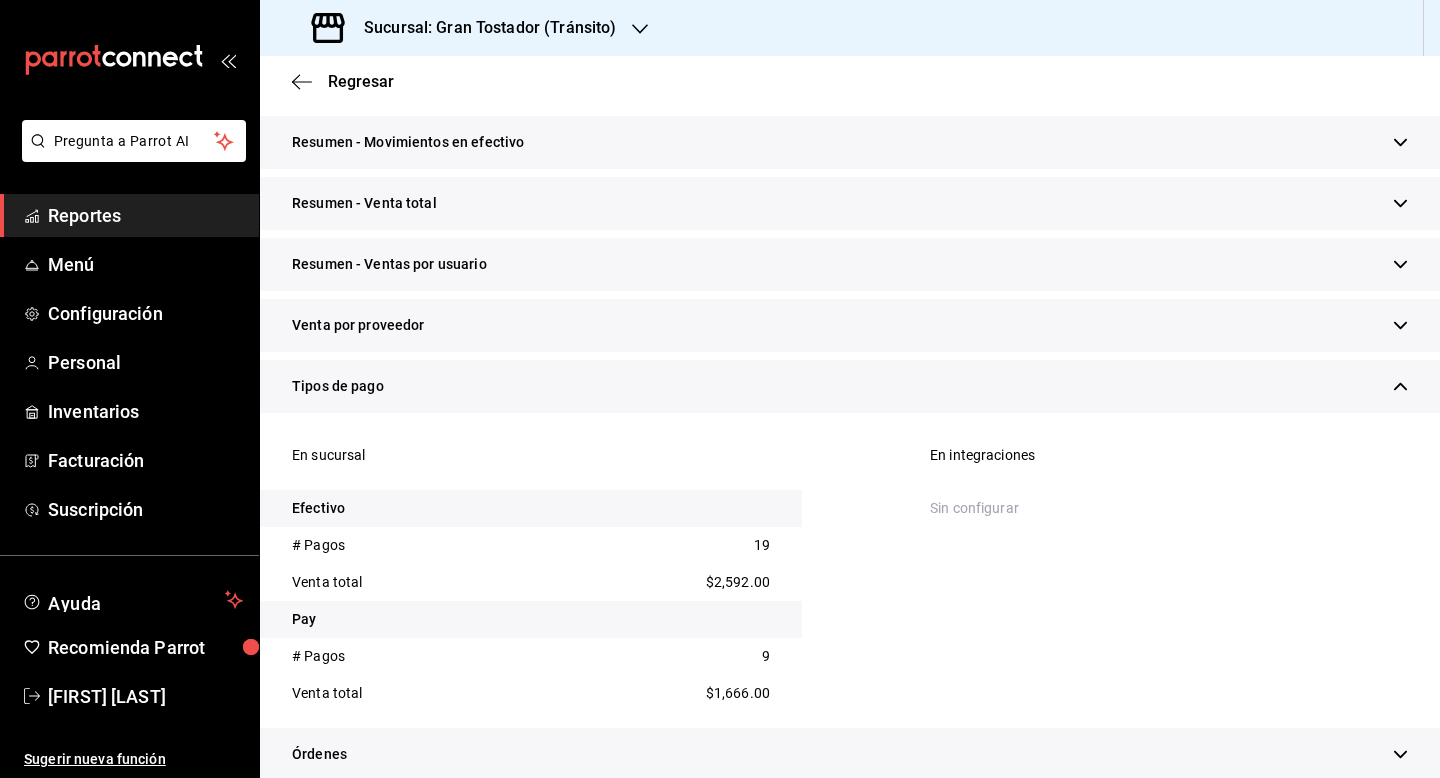 scroll, scrollTop: 300, scrollLeft: 0, axis: vertical 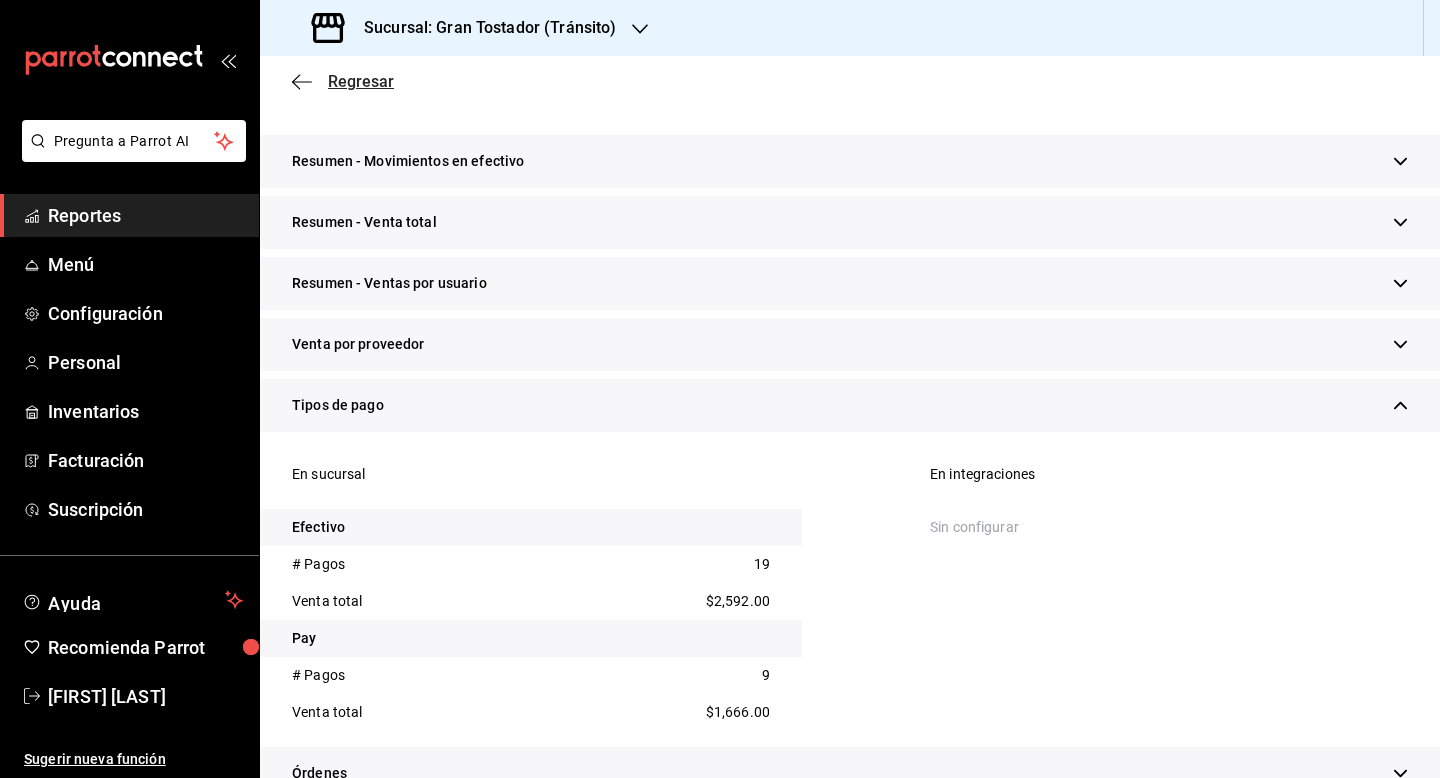 click on "Regresar" at bounding box center [361, 81] 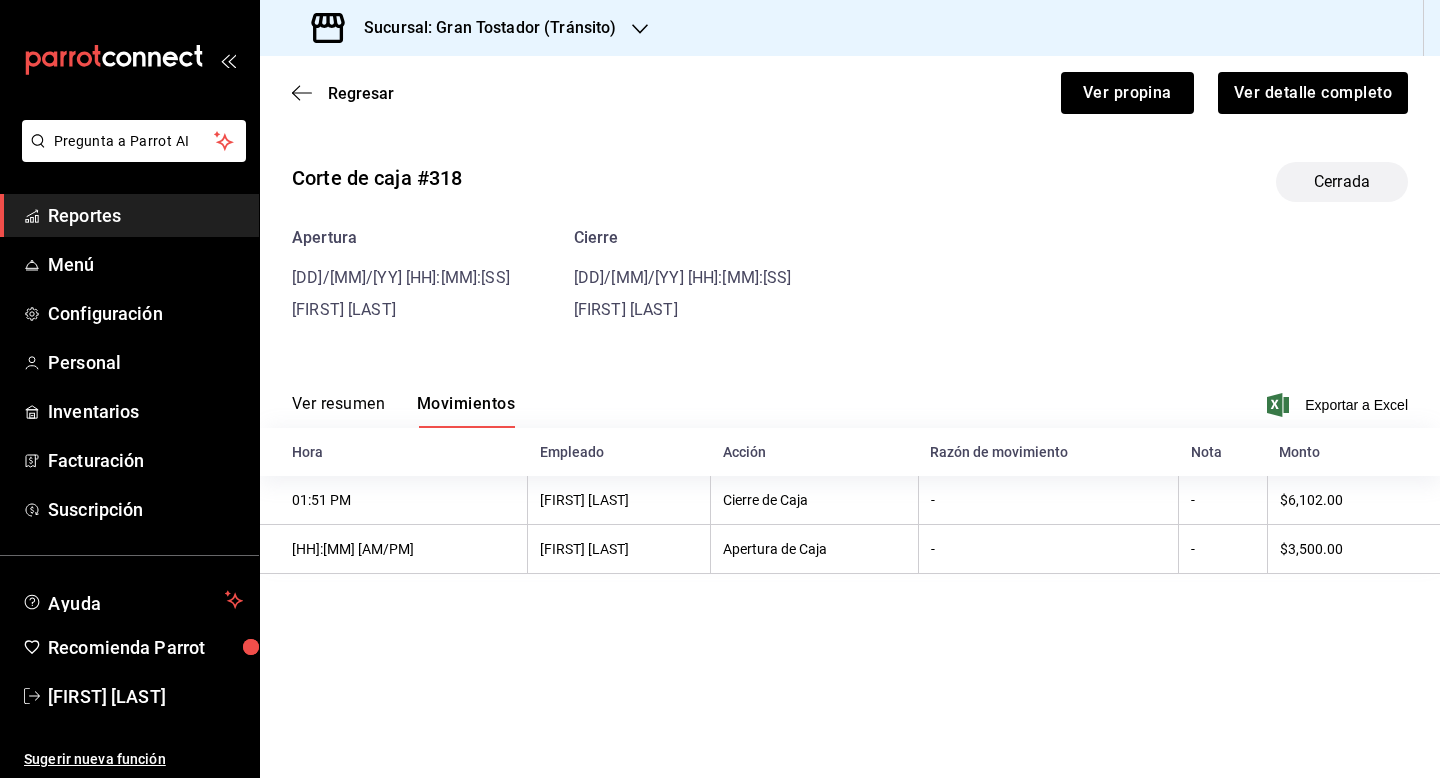 scroll, scrollTop: 0, scrollLeft: 0, axis: both 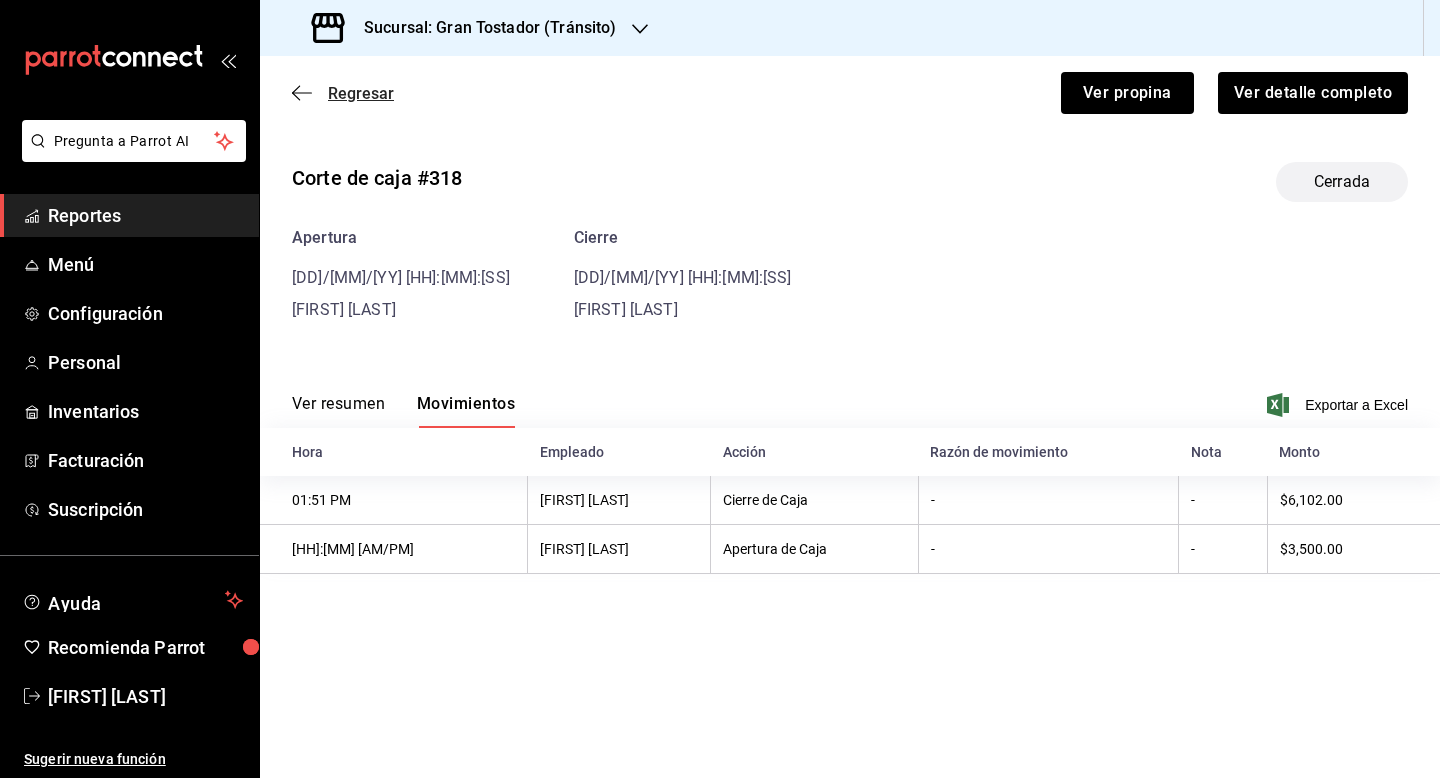 click on "Regresar" at bounding box center (361, 93) 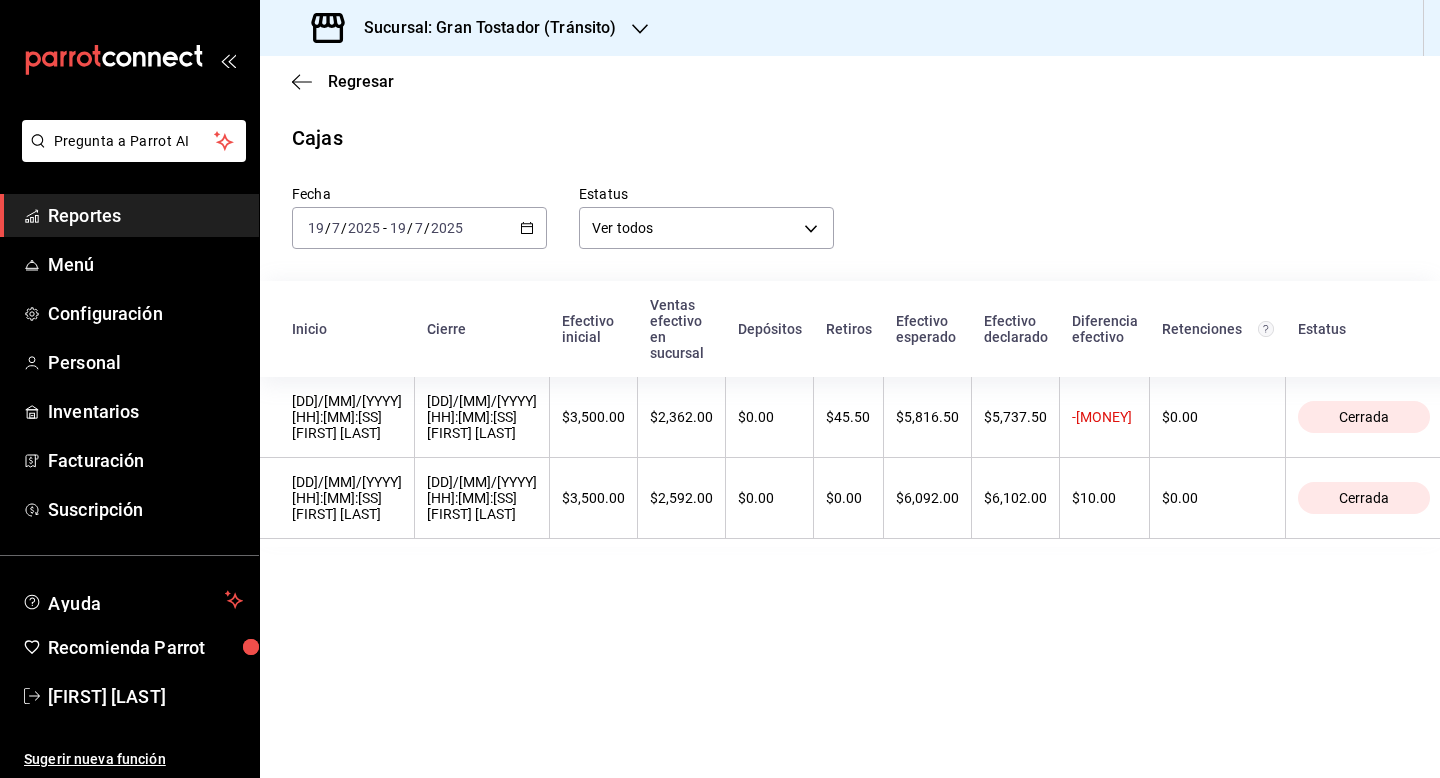 click on "[YYYY]-[MM]-[DD] [DD] / [M] / [YYYY] - [YYYY]-[MM]-[DD] [DD] / [M] / [YYYY]" at bounding box center [419, 228] 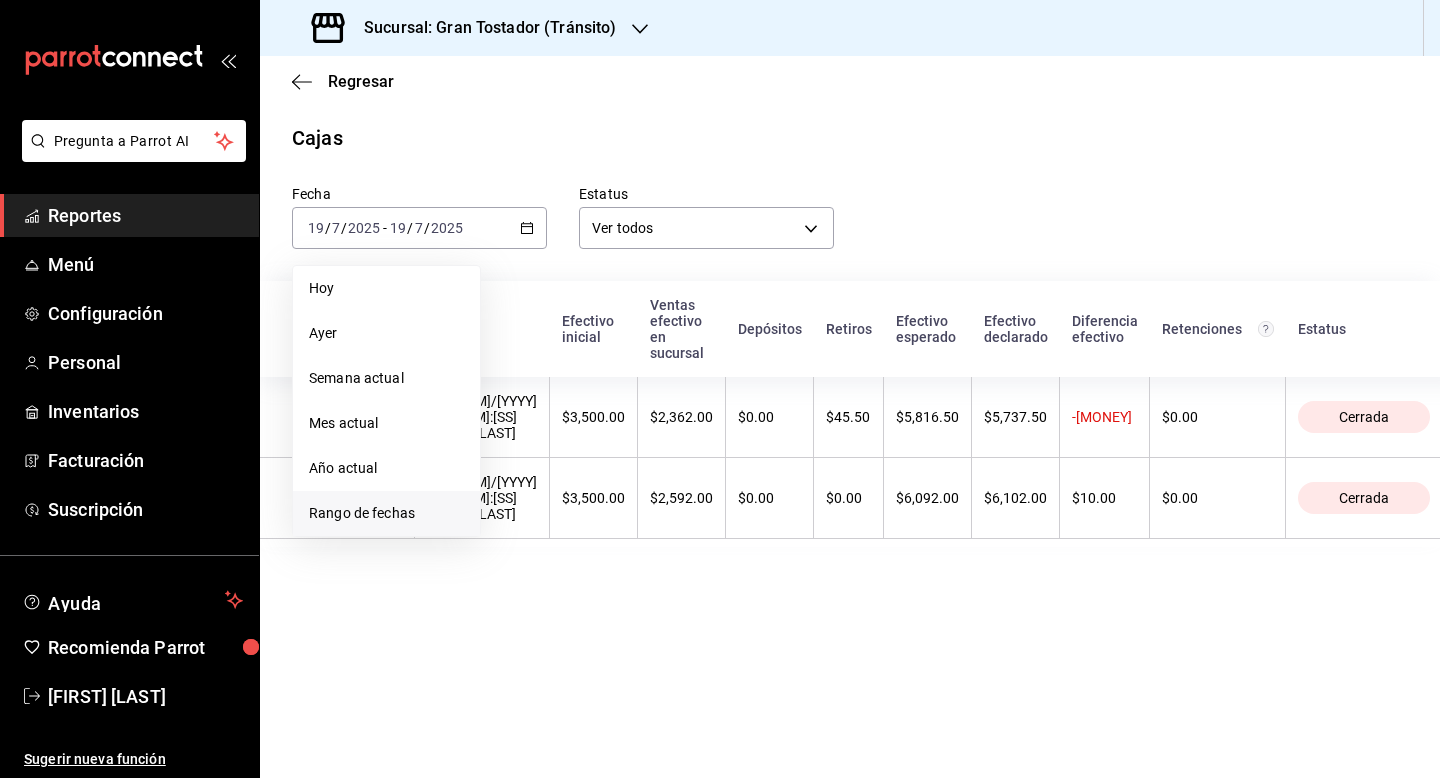 click on "Rango de fechas" at bounding box center (386, 513) 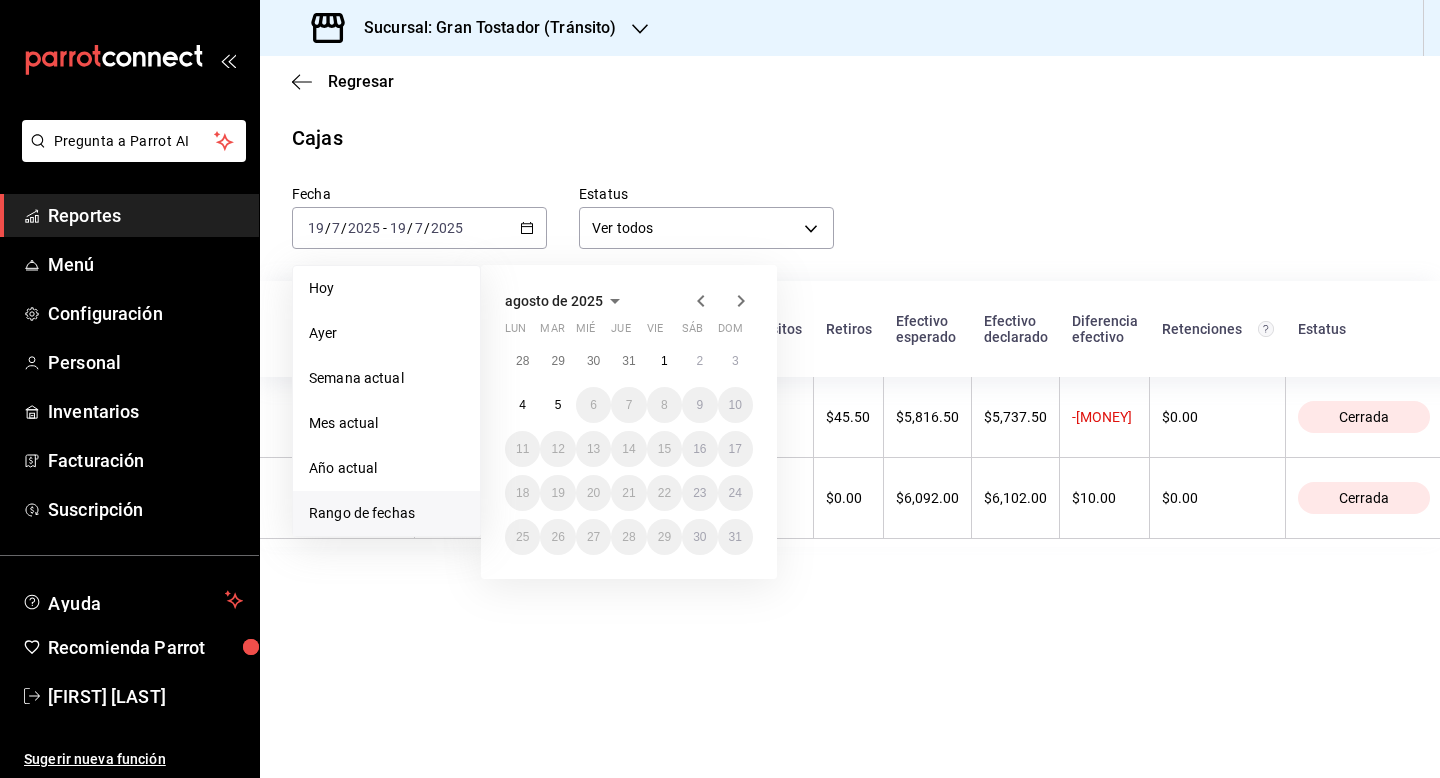 click 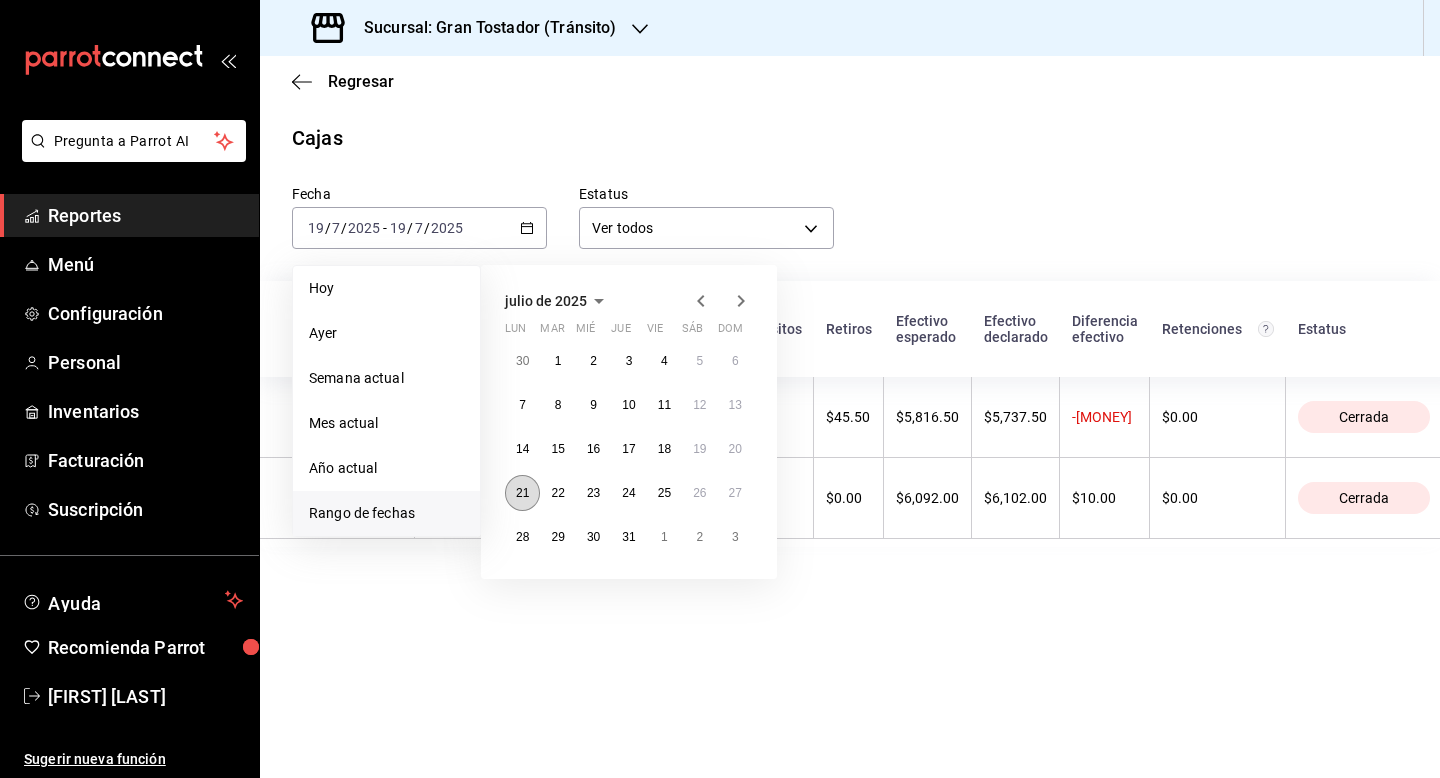 click on "21" at bounding box center [522, 493] 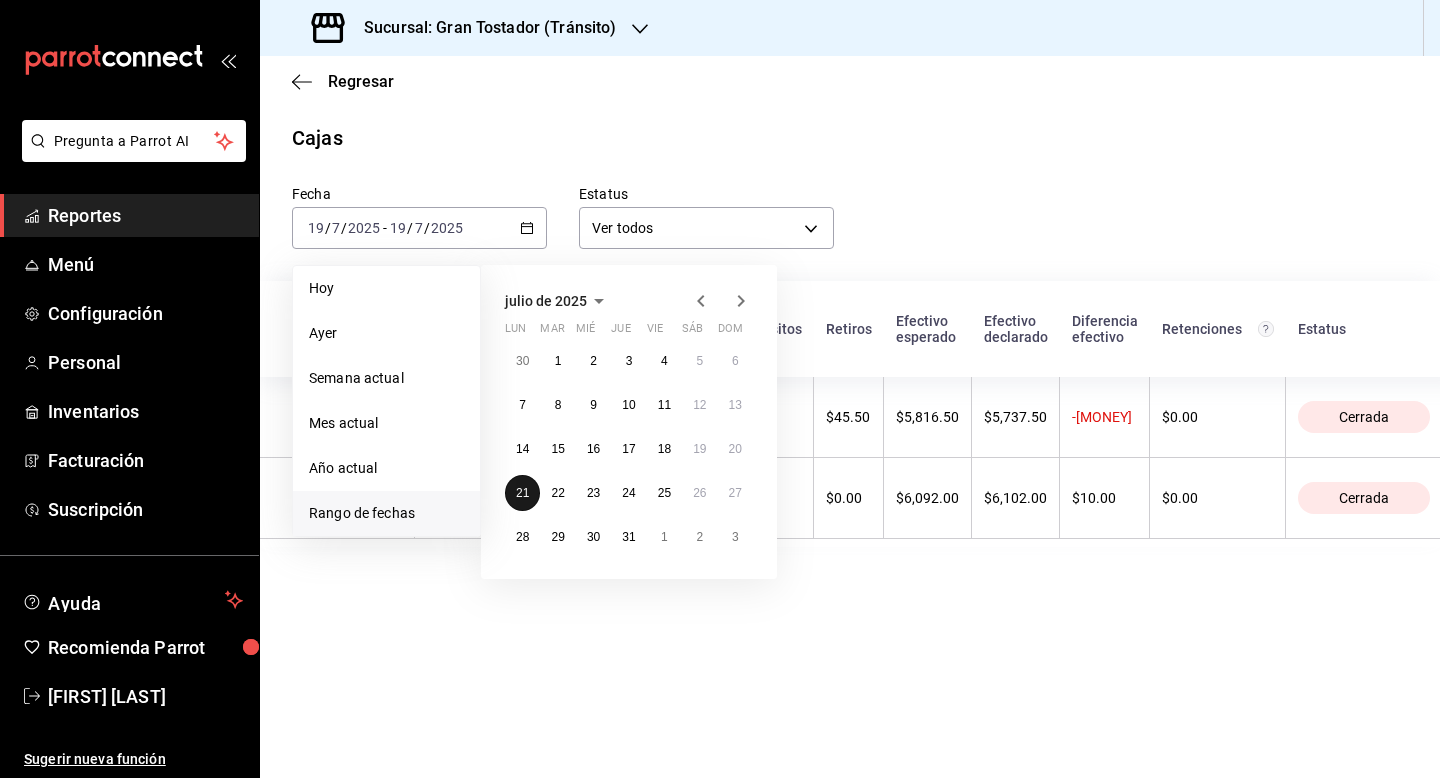 click on "21" at bounding box center (522, 493) 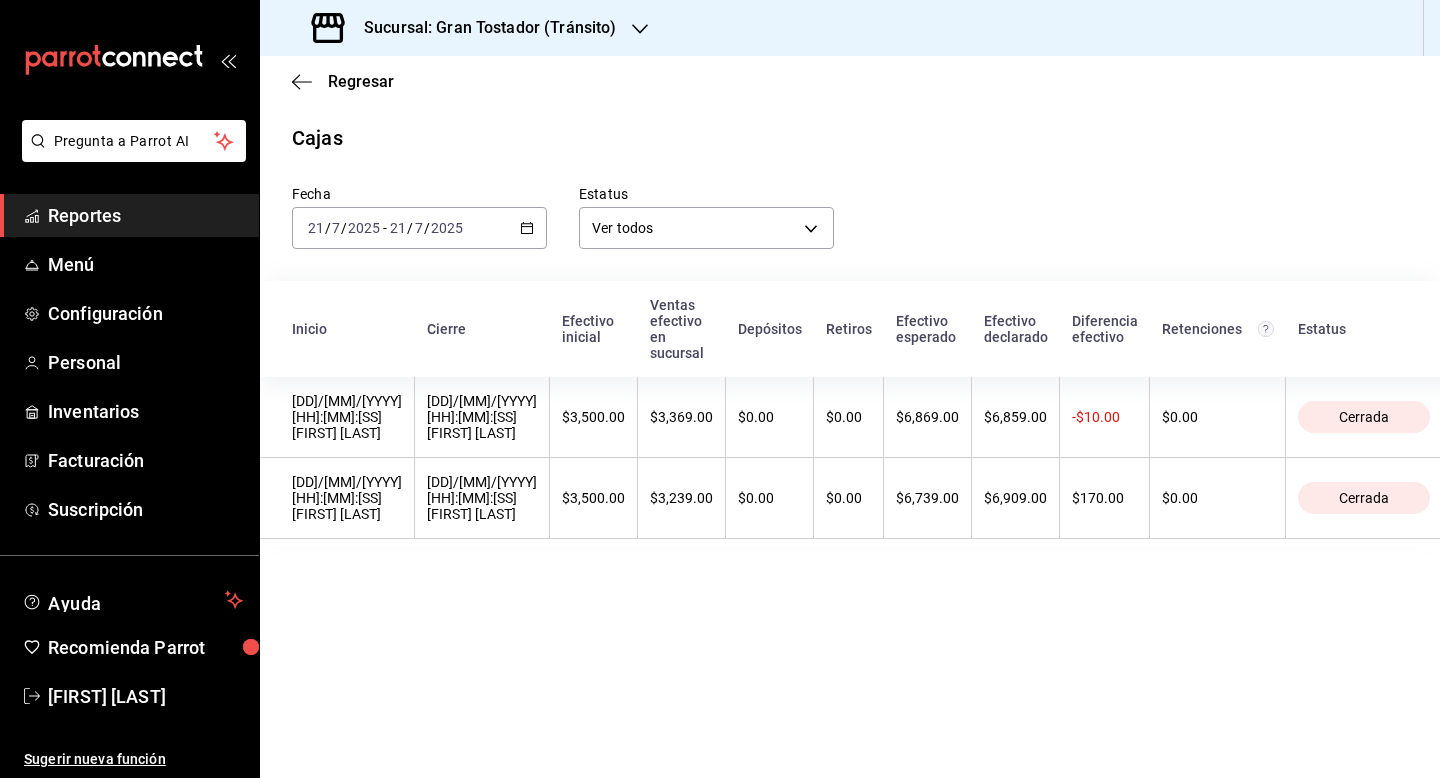 click on "$3,500.00" at bounding box center (594, 498) 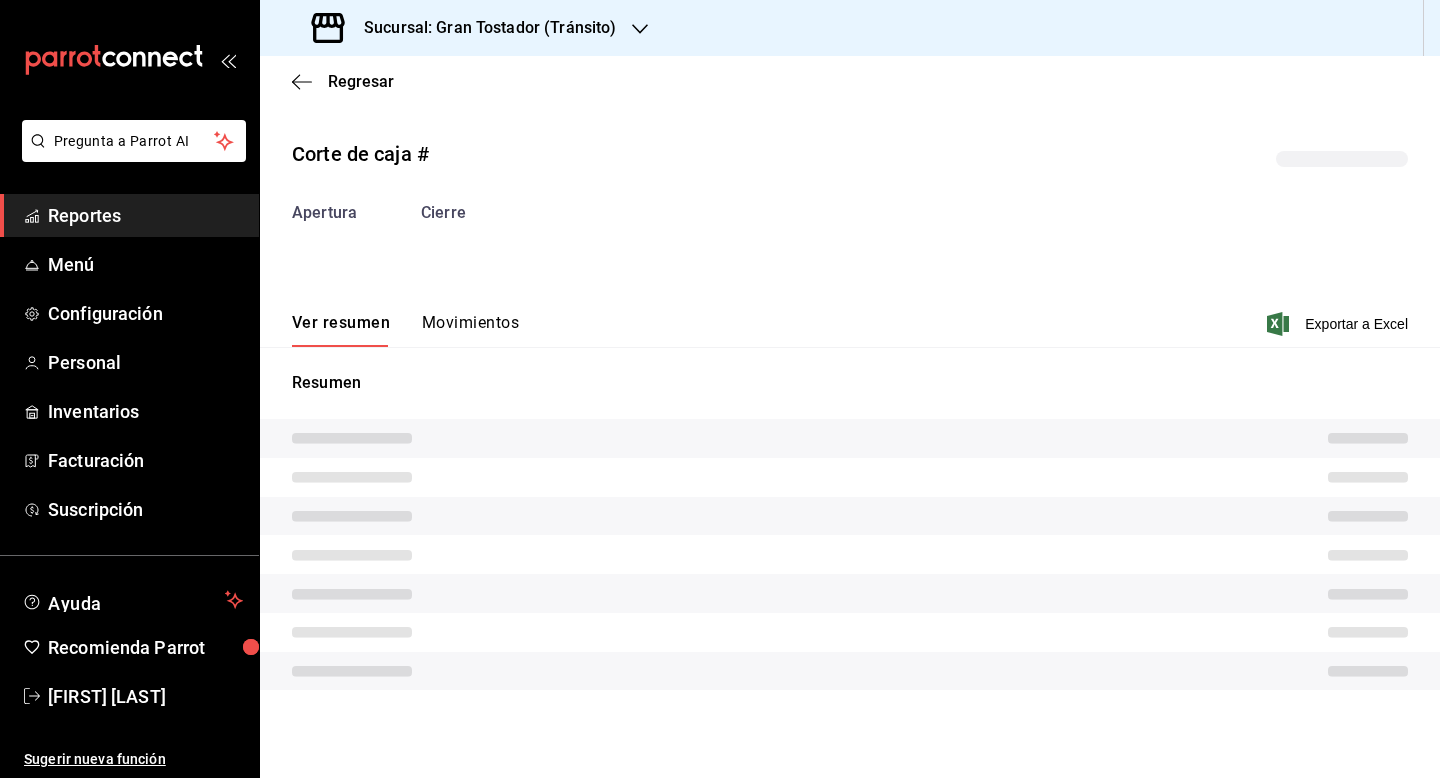 click at bounding box center (850, 516) 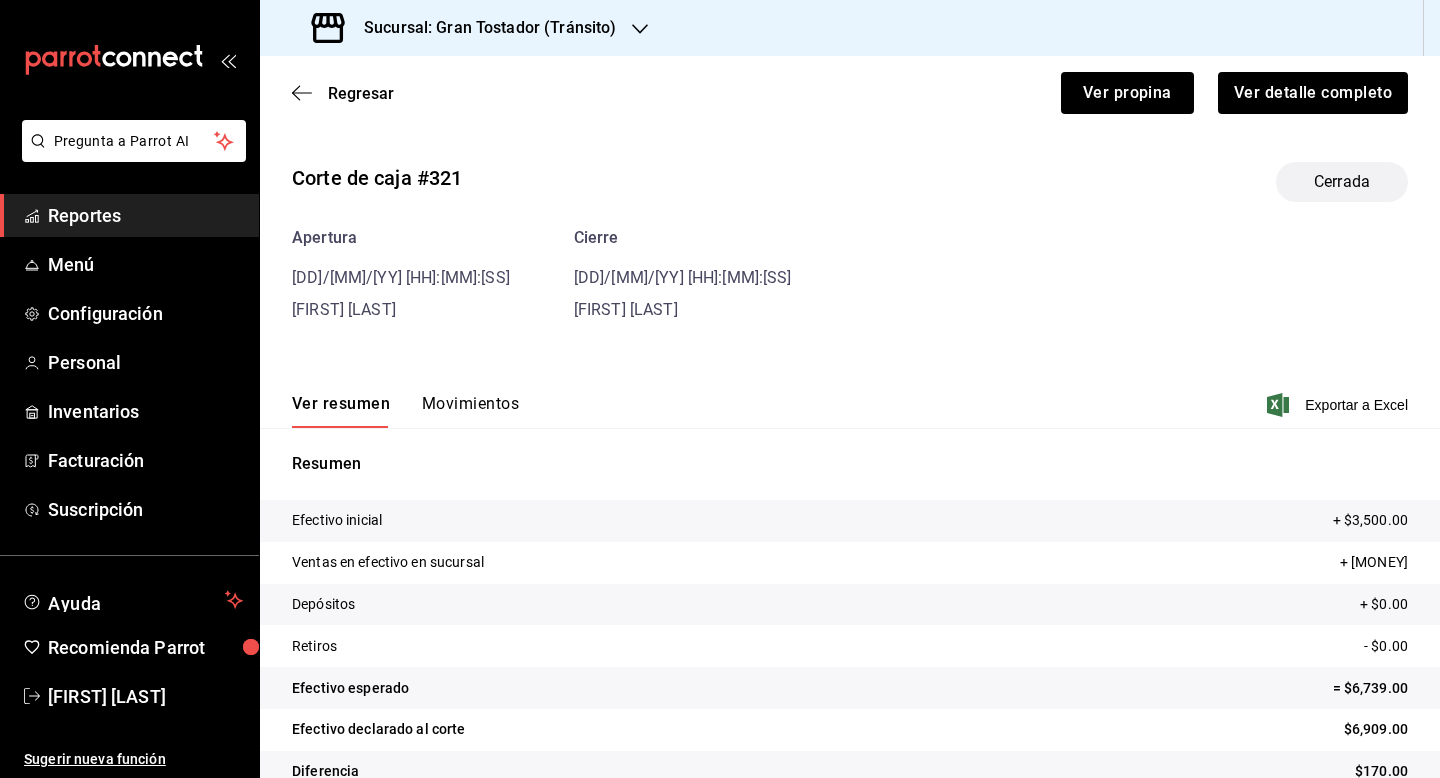 scroll, scrollTop: 38, scrollLeft: 0, axis: vertical 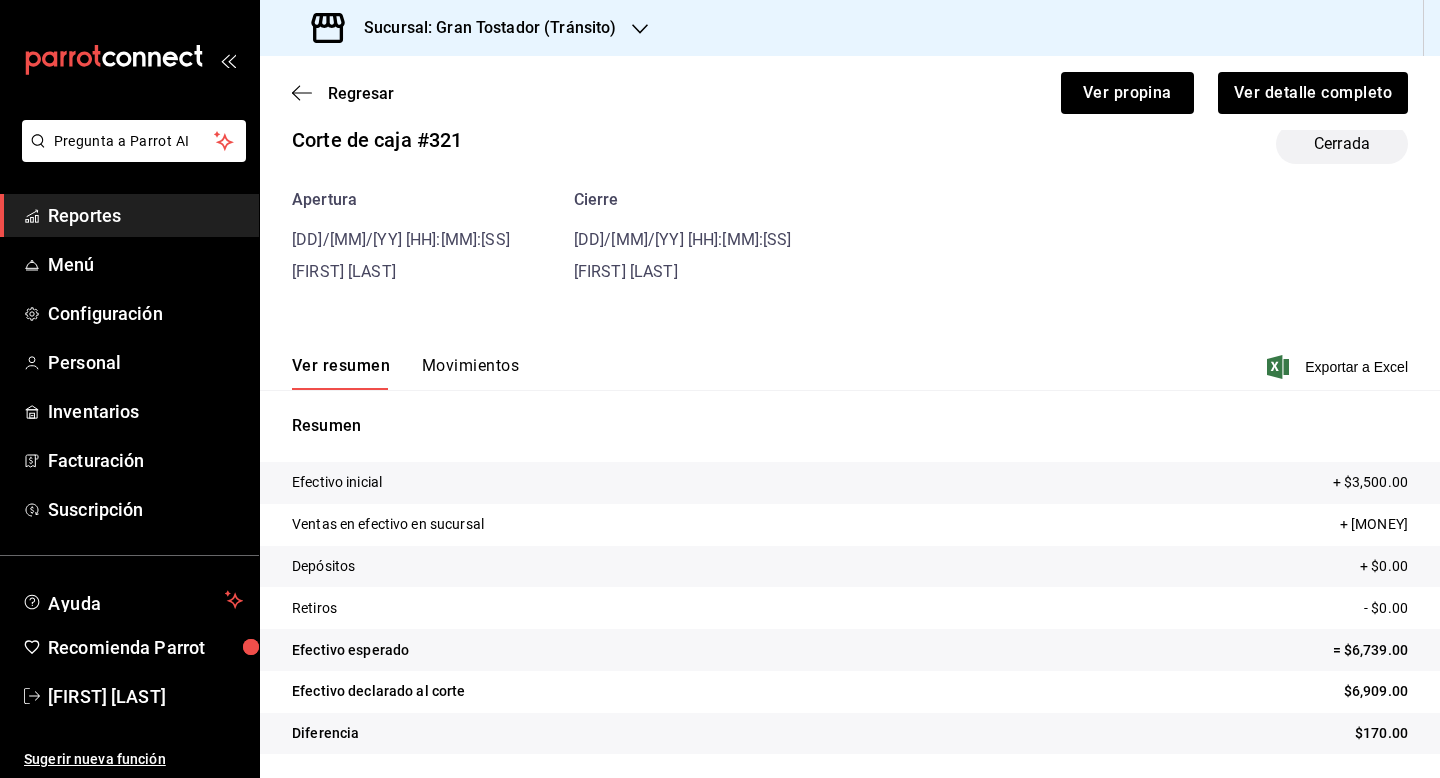 click on "Movimientos" at bounding box center (470, 373) 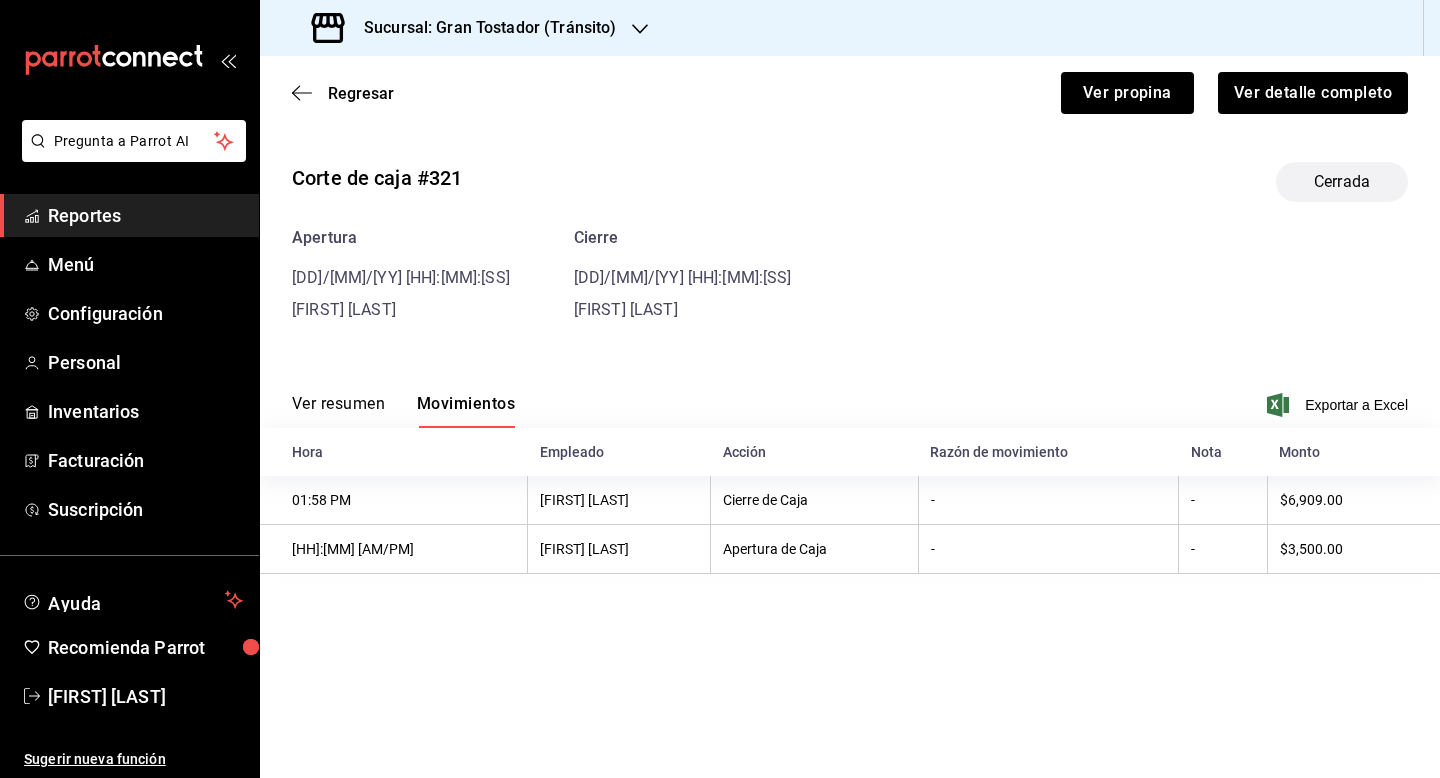 scroll, scrollTop: 0, scrollLeft: 0, axis: both 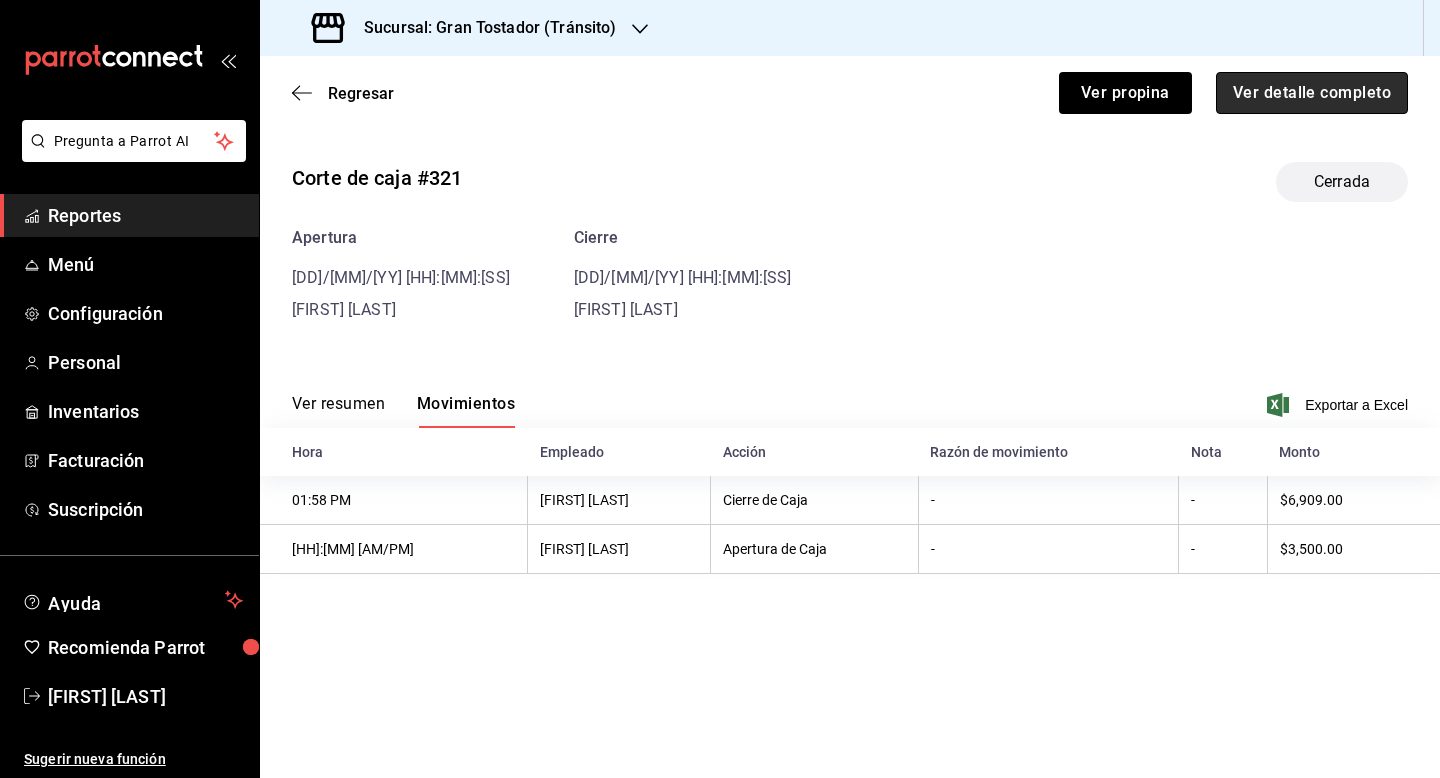click on "Ver detalle completo" at bounding box center (1312, 93) 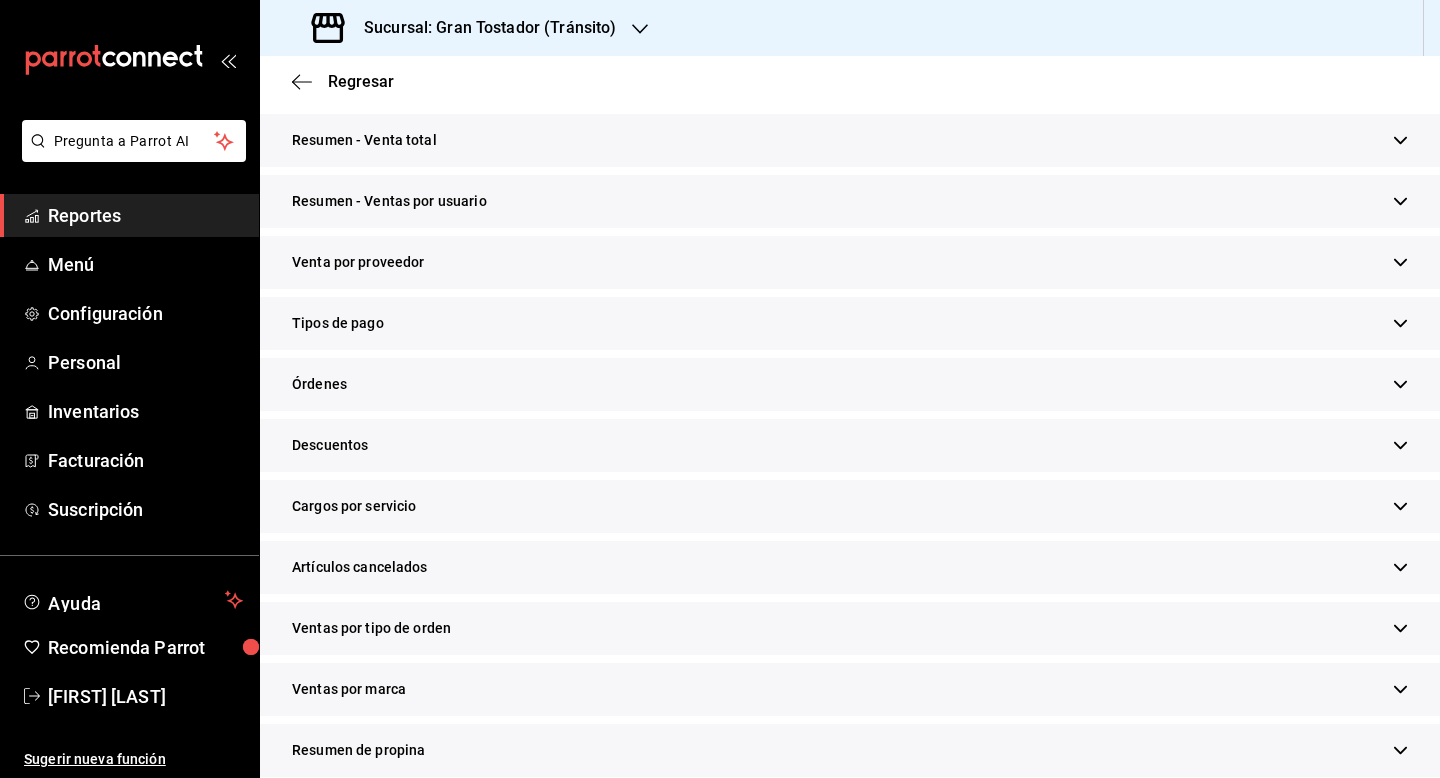 scroll, scrollTop: 380, scrollLeft: 0, axis: vertical 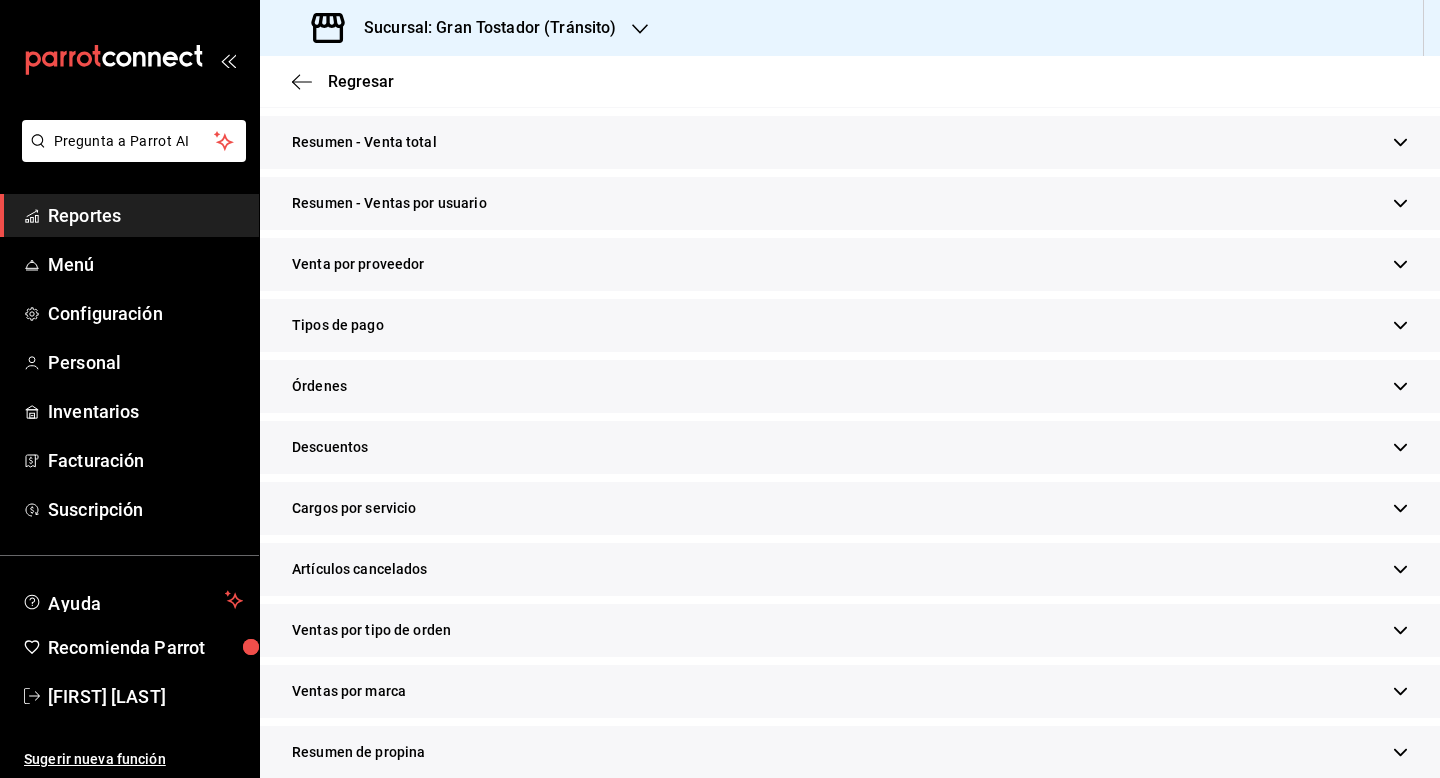 click on "Tipos de pago" at bounding box center [850, 325] 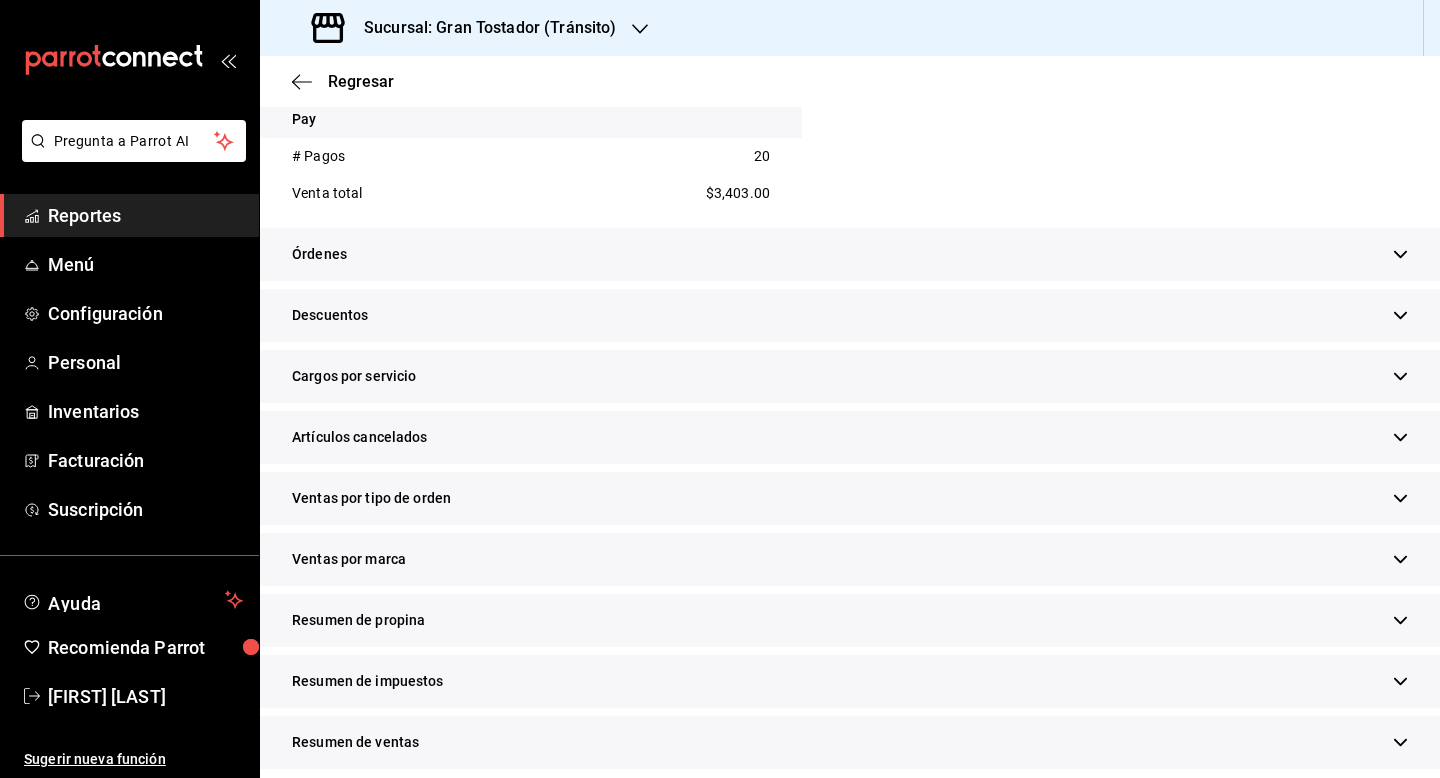 scroll, scrollTop: 834, scrollLeft: 0, axis: vertical 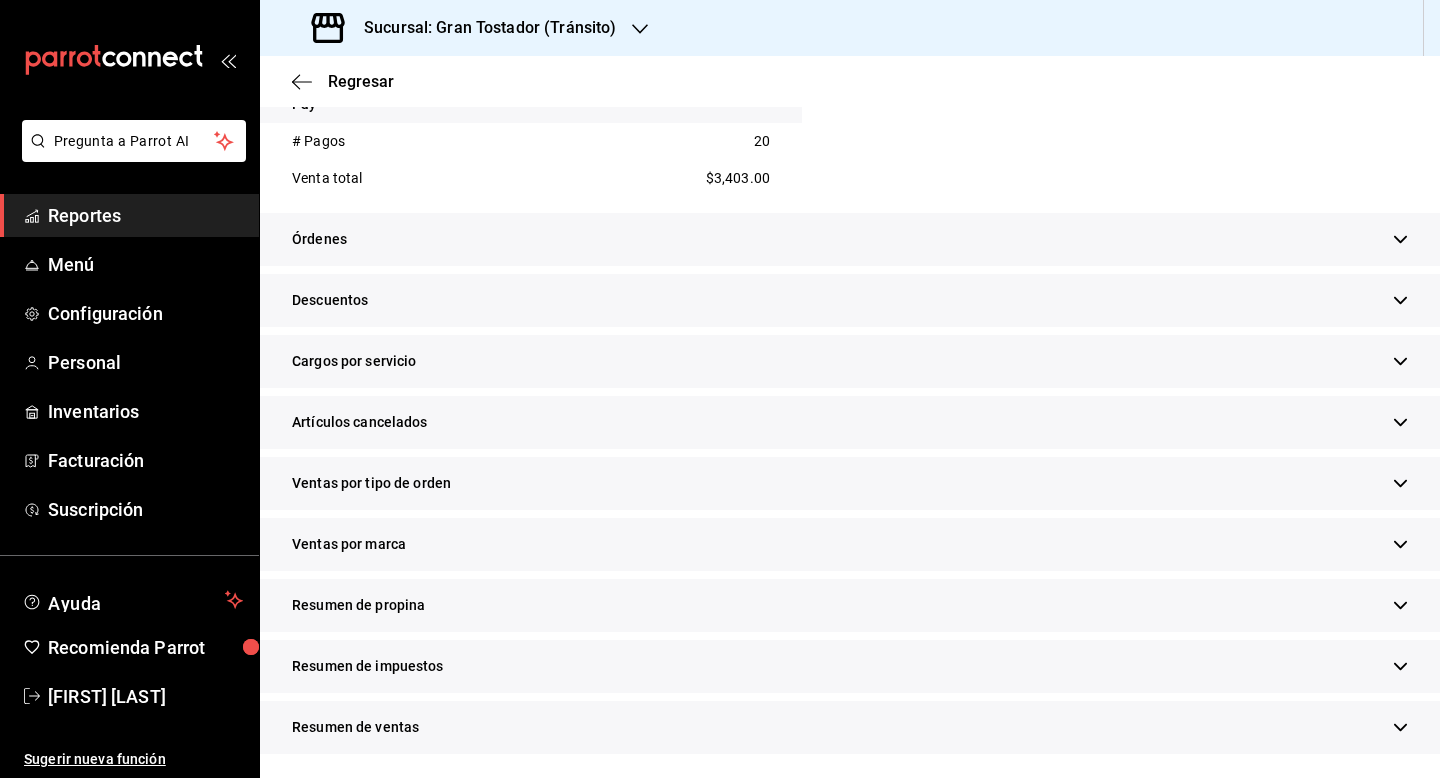 click on "Resumen de propina" at bounding box center [850, 605] 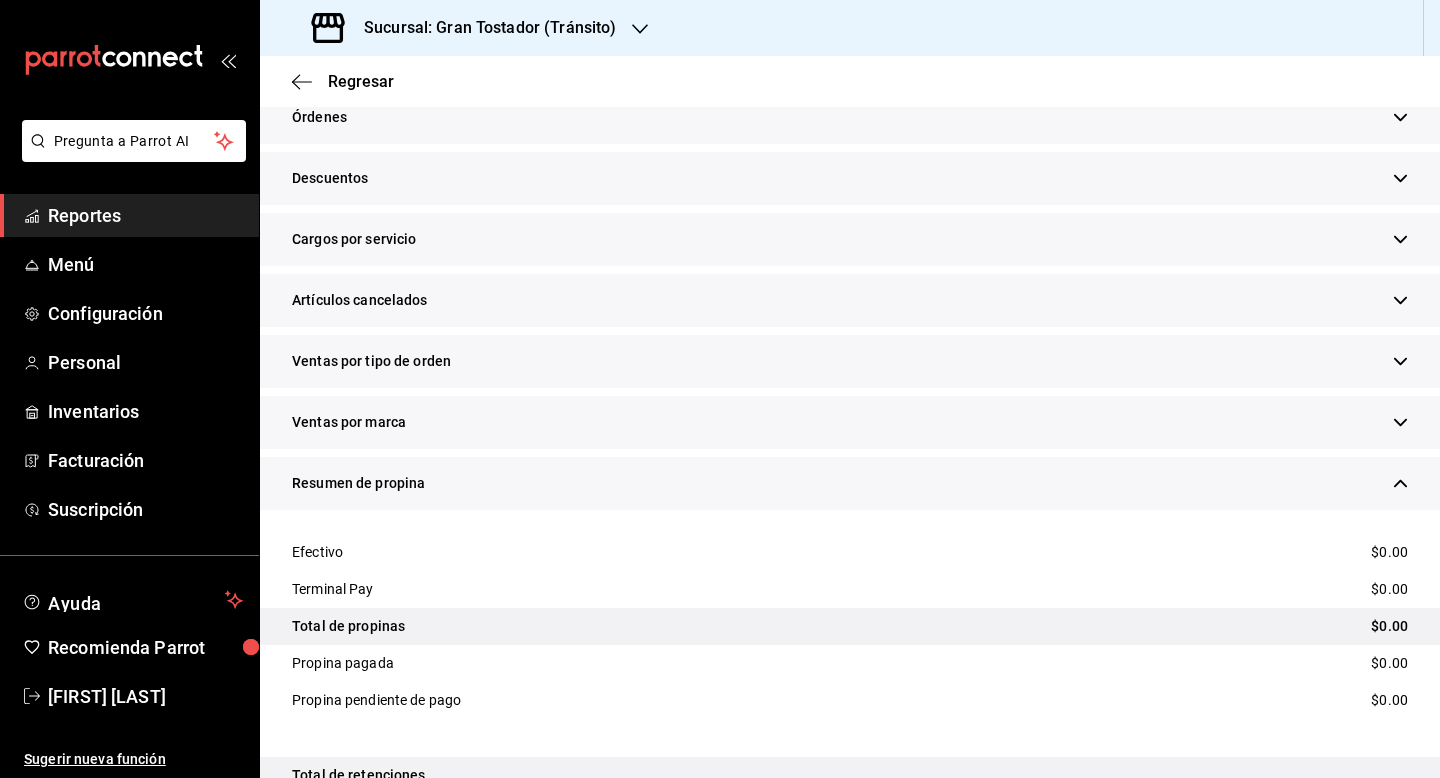 scroll, scrollTop: 963, scrollLeft: 0, axis: vertical 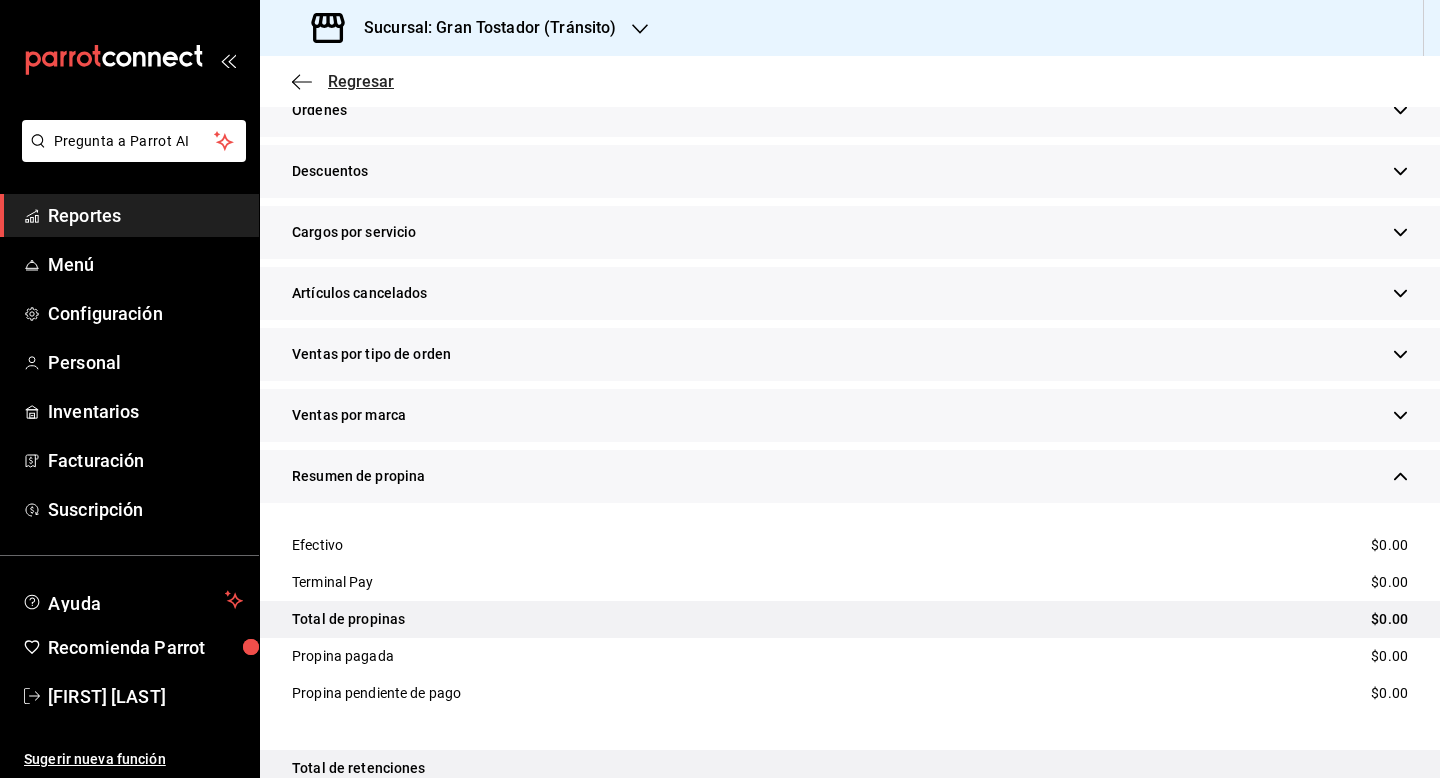 click on "Regresar" at bounding box center [361, 81] 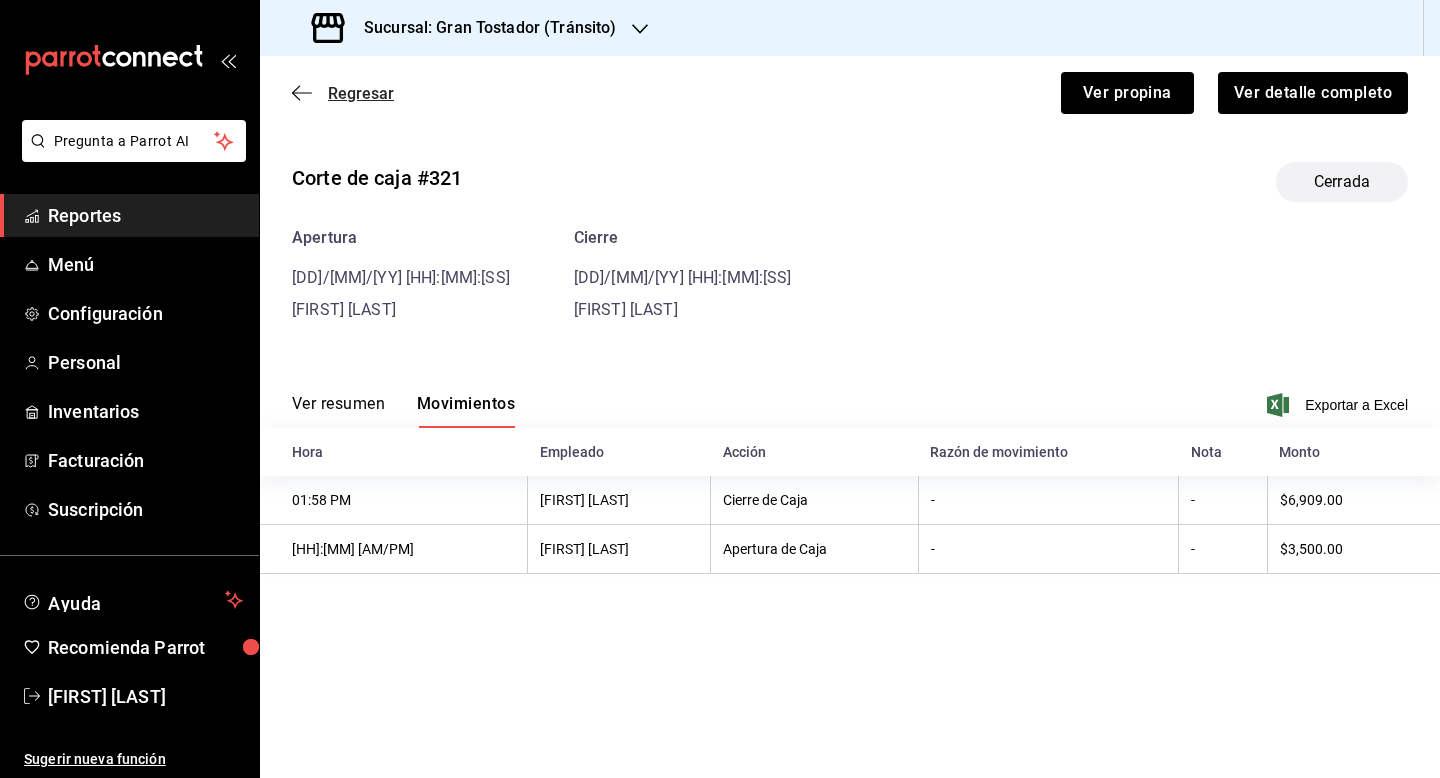 click on "Regresar" at bounding box center (361, 93) 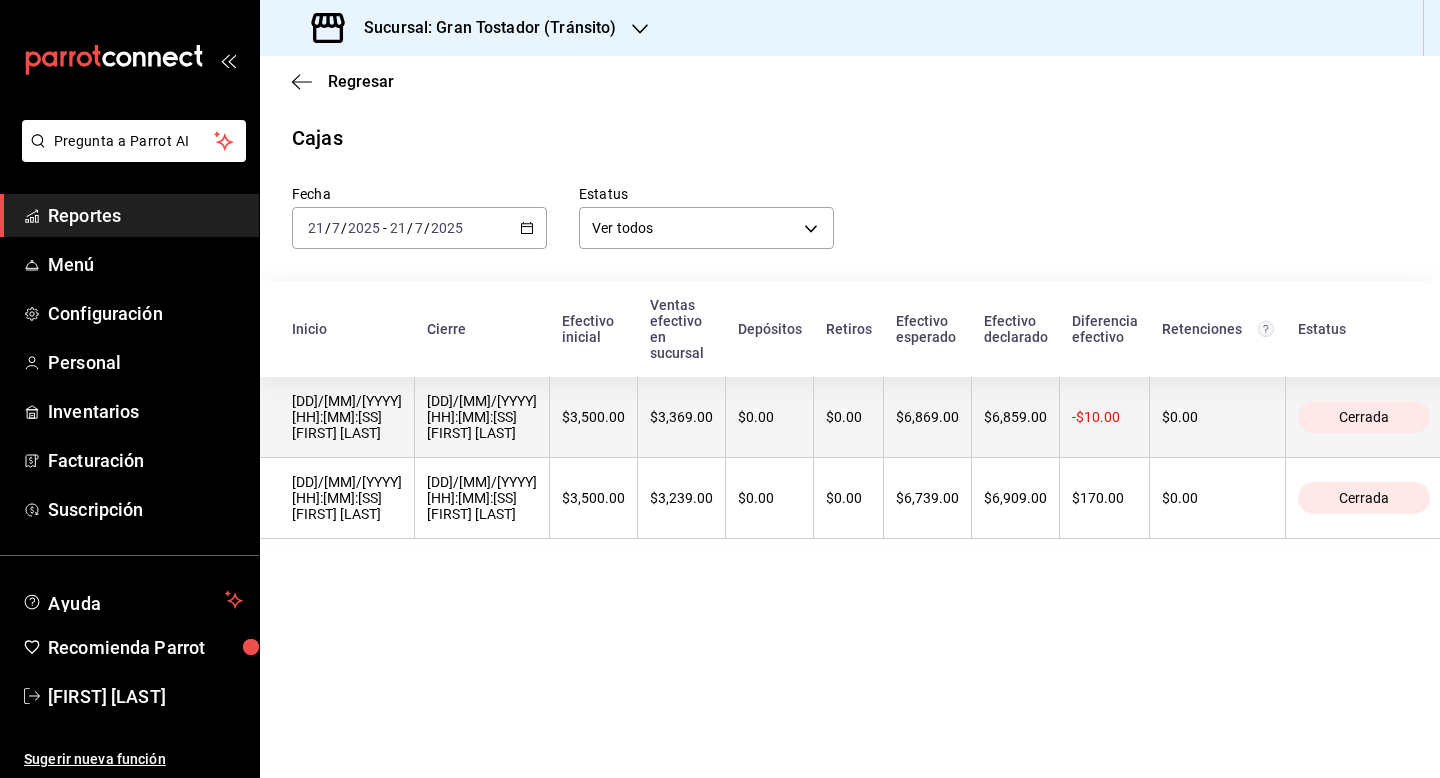 click on "$3,369.00" at bounding box center [681, 417] 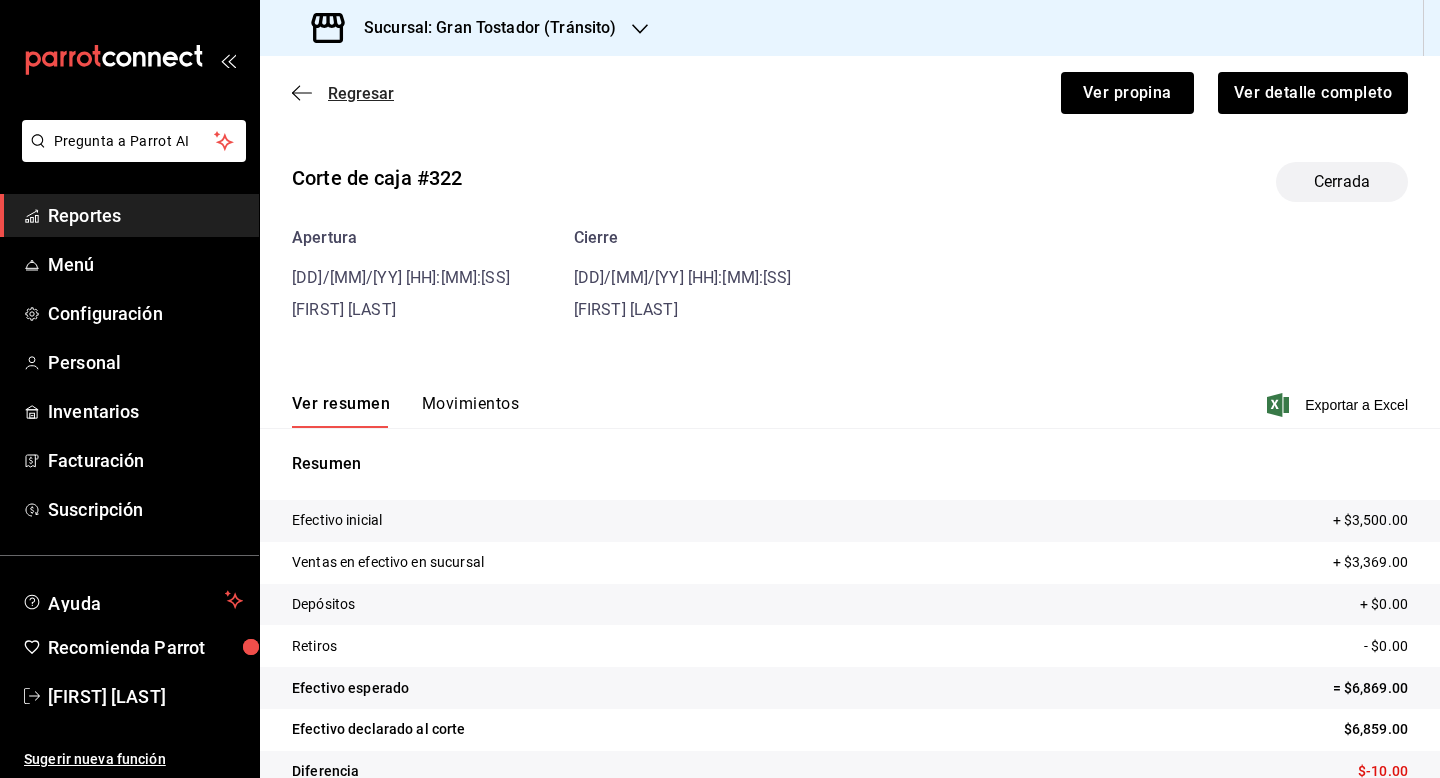 click on "Regresar" at bounding box center [361, 93] 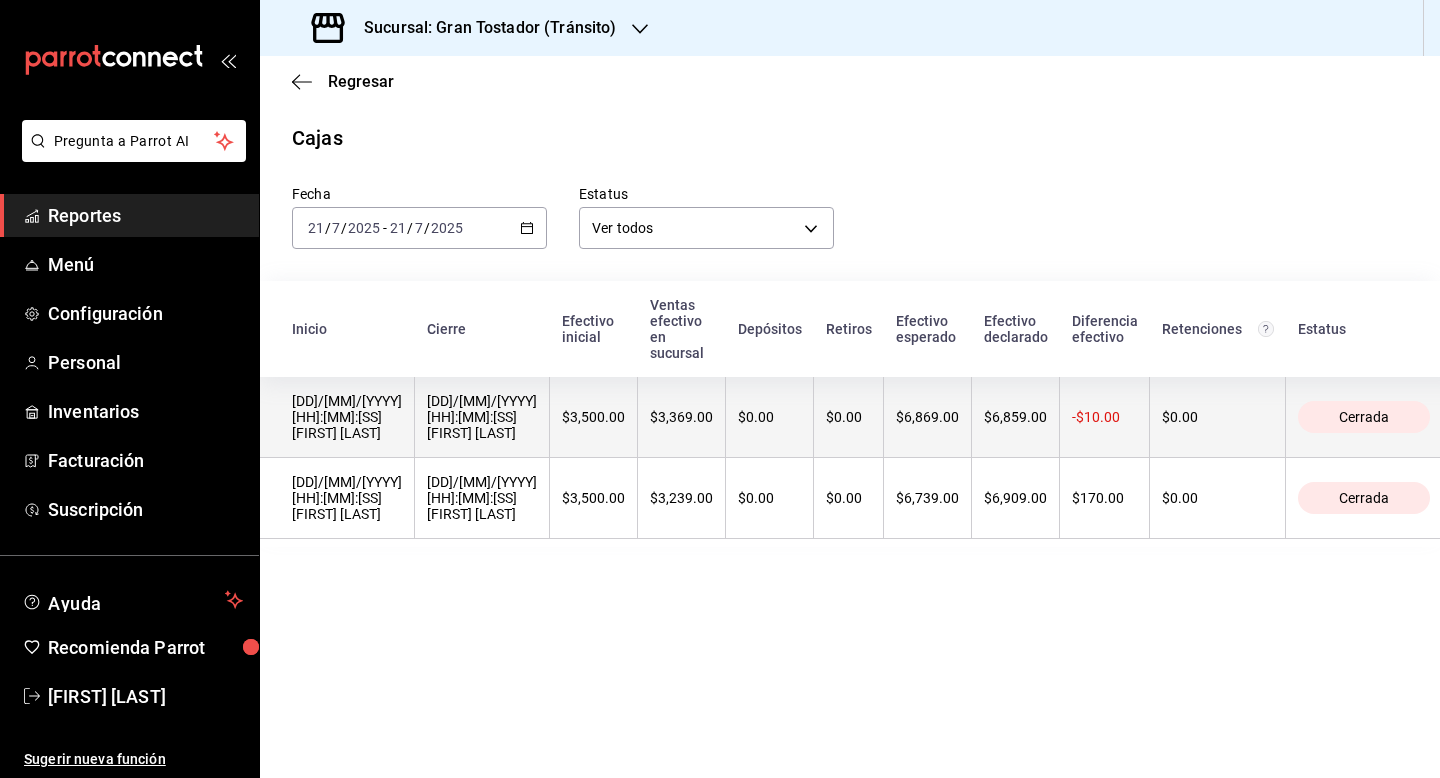 click on "$0.00" at bounding box center [769, 417] 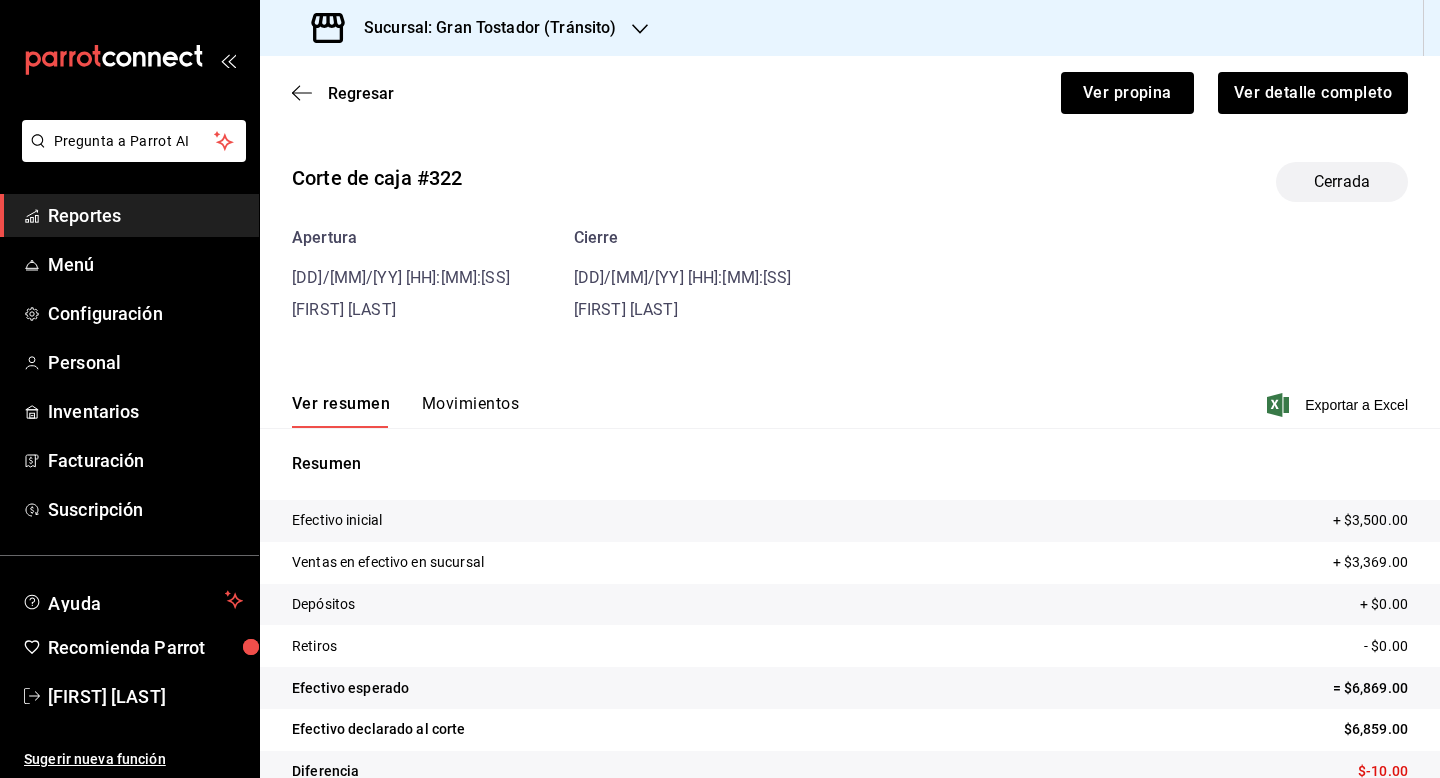 click on "Movimientos" at bounding box center [470, 411] 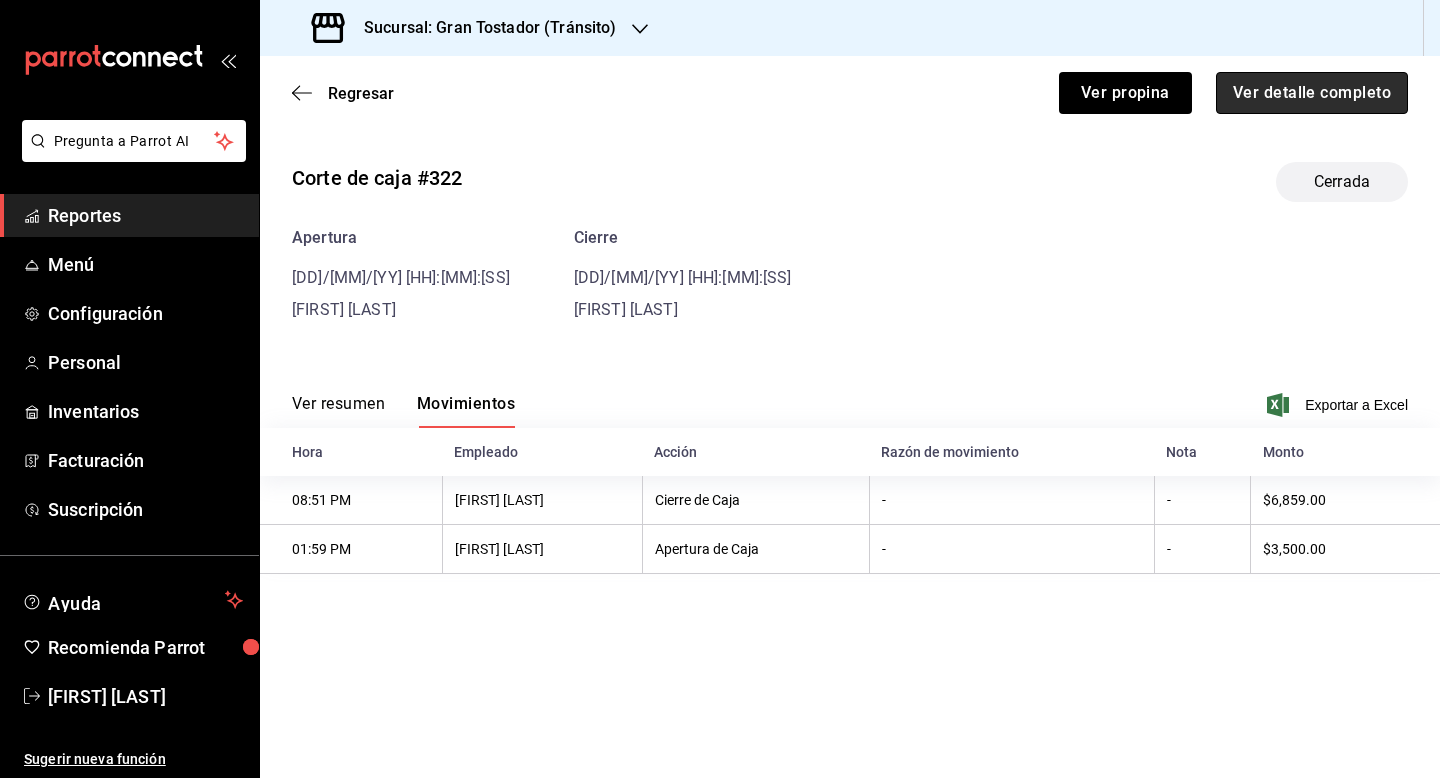 click on "Ver detalle completo" at bounding box center (1312, 93) 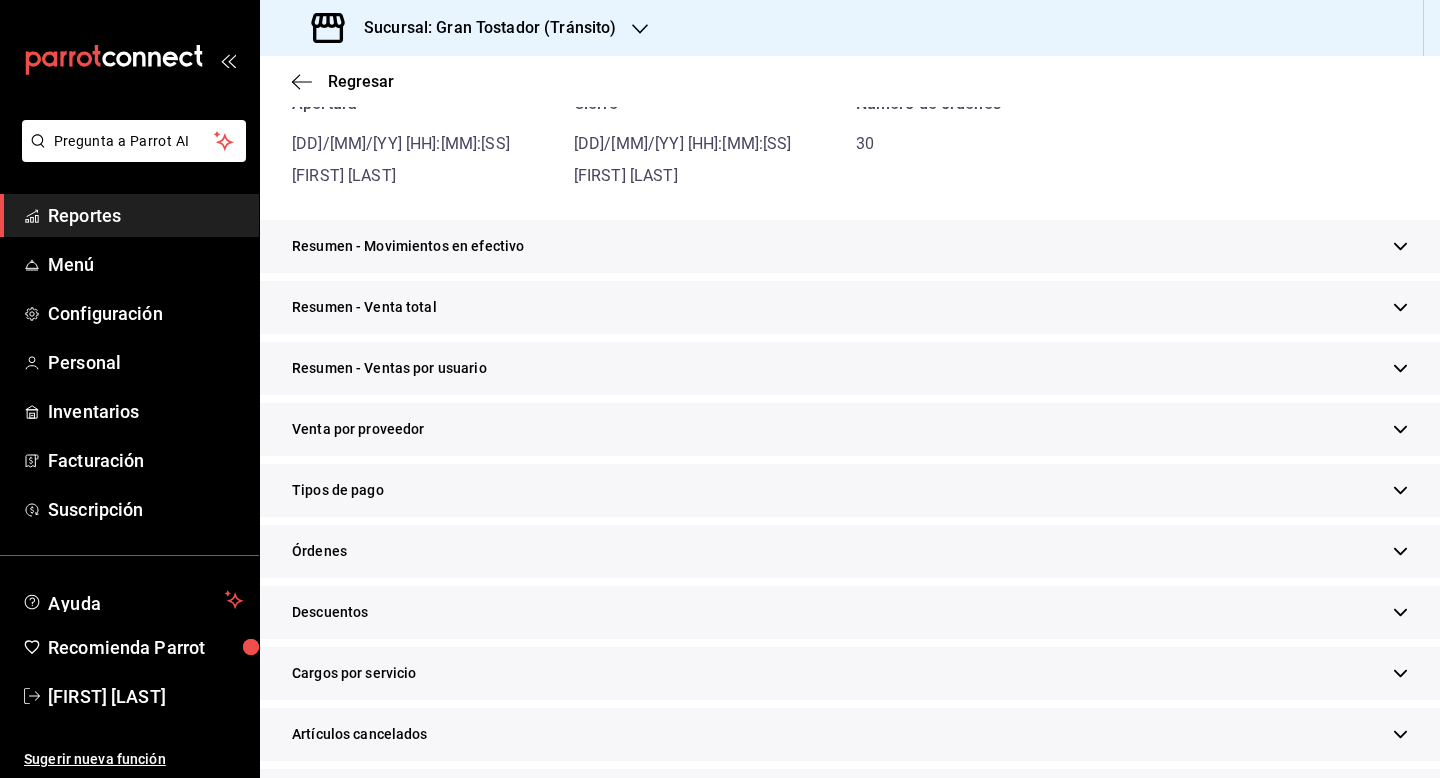 scroll, scrollTop: 233, scrollLeft: 0, axis: vertical 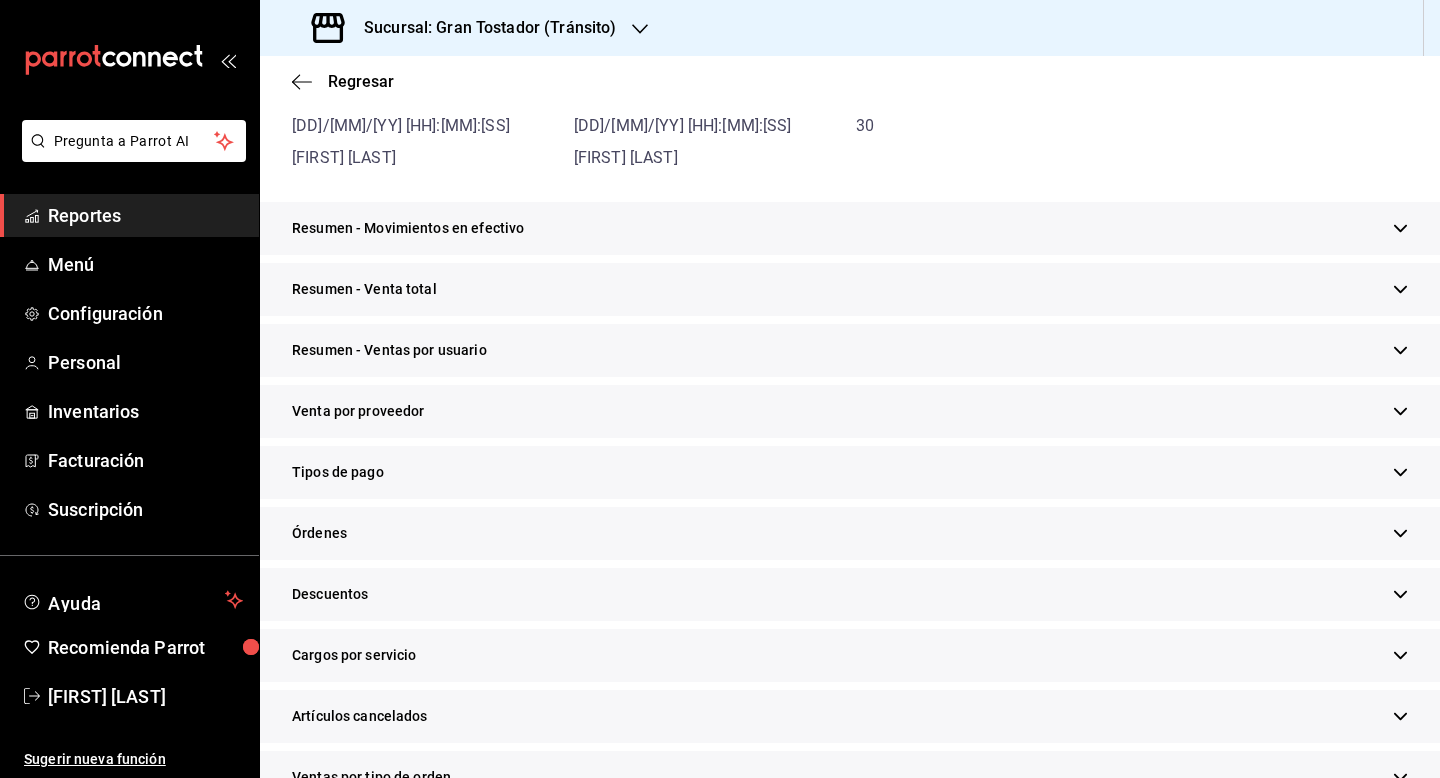 click on "Tipos de pago" at bounding box center (850, 472) 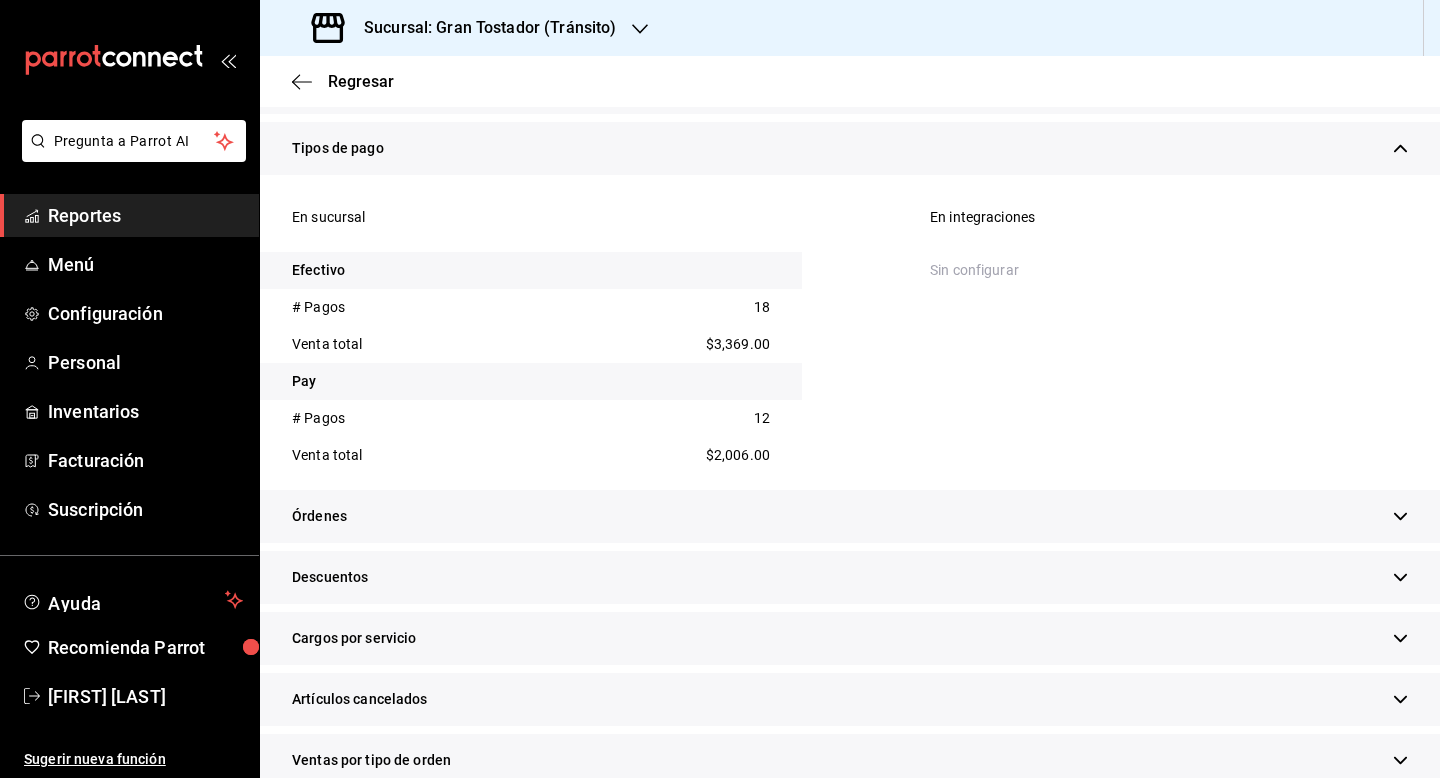 scroll, scrollTop: 834, scrollLeft: 0, axis: vertical 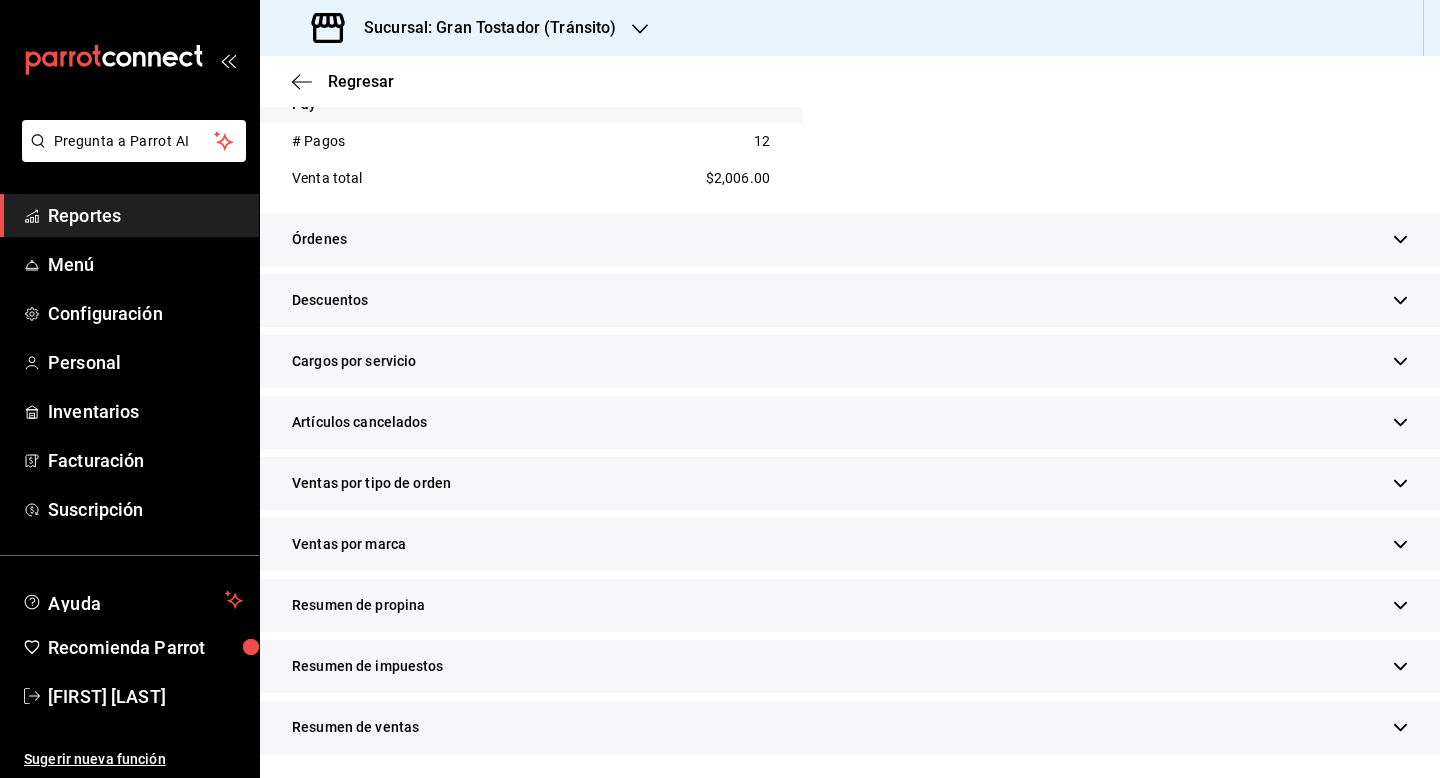 click on "Resumen de propina" at bounding box center [850, 605] 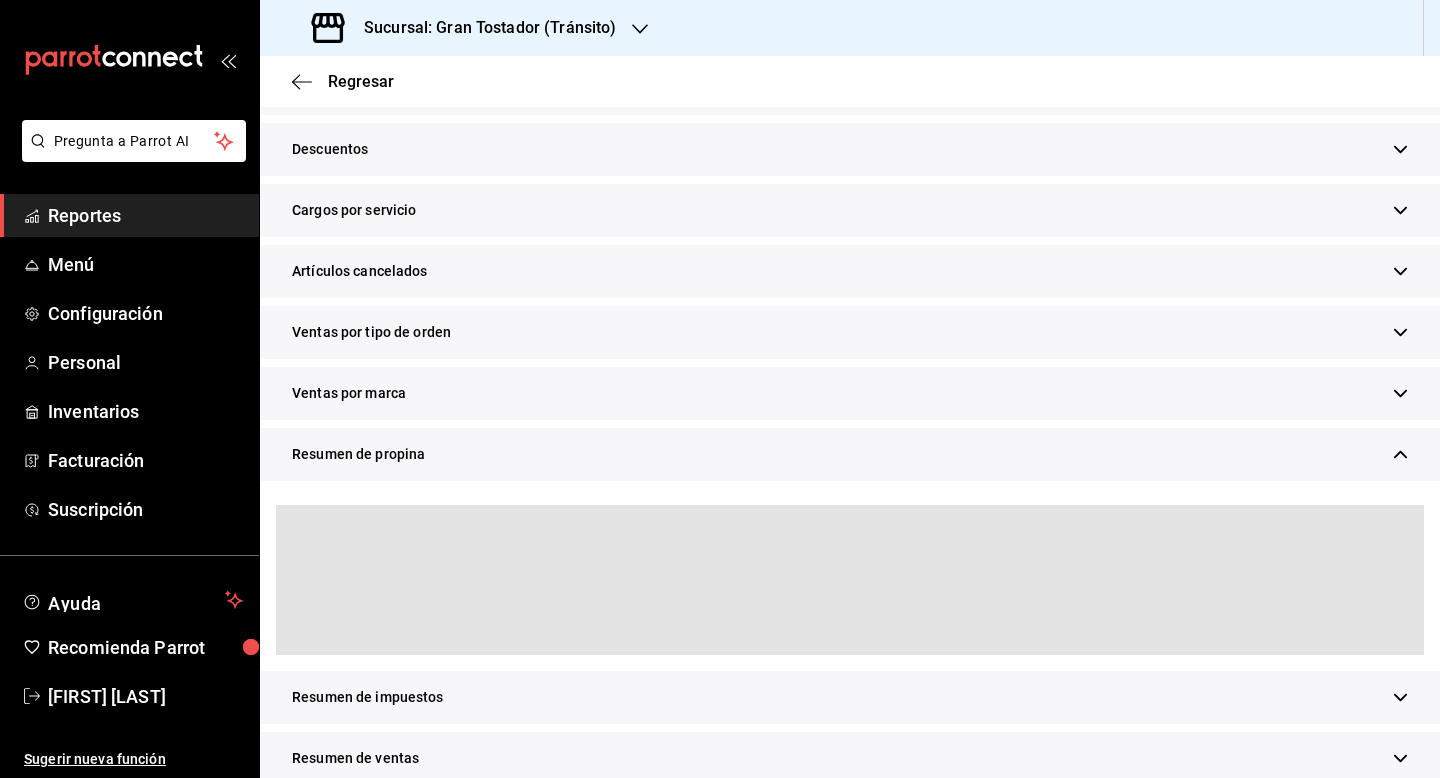 scroll, scrollTop: 1016, scrollLeft: 0, axis: vertical 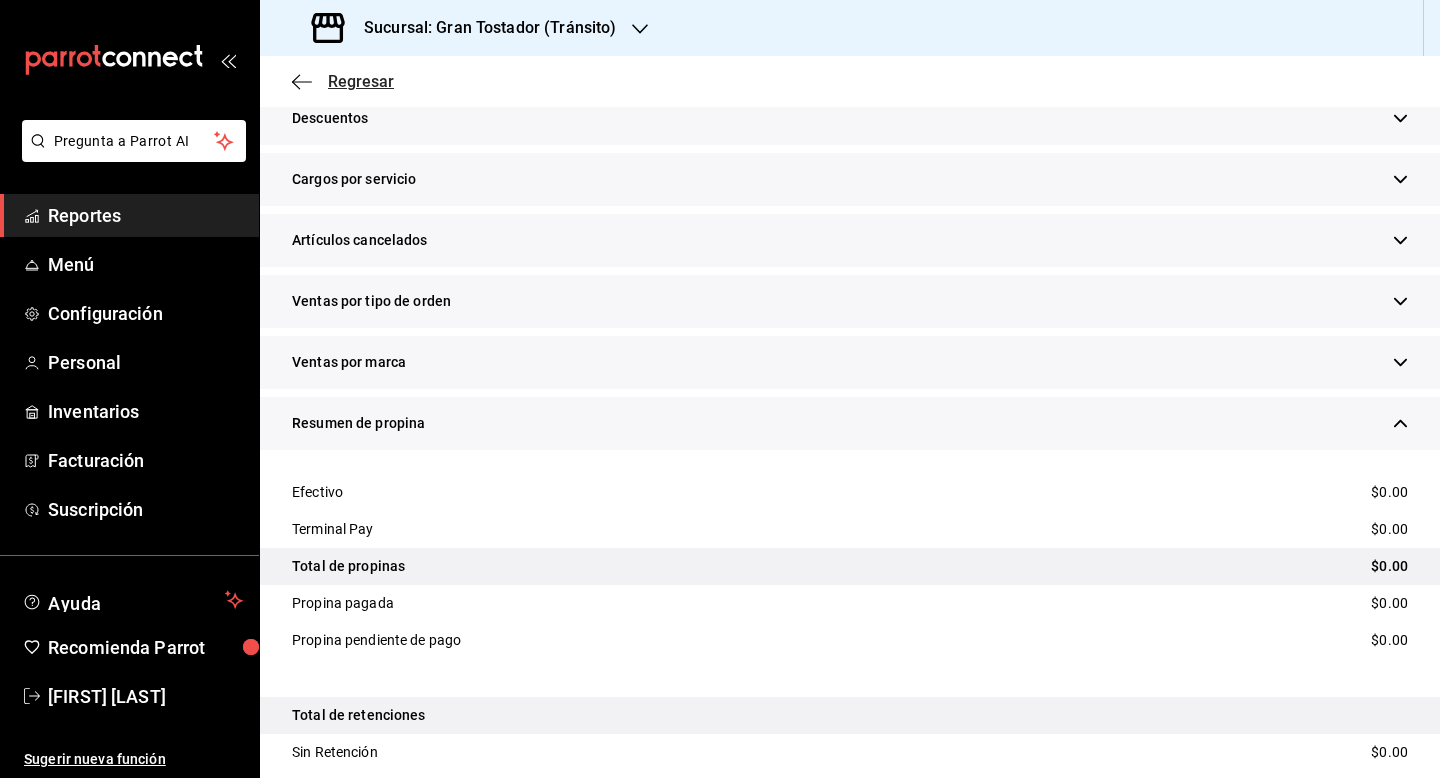 click on "Regresar" at bounding box center [361, 81] 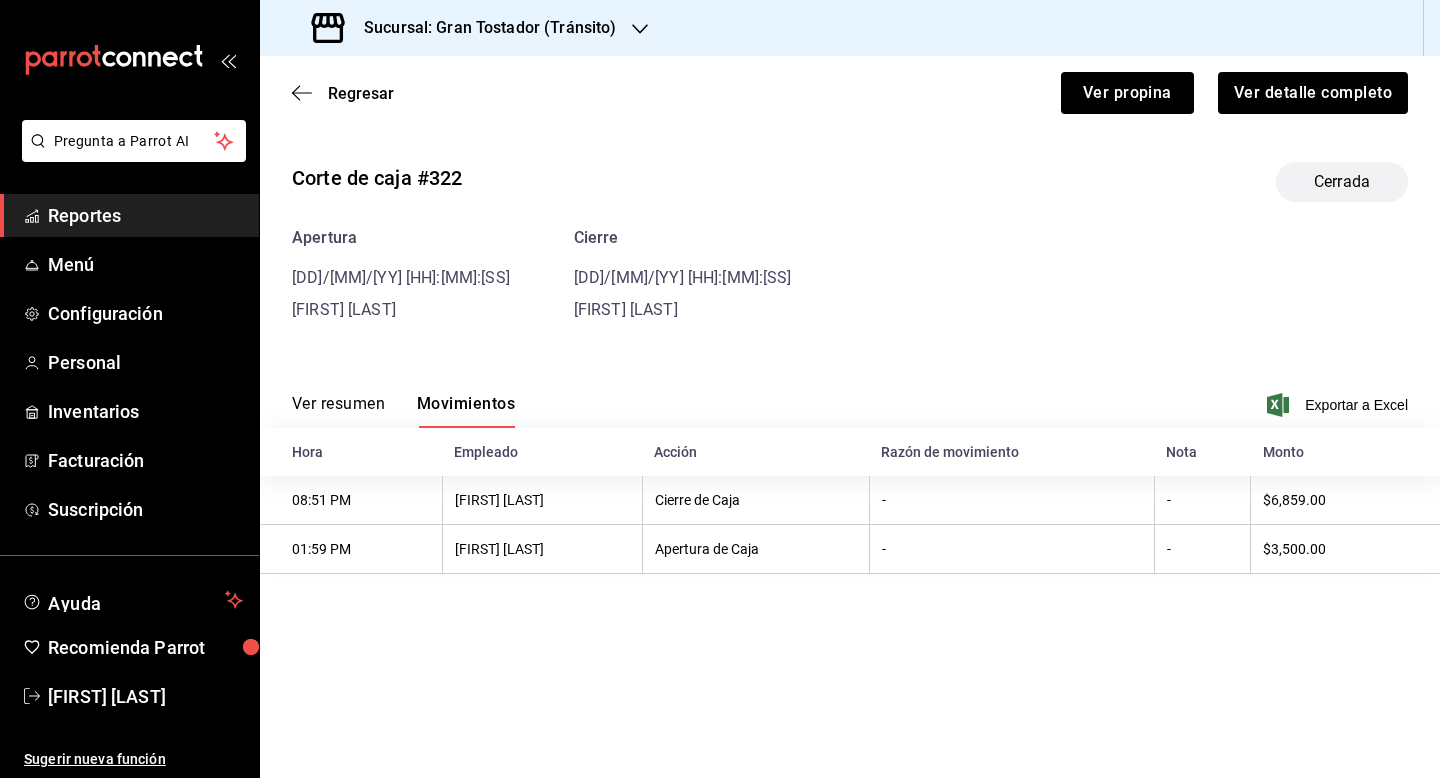 scroll, scrollTop: 0, scrollLeft: 0, axis: both 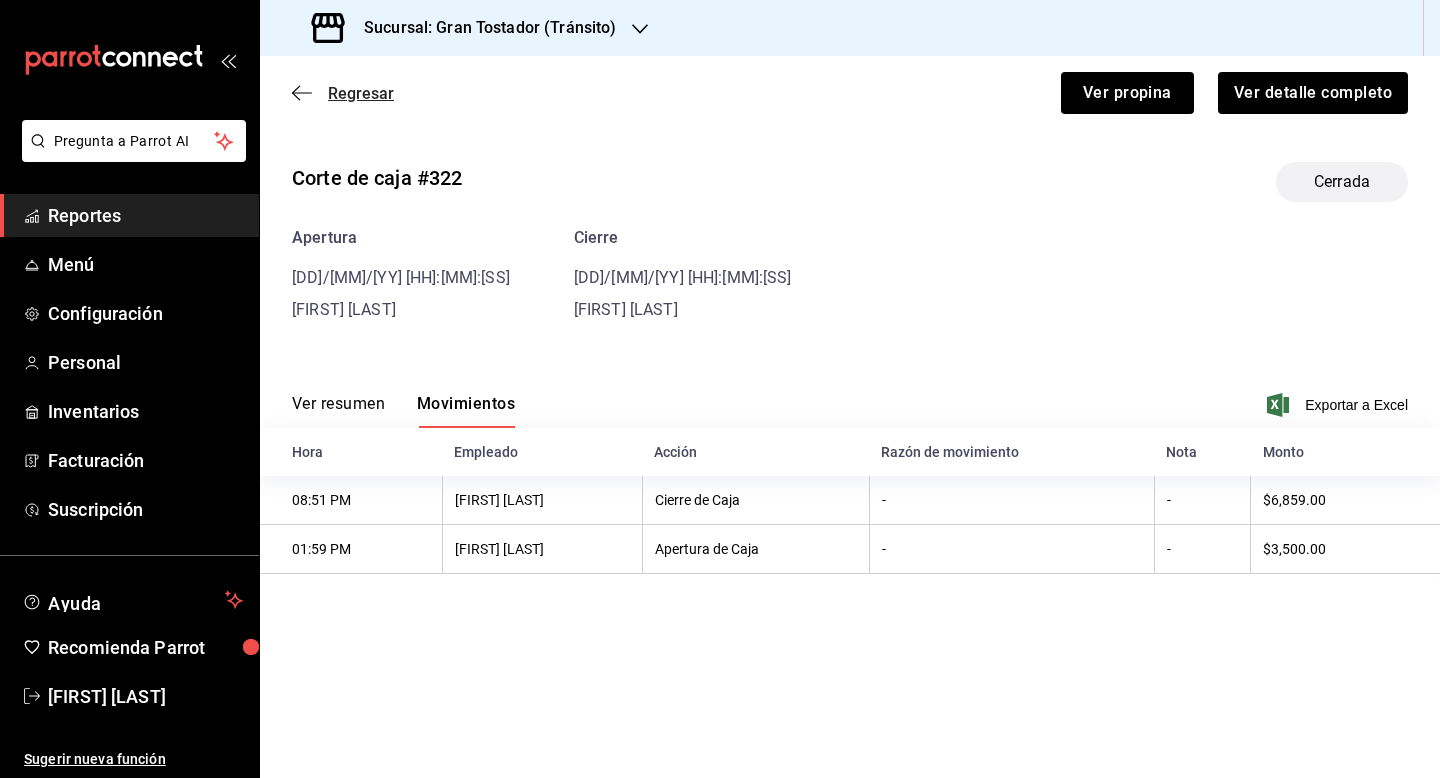 click on "Regresar" at bounding box center [361, 93] 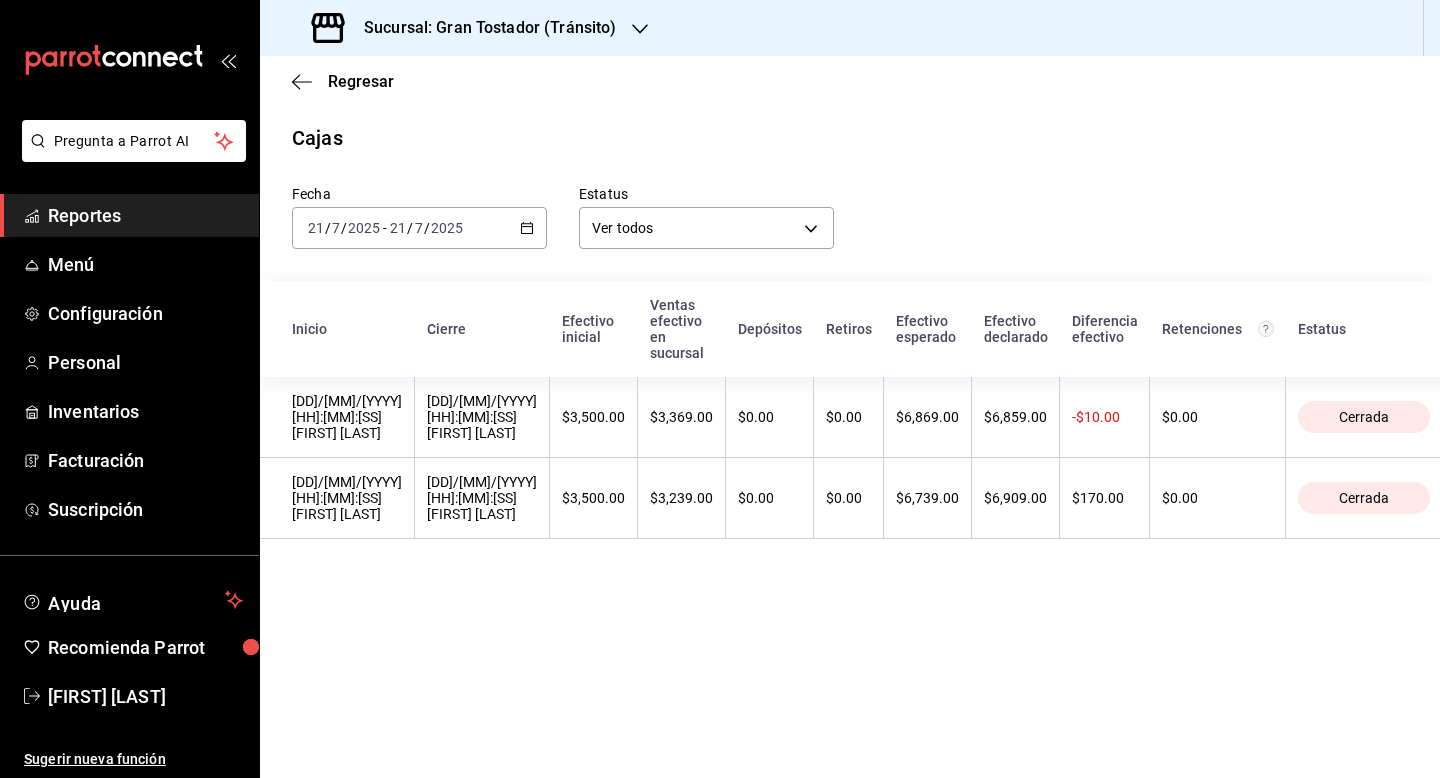 click on "2025-07-21 21 / 7 / 2025 - 2025-07-21 21 / 7 / 2025" at bounding box center (419, 228) 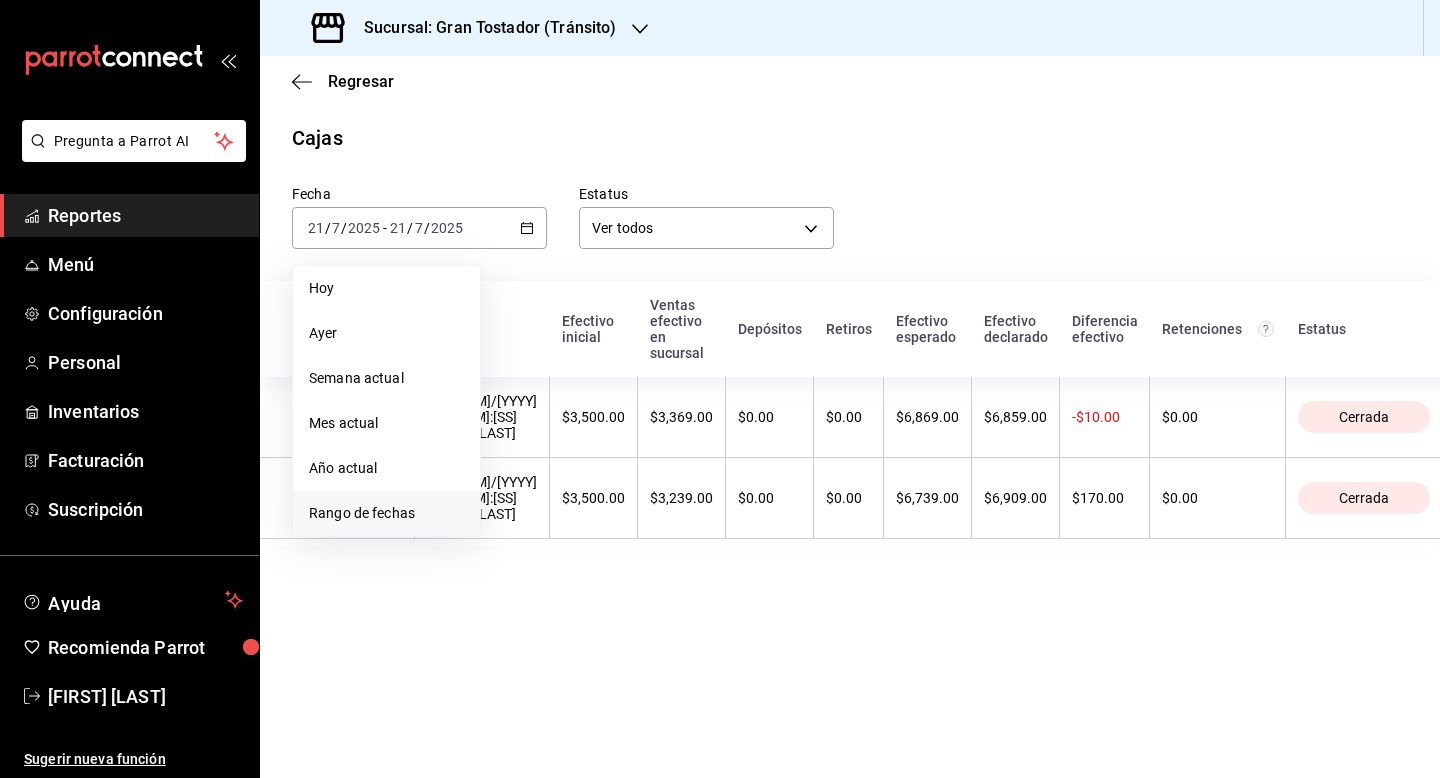click on "Rango de fechas" at bounding box center [386, 513] 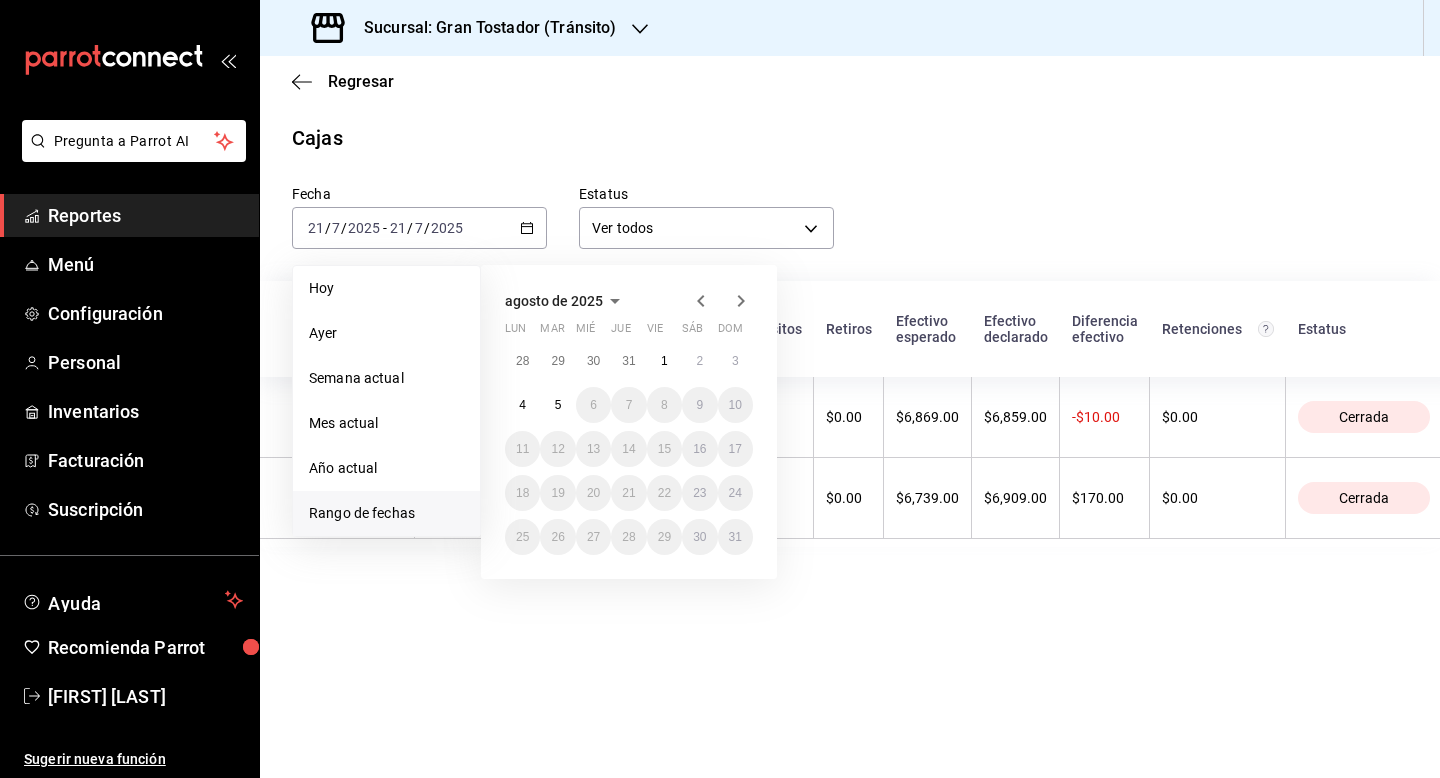 click 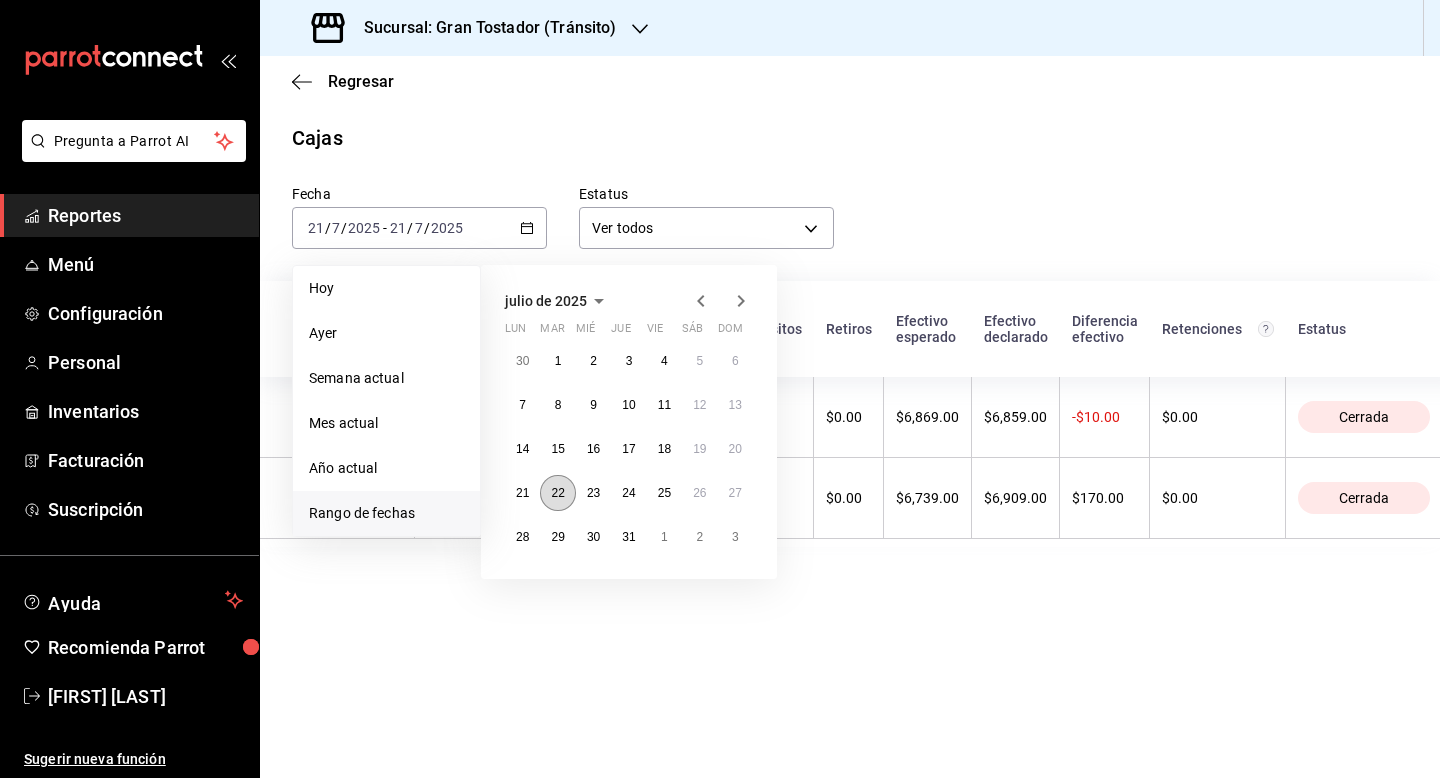 click on "22" at bounding box center (557, 493) 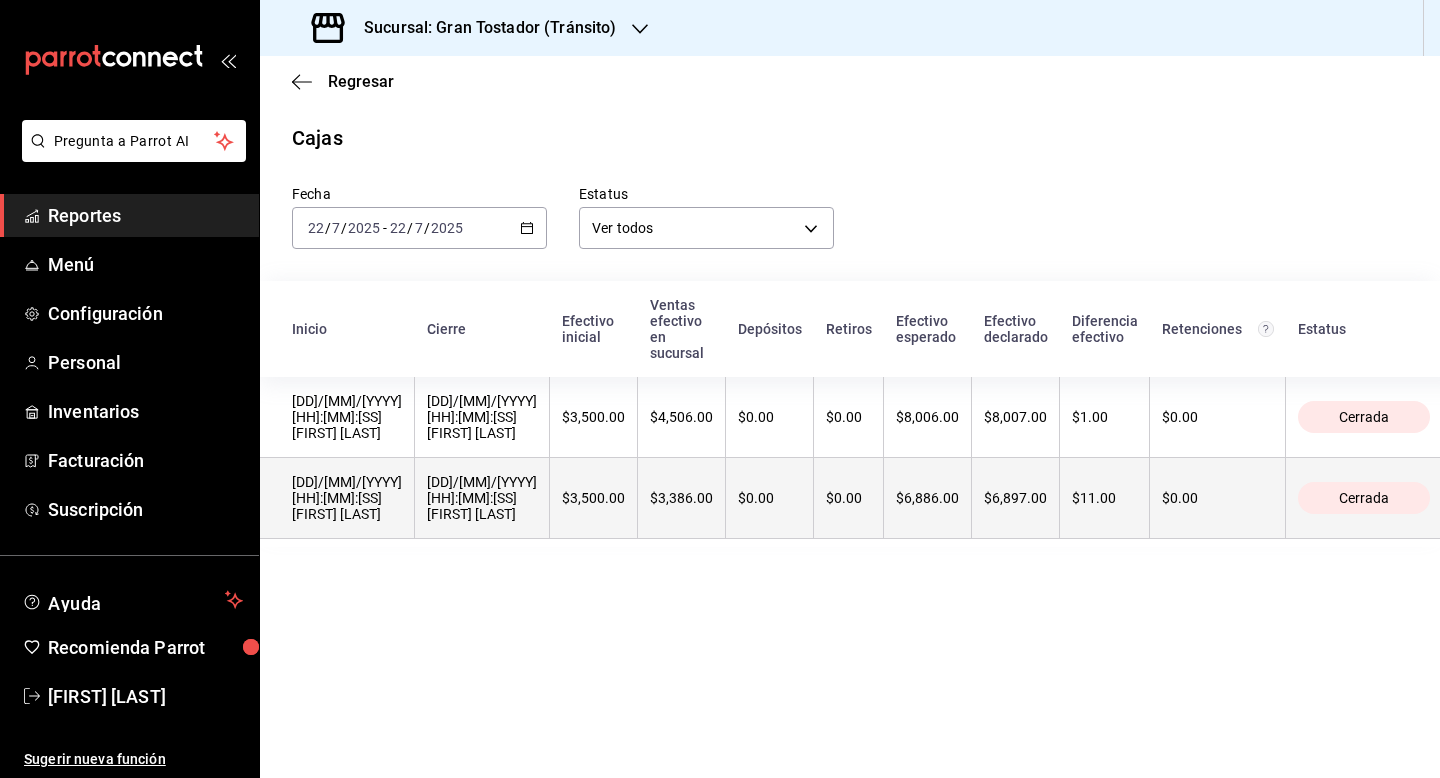 click on "$0.00" at bounding box center [770, 498] 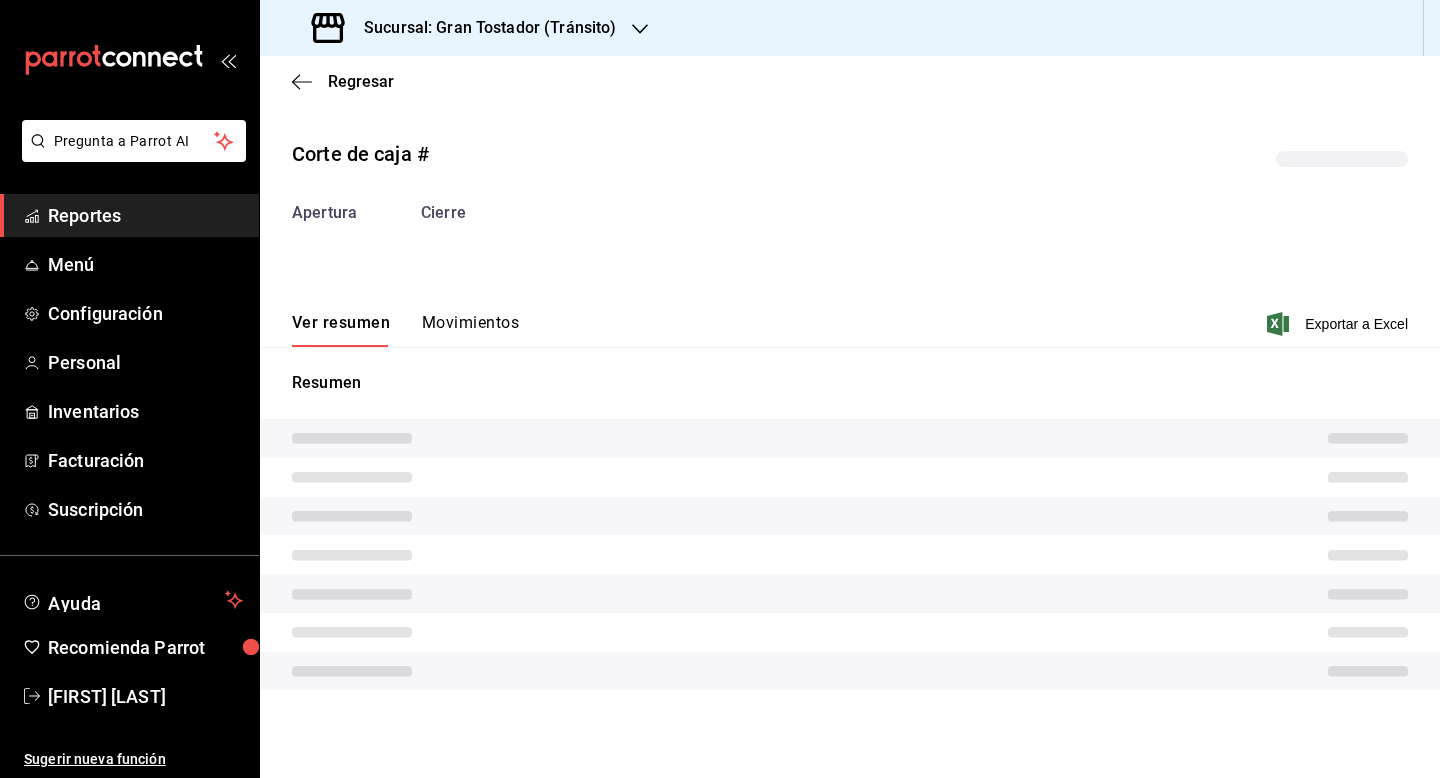 click at bounding box center (850, 477) 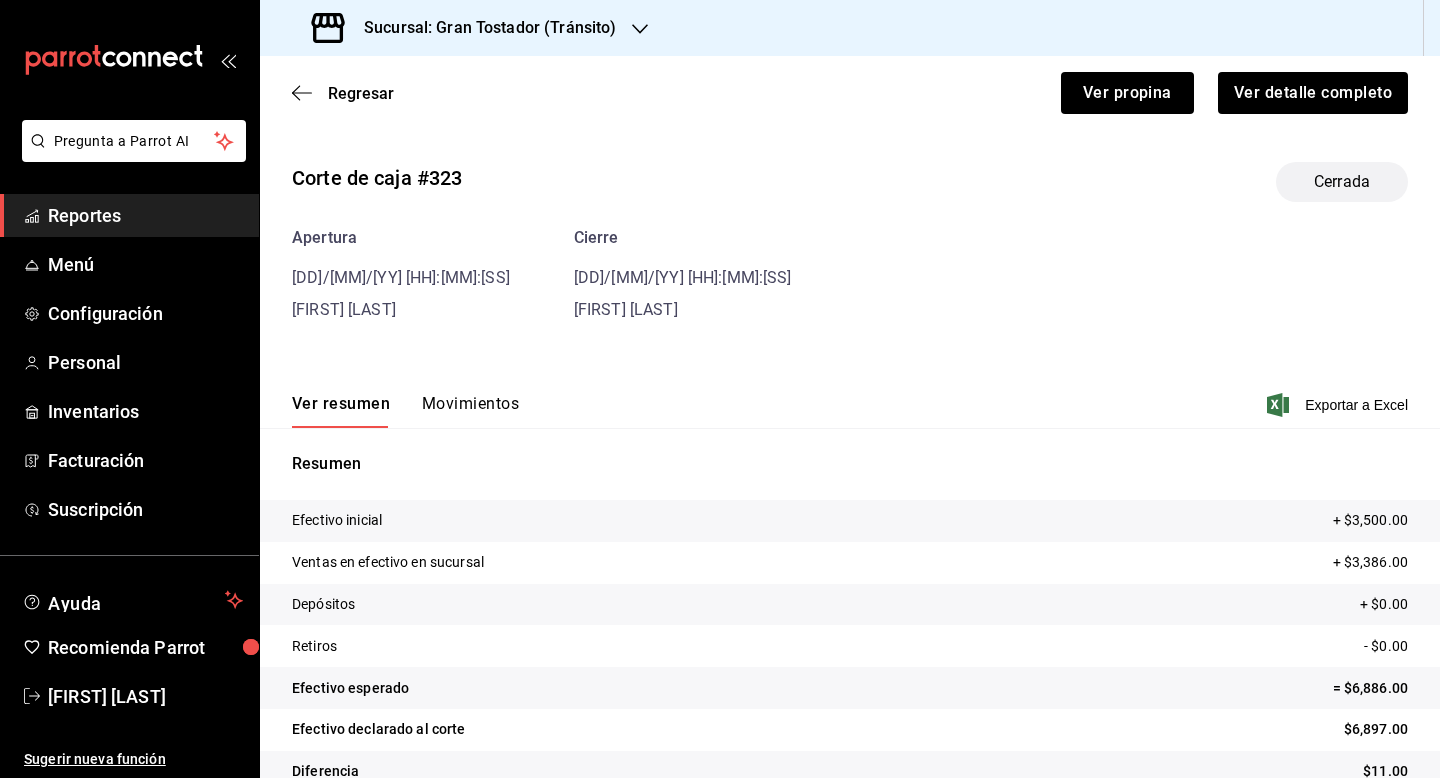 scroll, scrollTop: 38, scrollLeft: 0, axis: vertical 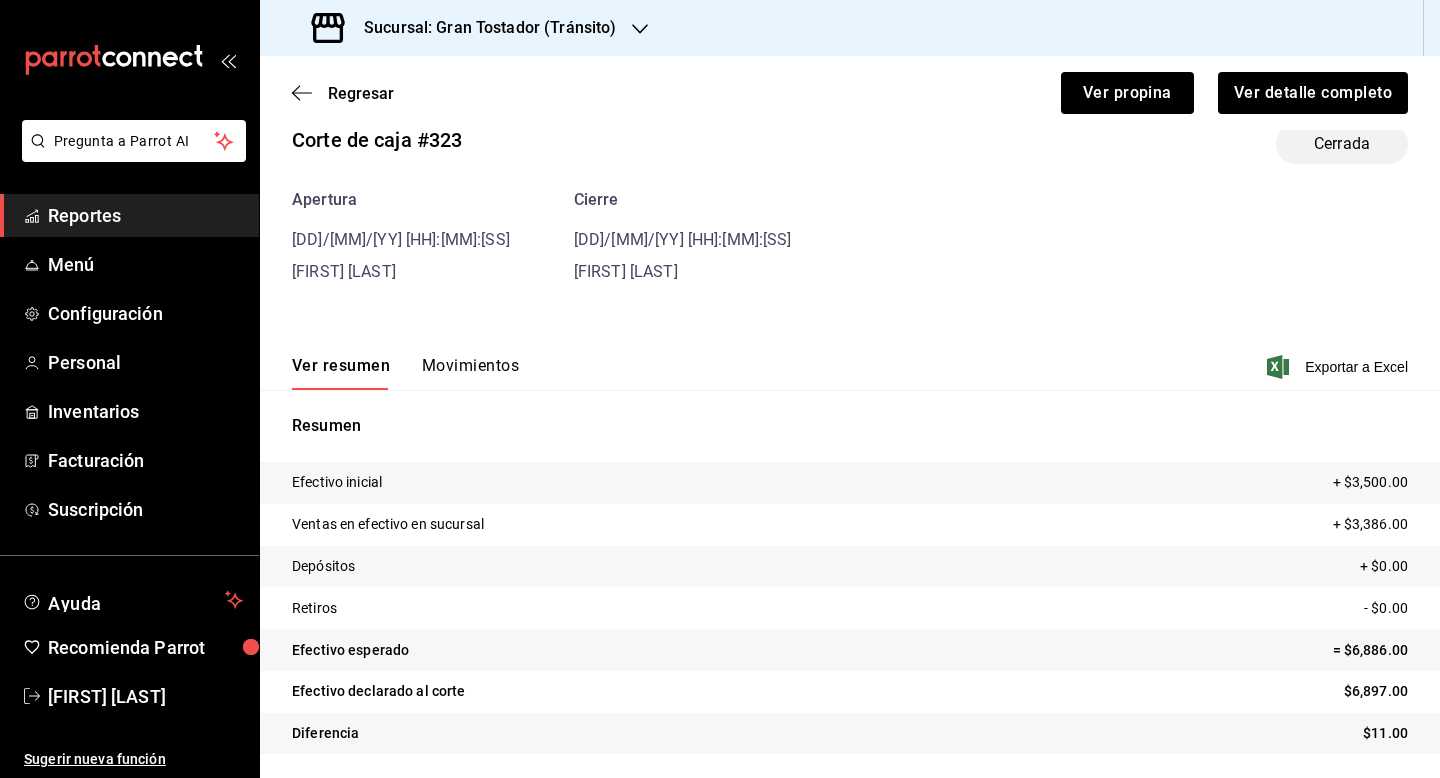 click on "Movimientos" at bounding box center [470, 373] 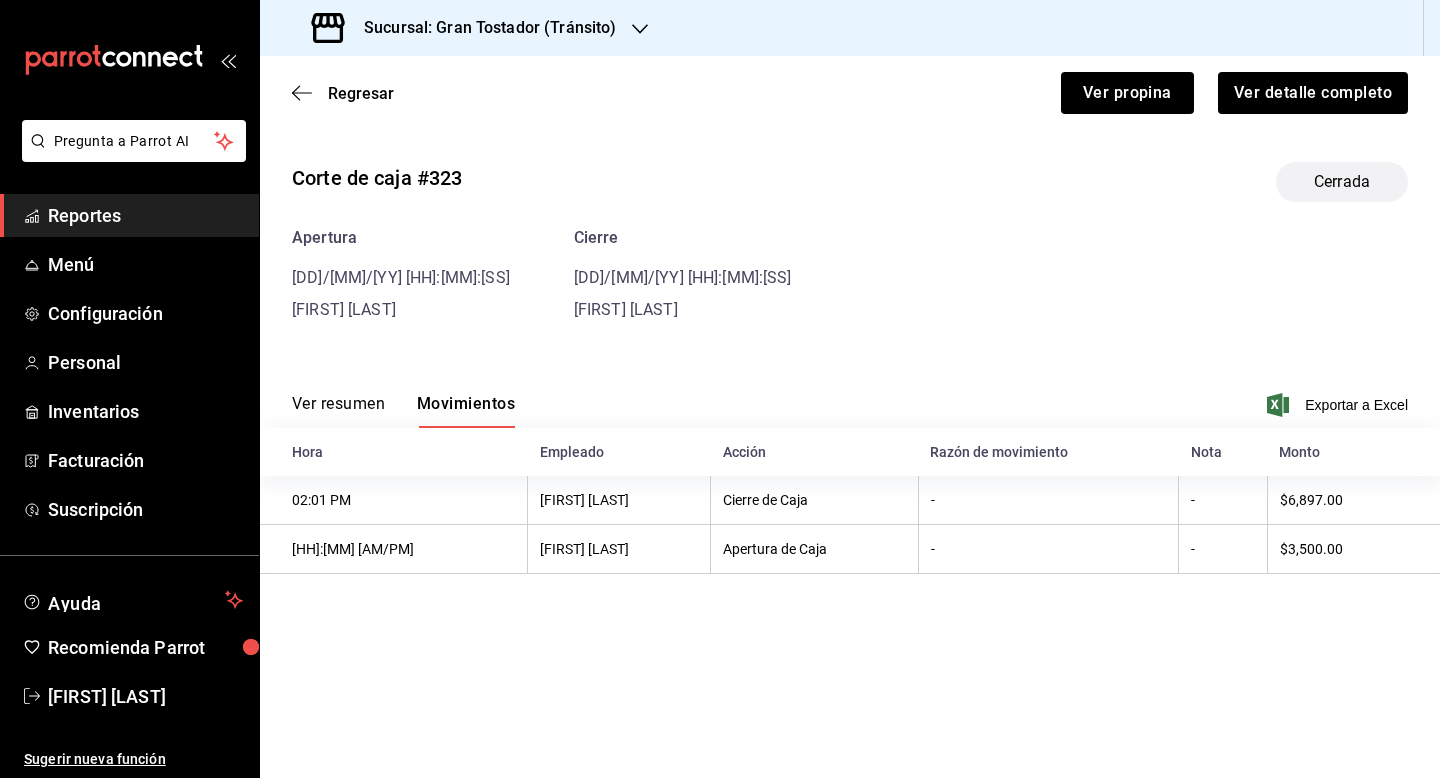 scroll, scrollTop: 0, scrollLeft: 0, axis: both 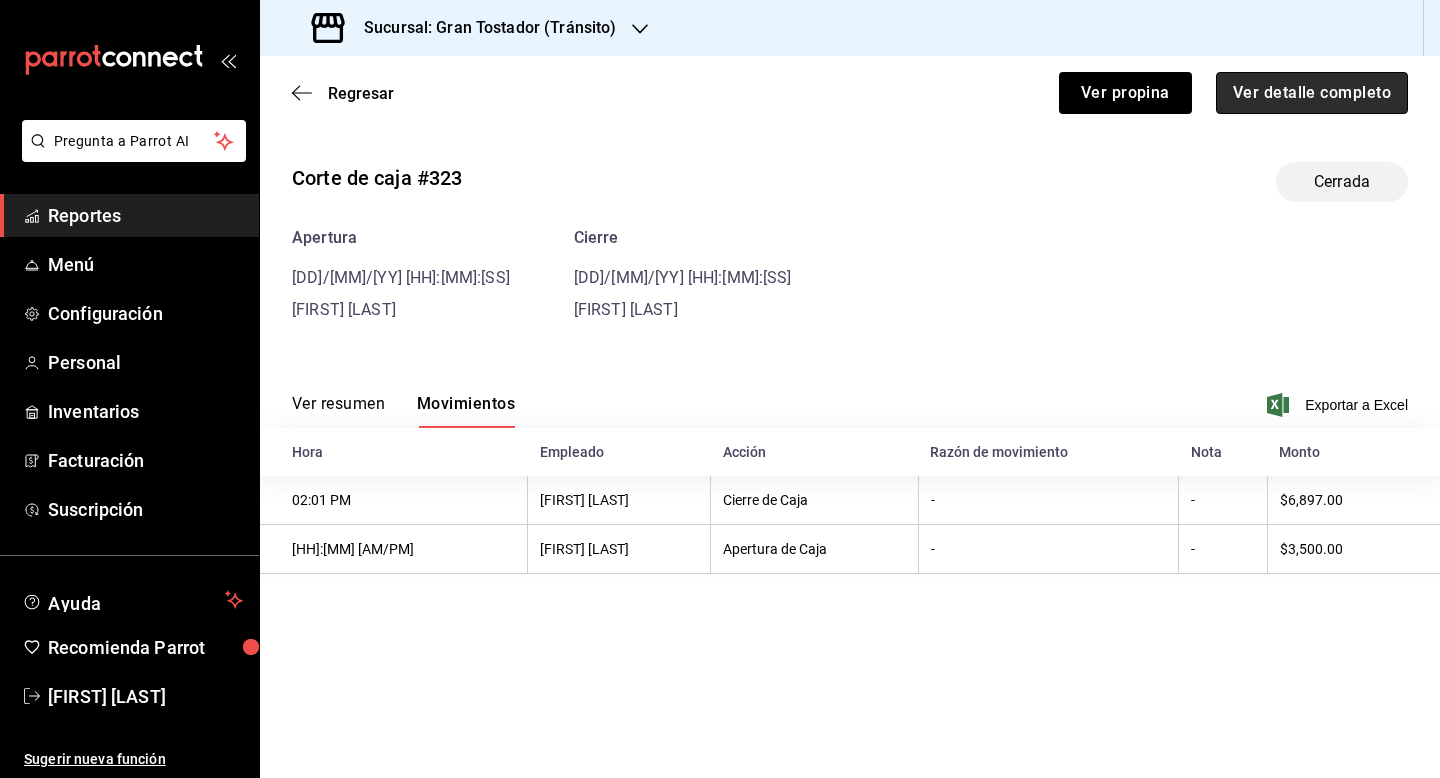 click on "Ver detalle completo" at bounding box center [1312, 93] 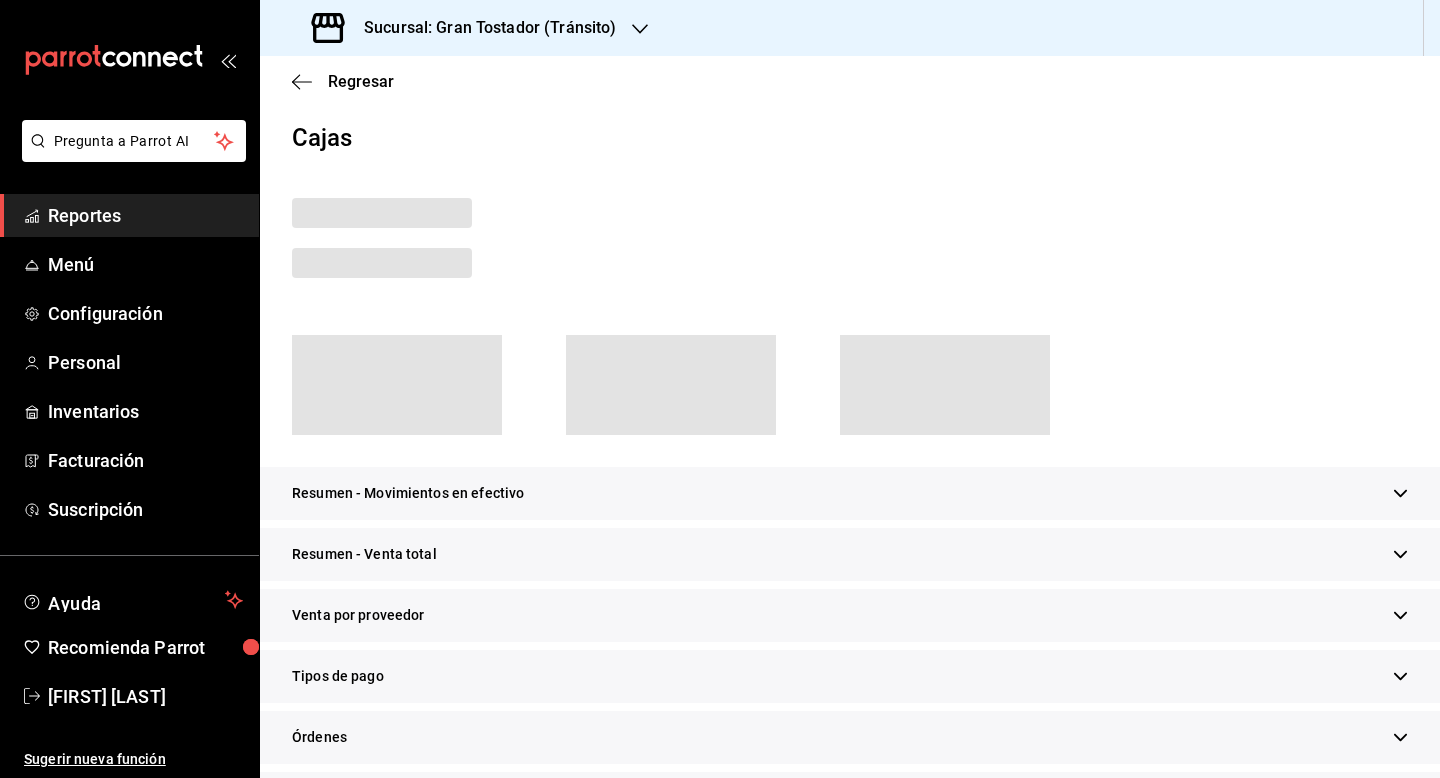 scroll, scrollTop: 139, scrollLeft: 0, axis: vertical 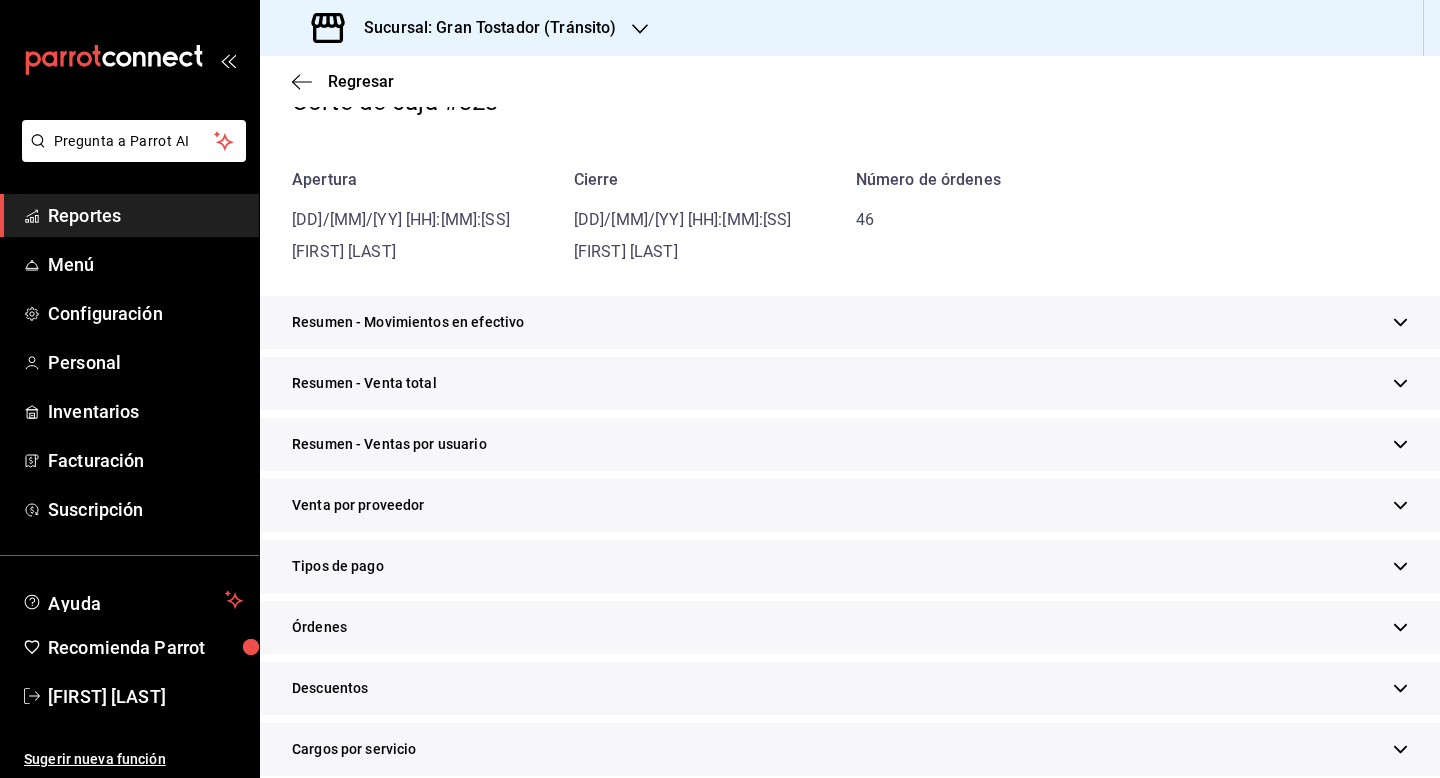 click on "Tipos de pago" at bounding box center [850, 566] 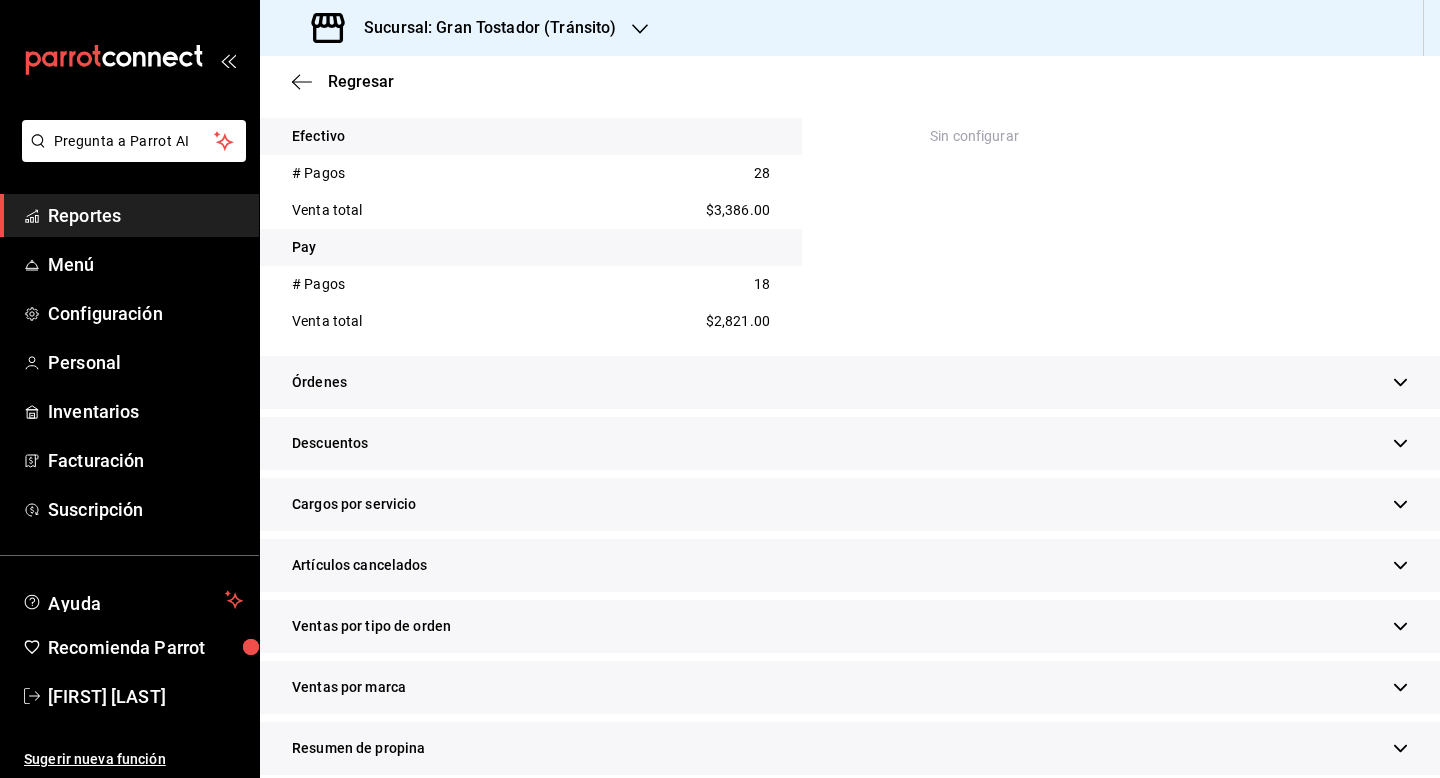 scroll, scrollTop: 834, scrollLeft: 0, axis: vertical 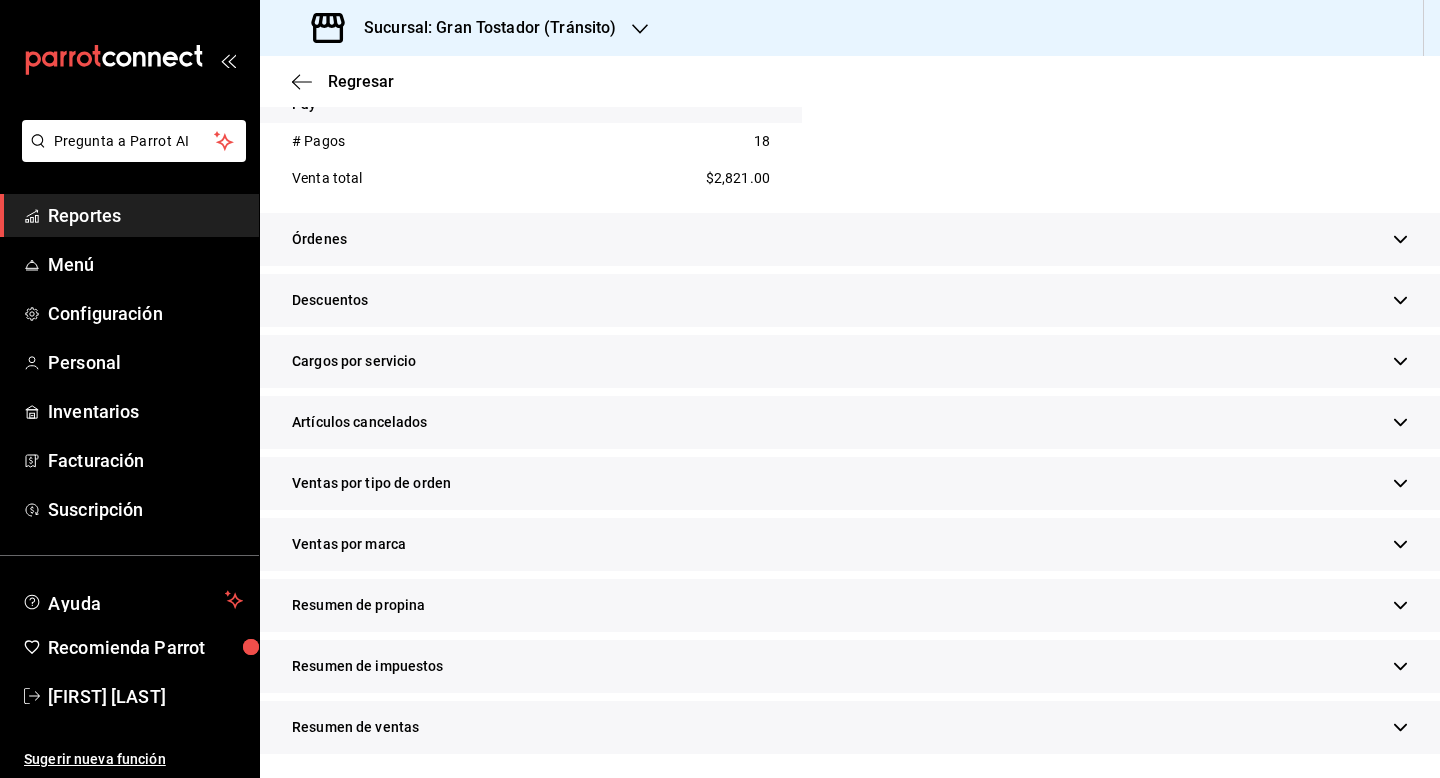 click on "Resumen de propina" at bounding box center [850, 605] 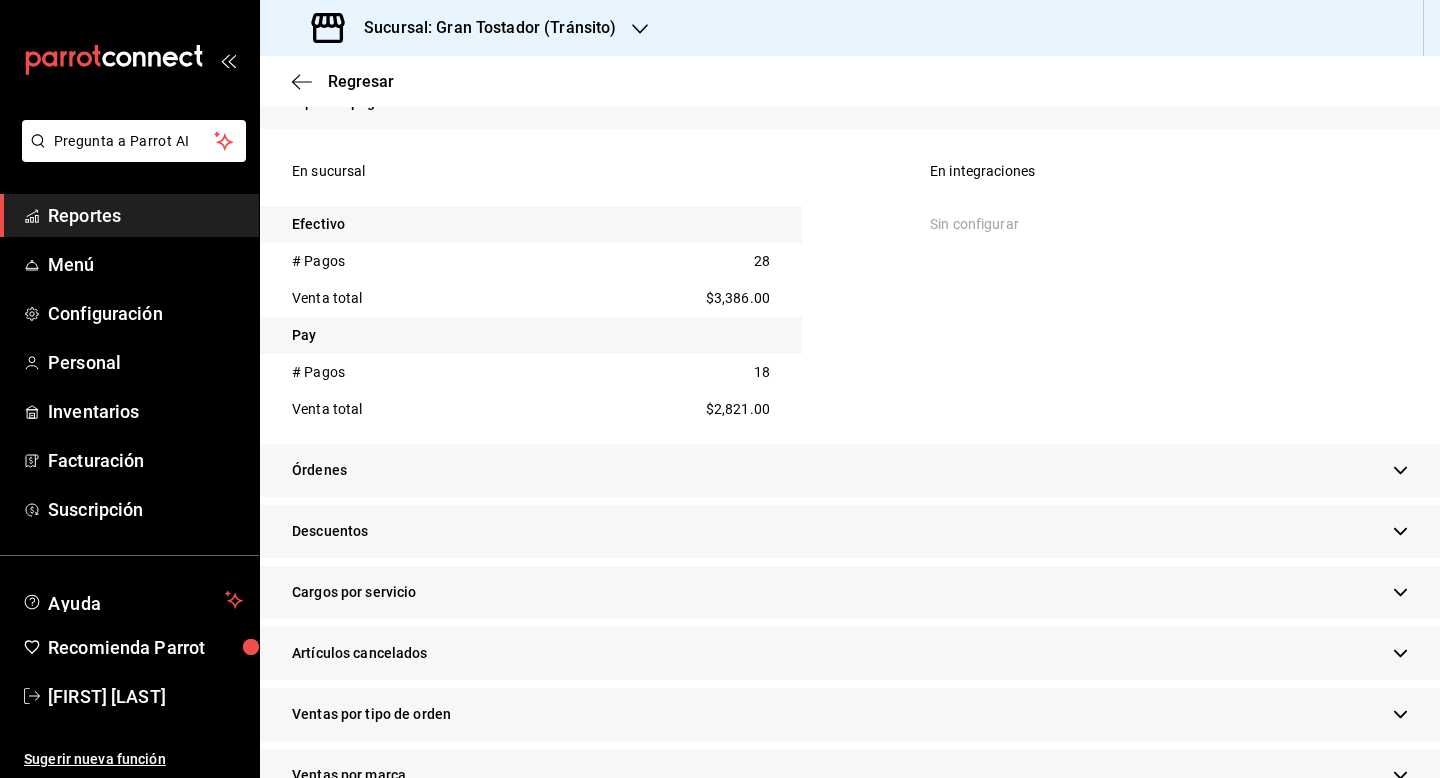 scroll, scrollTop: 558, scrollLeft: 0, axis: vertical 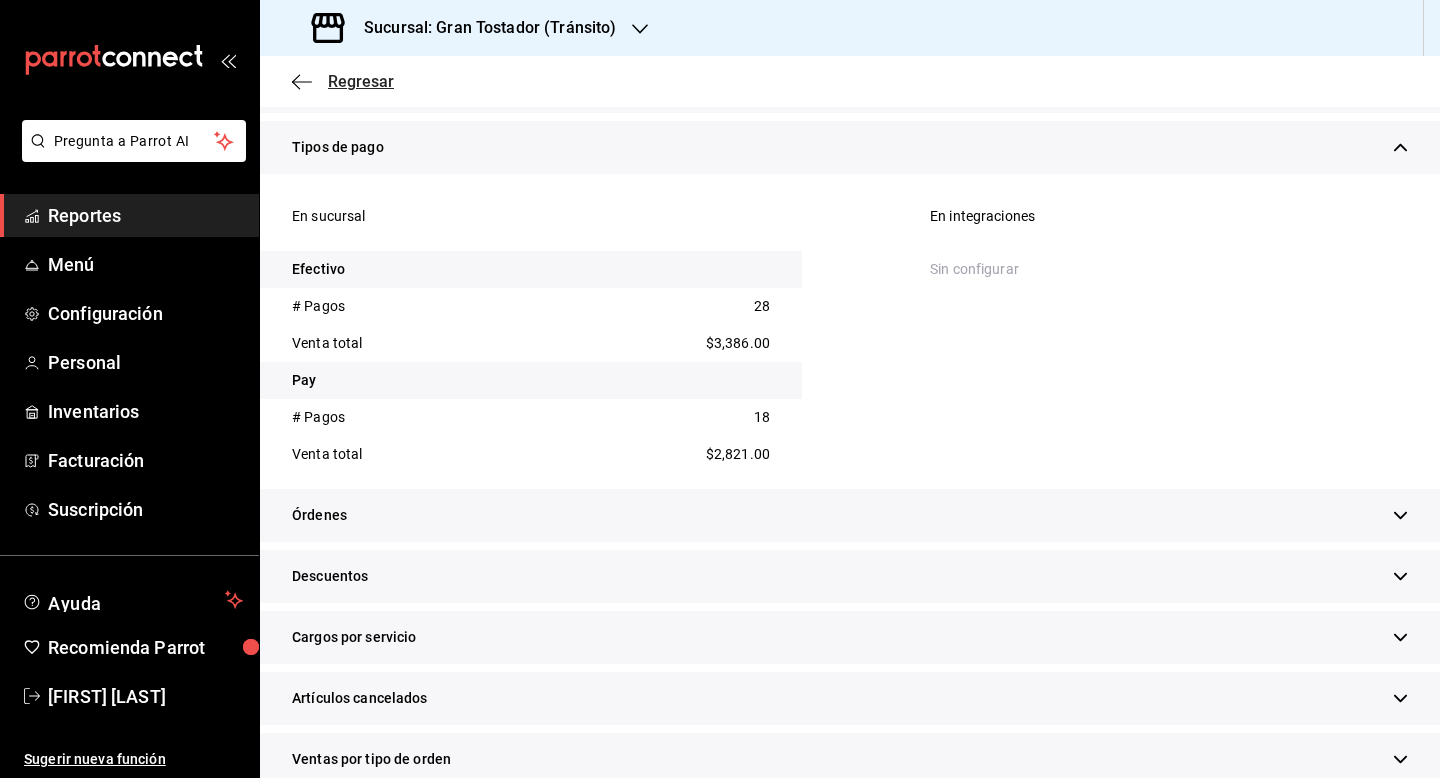 click on "Regresar" at bounding box center [361, 81] 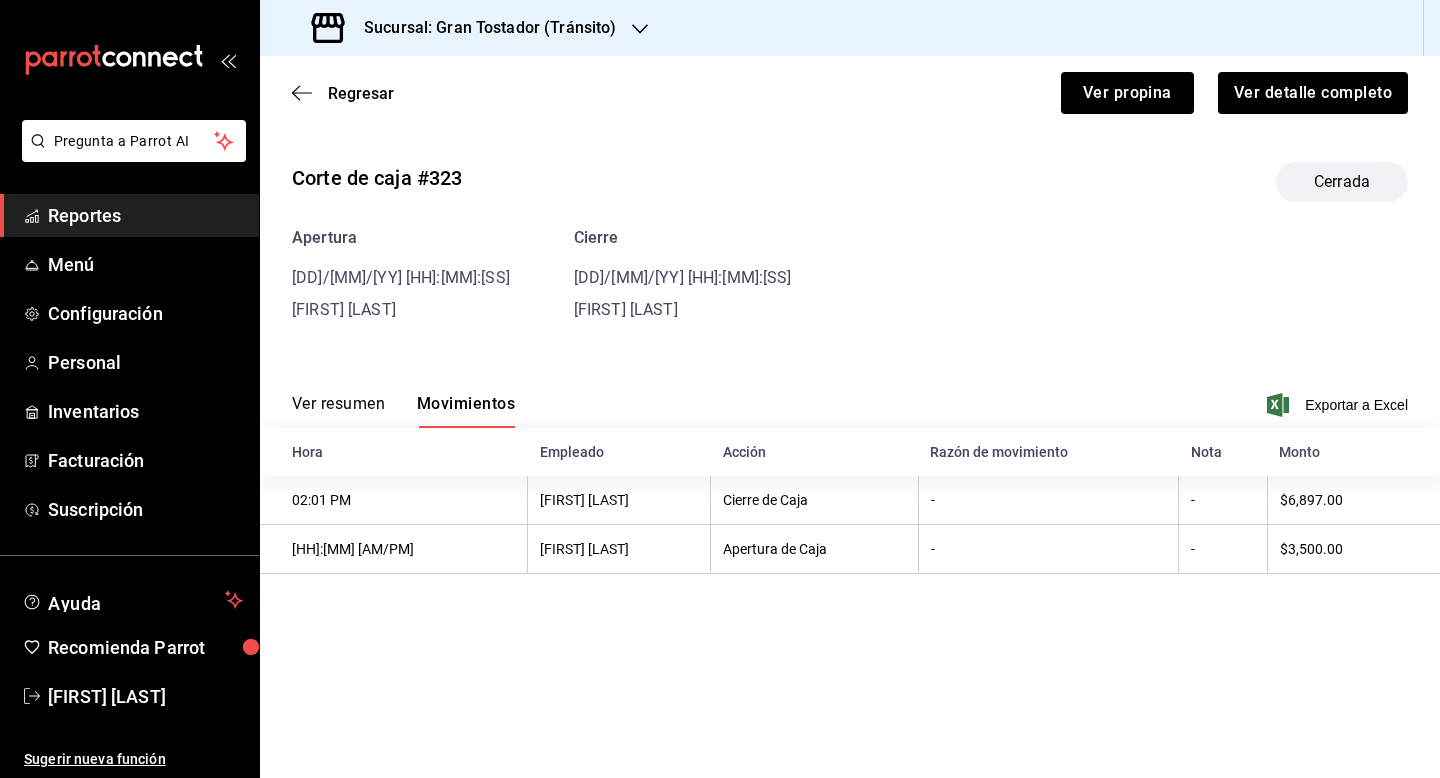 scroll, scrollTop: 0, scrollLeft: 0, axis: both 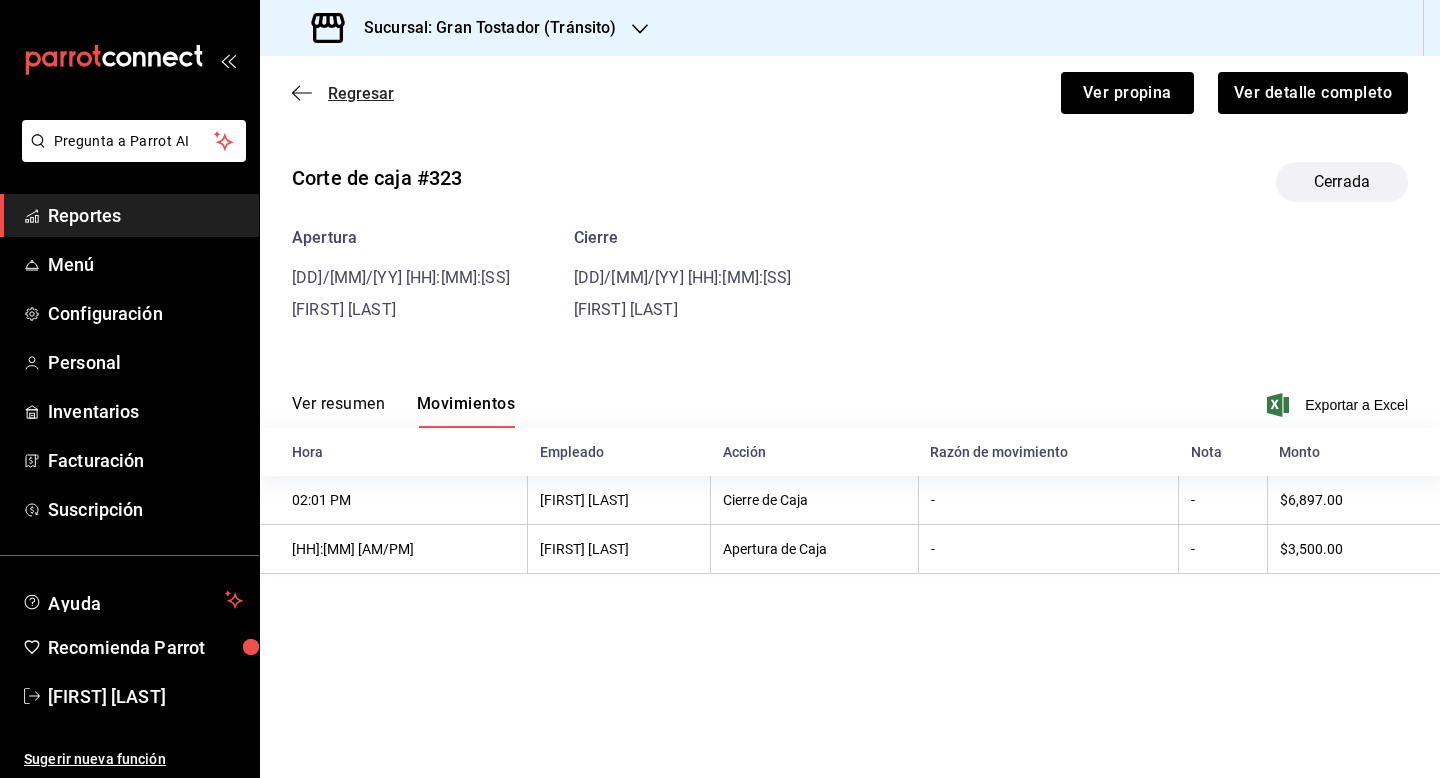 click on "Regresar" at bounding box center [361, 93] 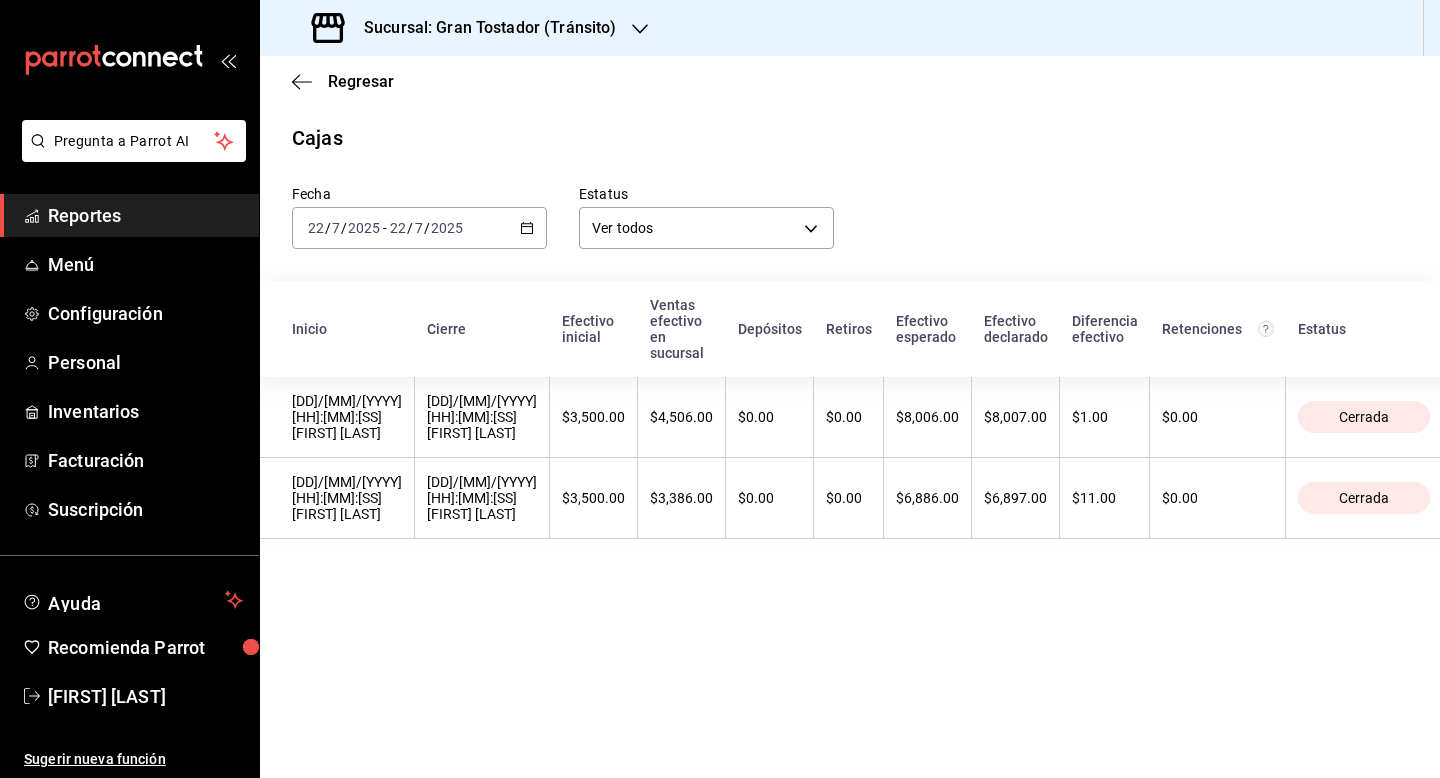 click on "$4,506.00" at bounding box center [682, 417] 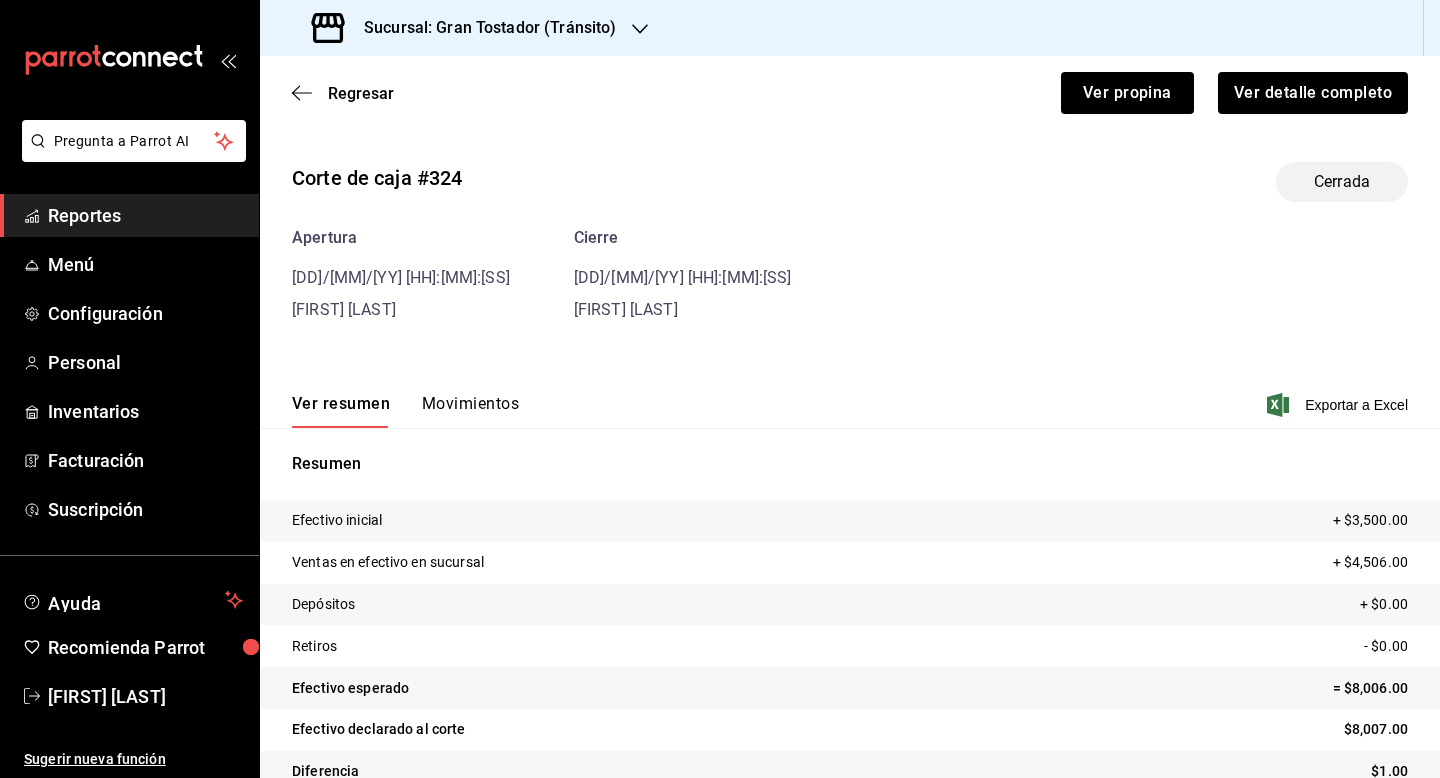 click on "Movimientos" at bounding box center (470, 411) 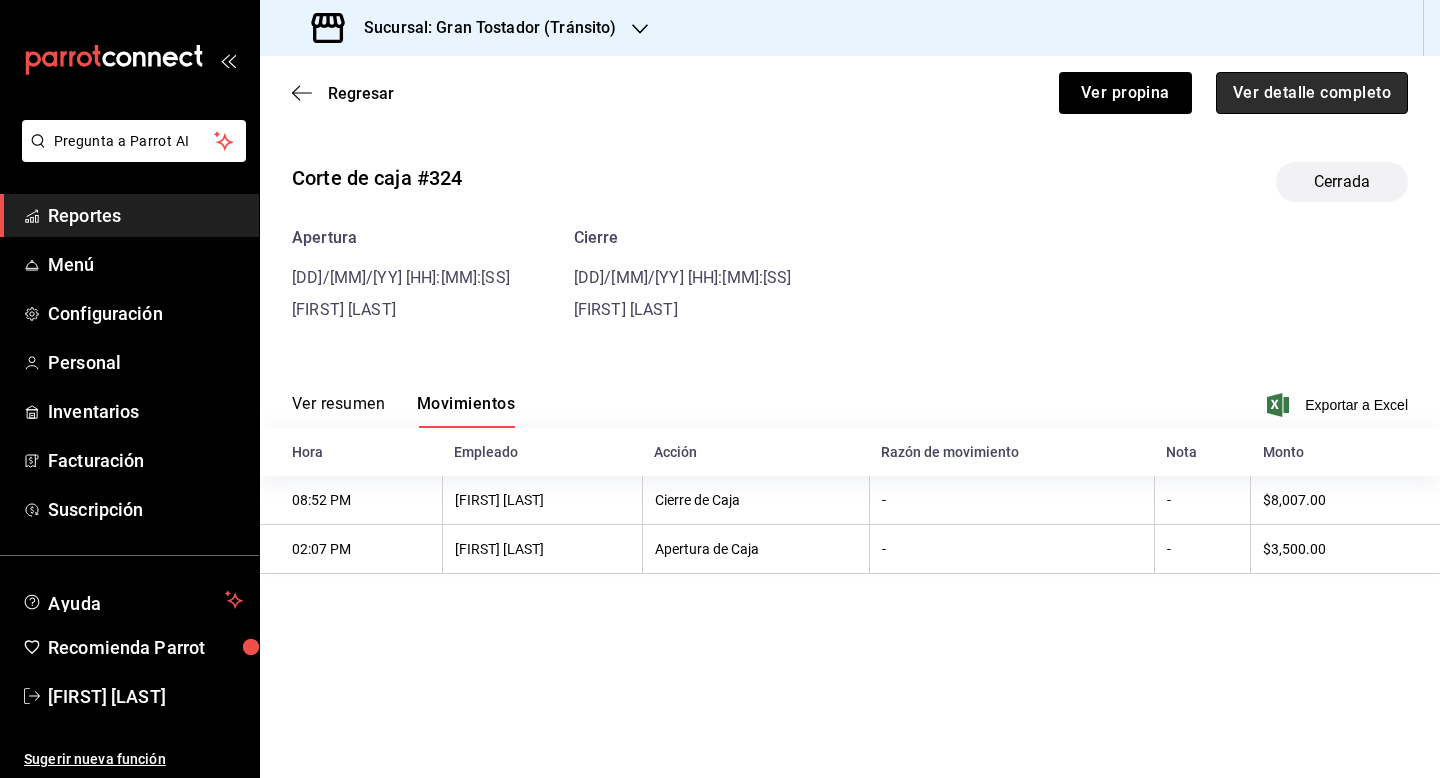 click on "Ver detalle completo" at bounding box center (1312, 93) 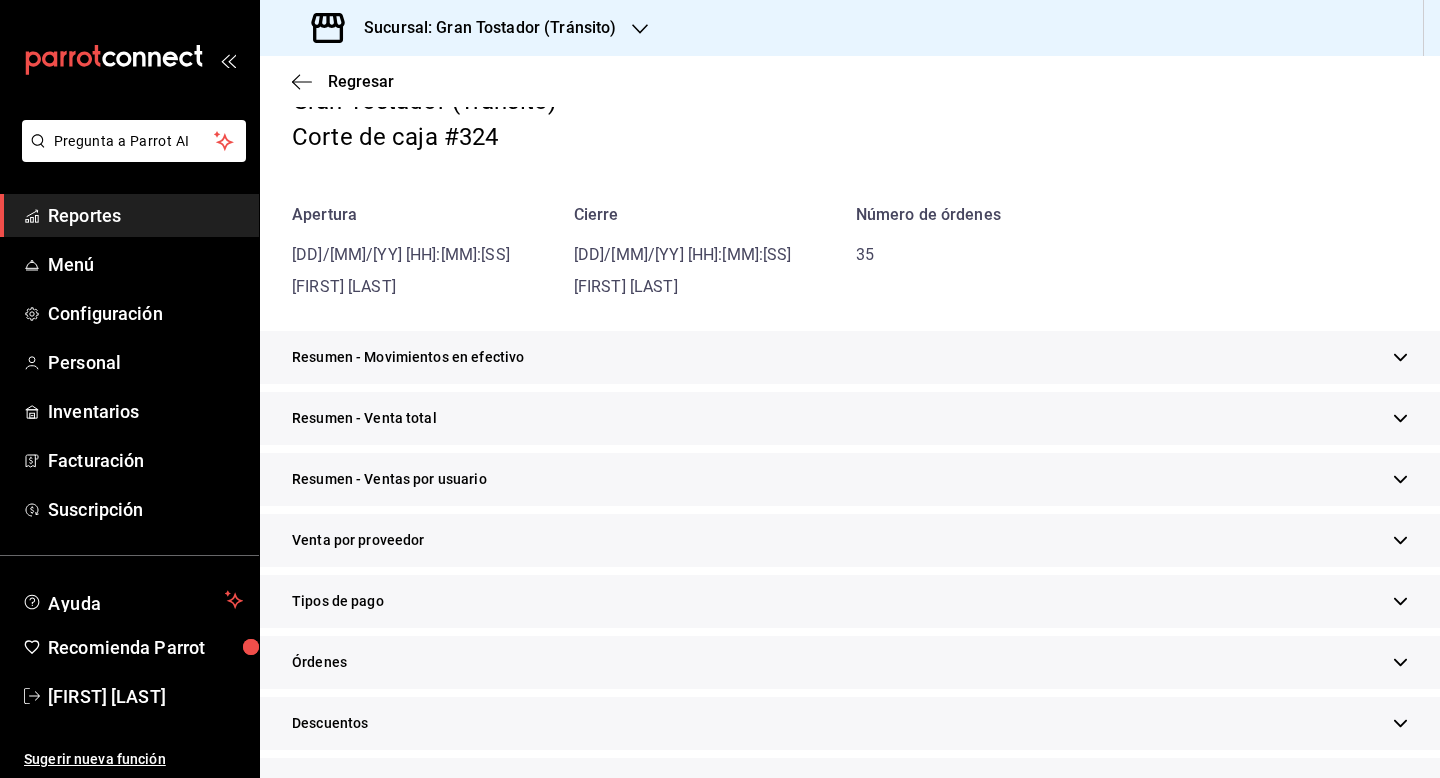 scroll, scrollTop: 128, scrollLeft: 0, axis: vertical 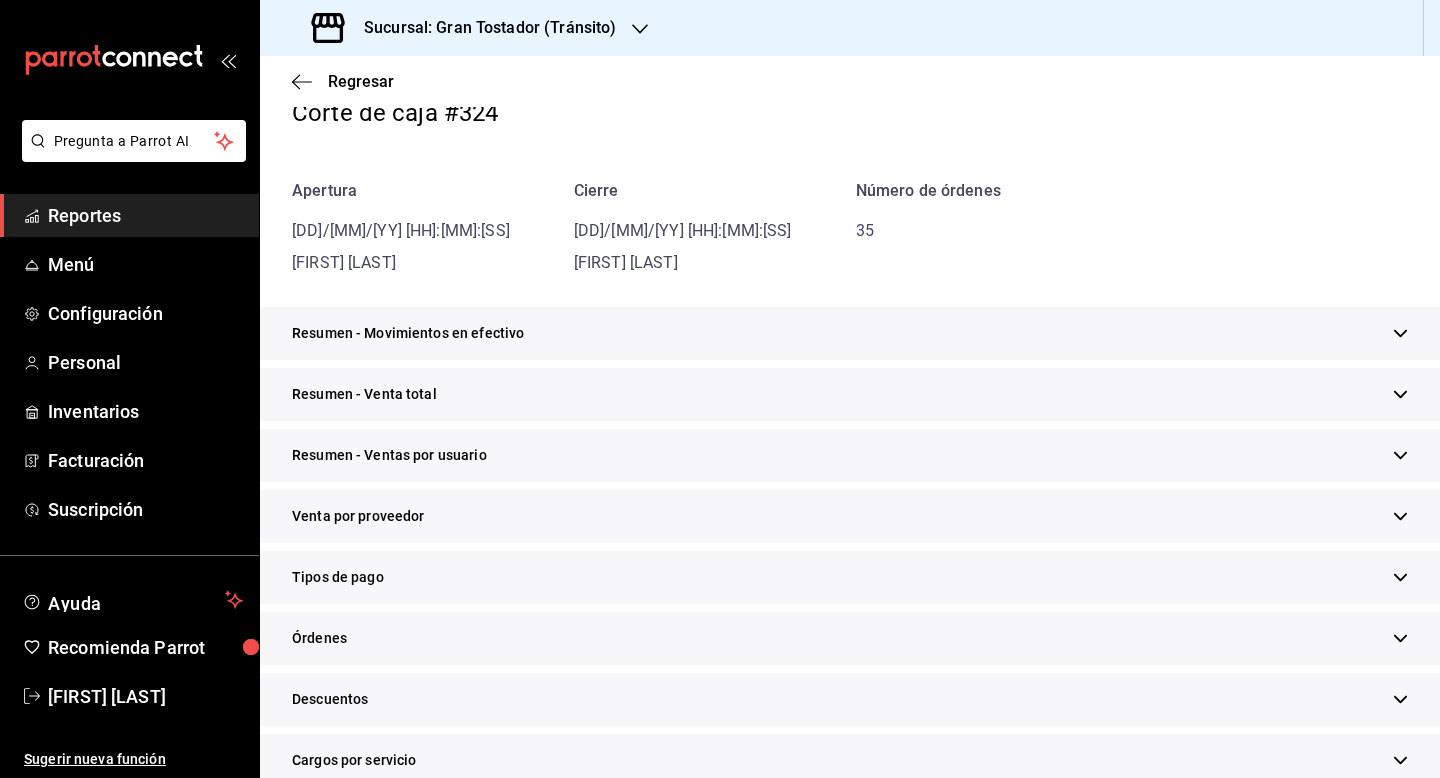 click on "Tipos de pago" at bounding box center [850, 577] 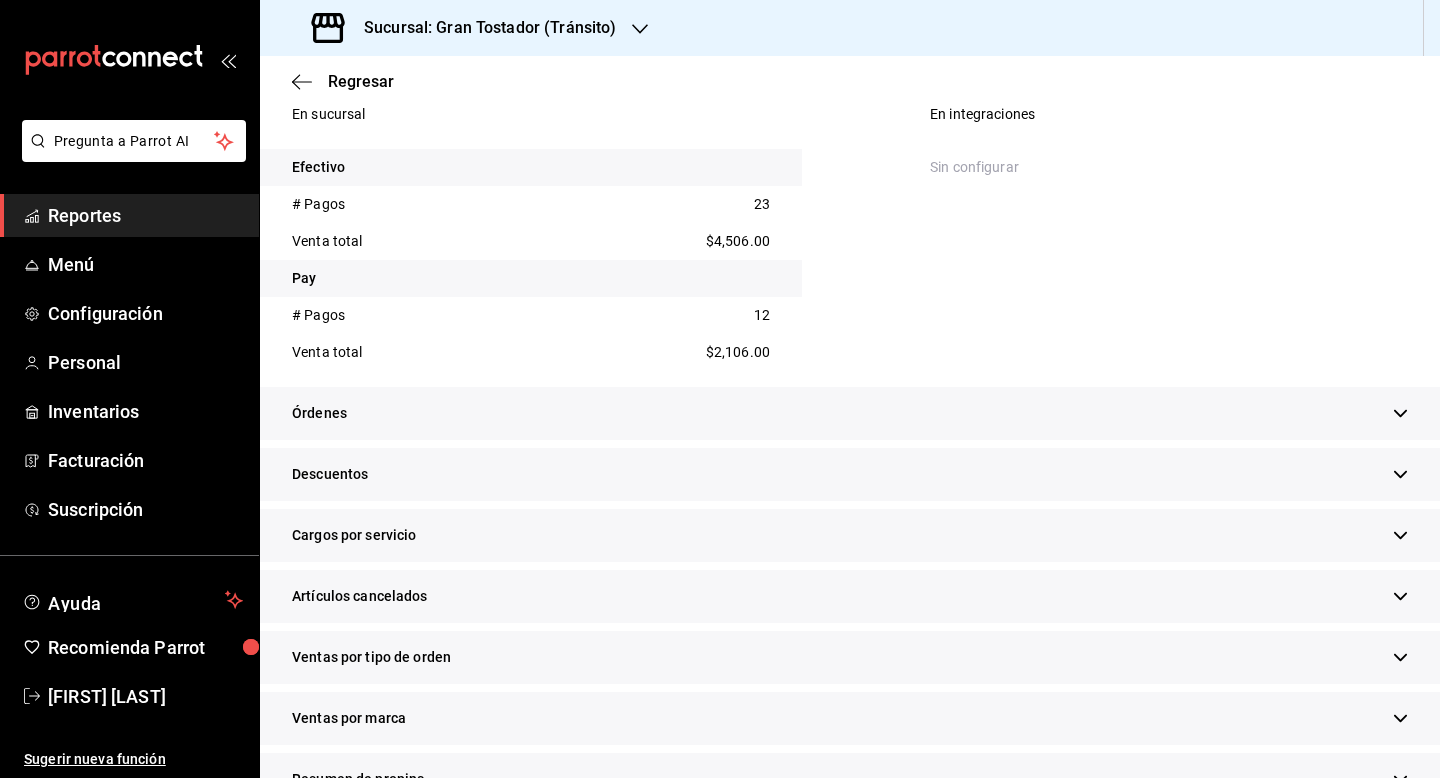 scroll, scrollTop: 834, scrollLeft: 0, axis: vertical 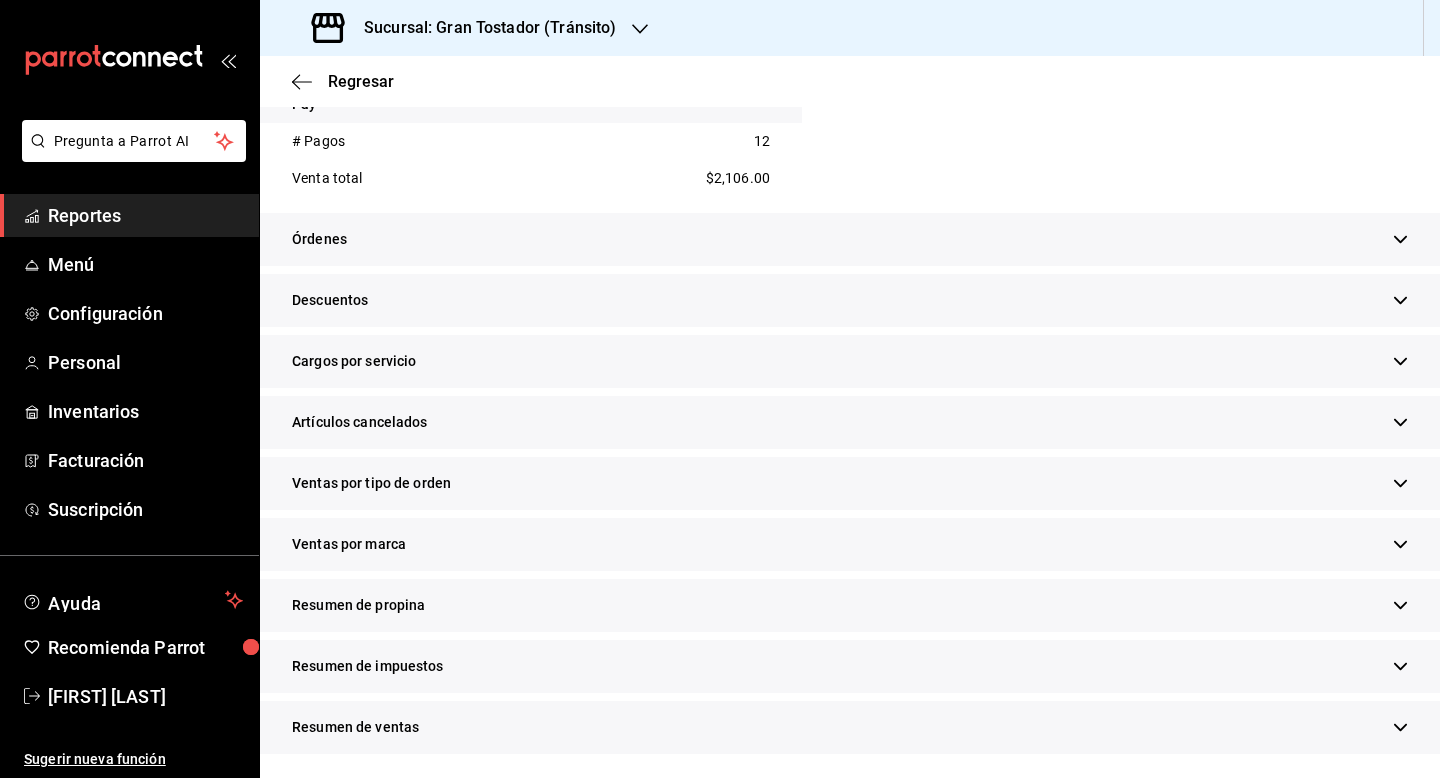 click on "Resumen de propina" at bounding box center (850, 605) 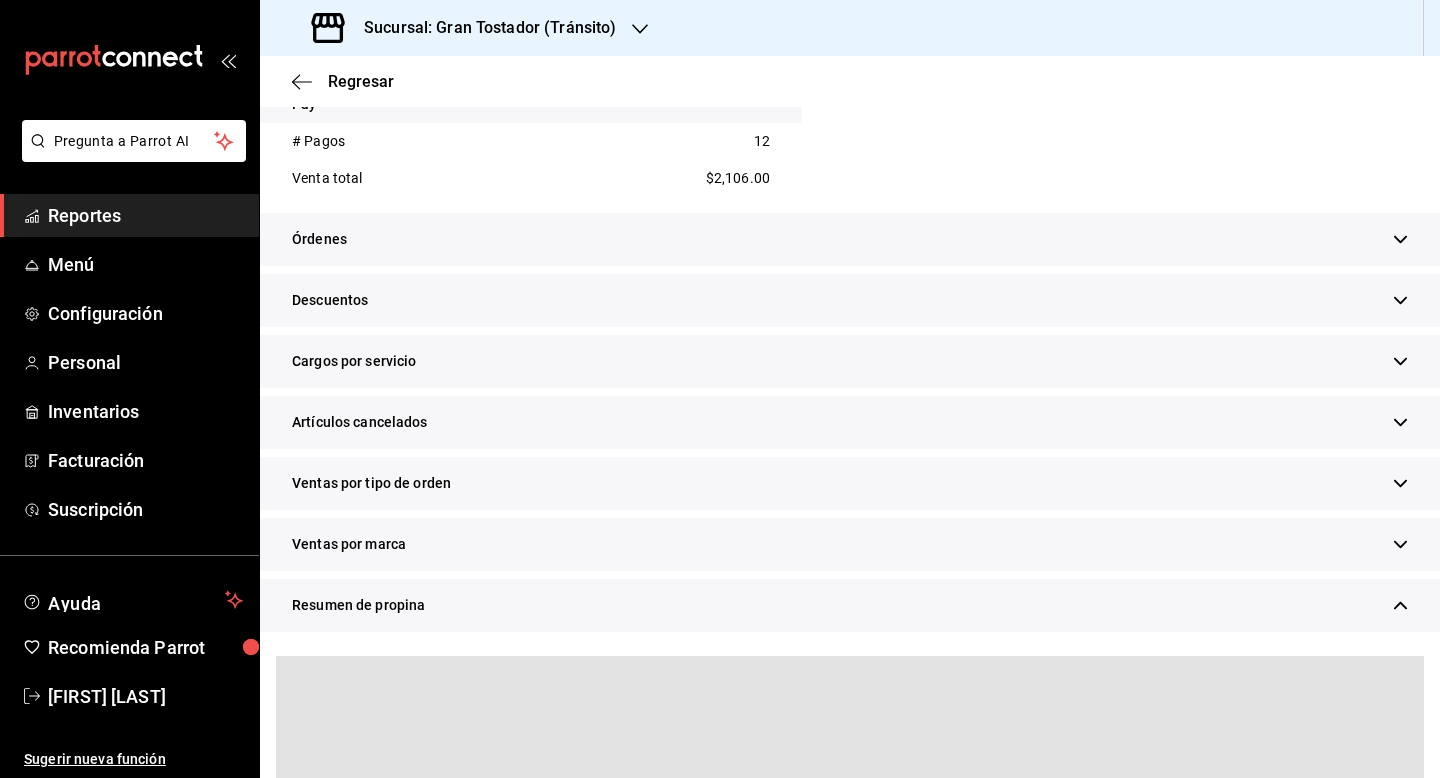 scroll, scrollTop: 1016, scrollLeft: 0, axis: vertical 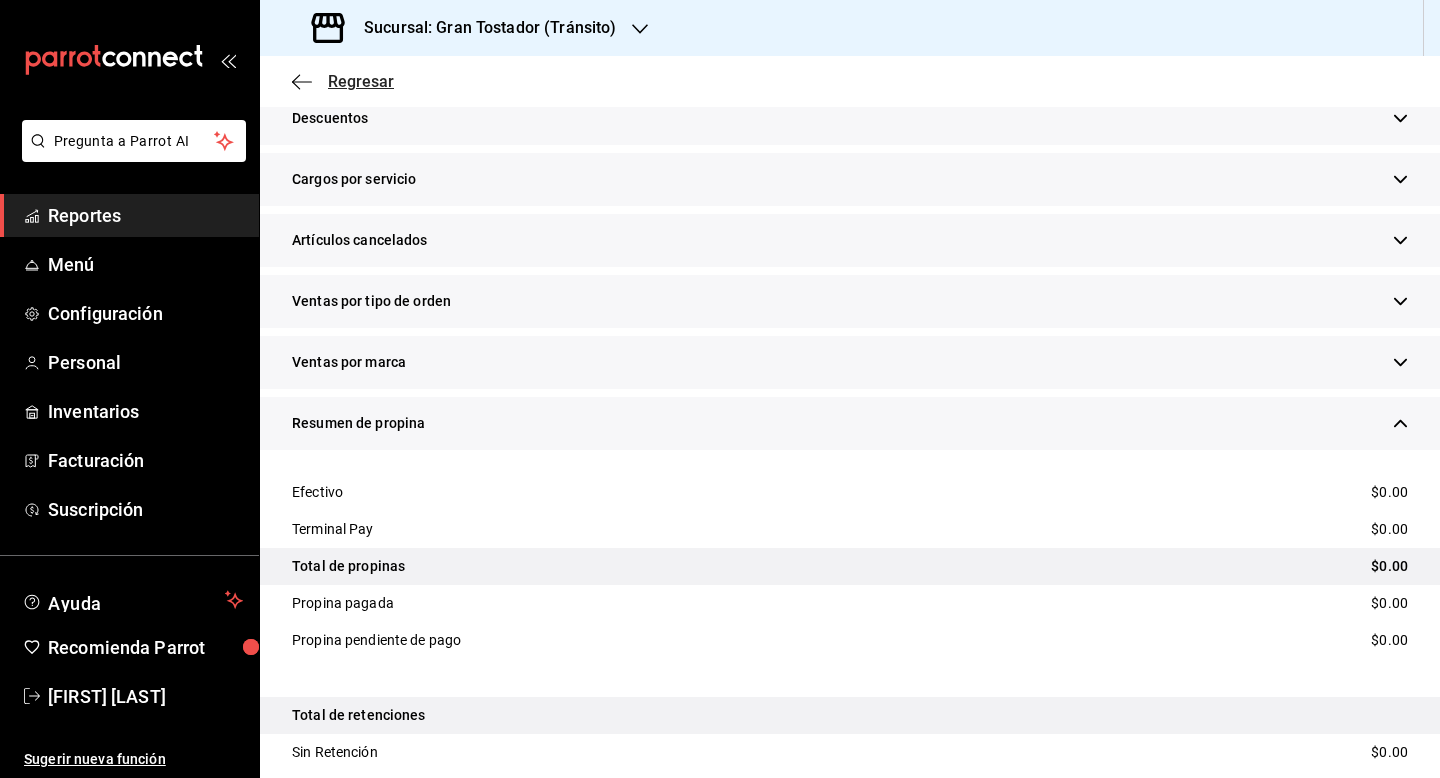 click on "Regresar" at bounding box center [361, 81] 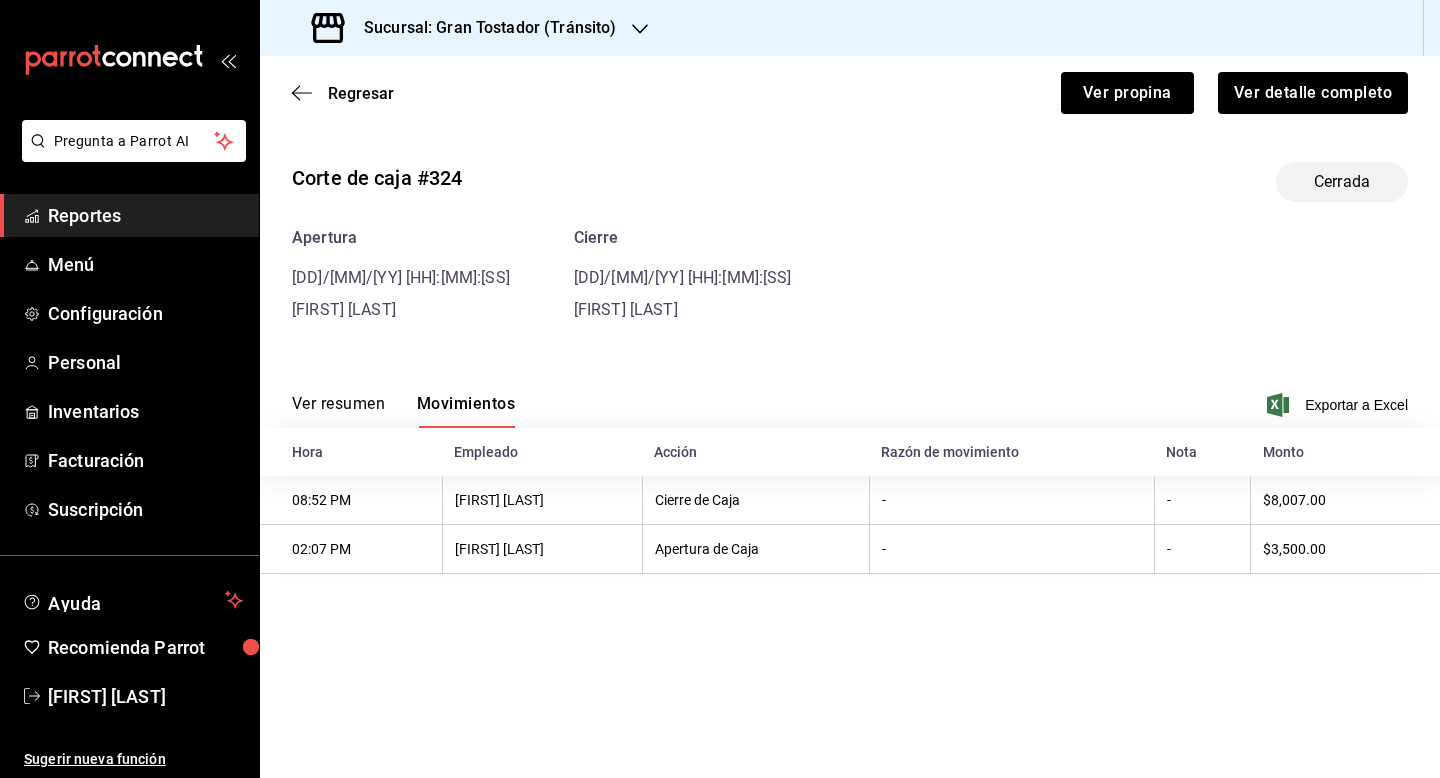 scroll, scrollTop: 0, scrollLeft: 0, axis: both 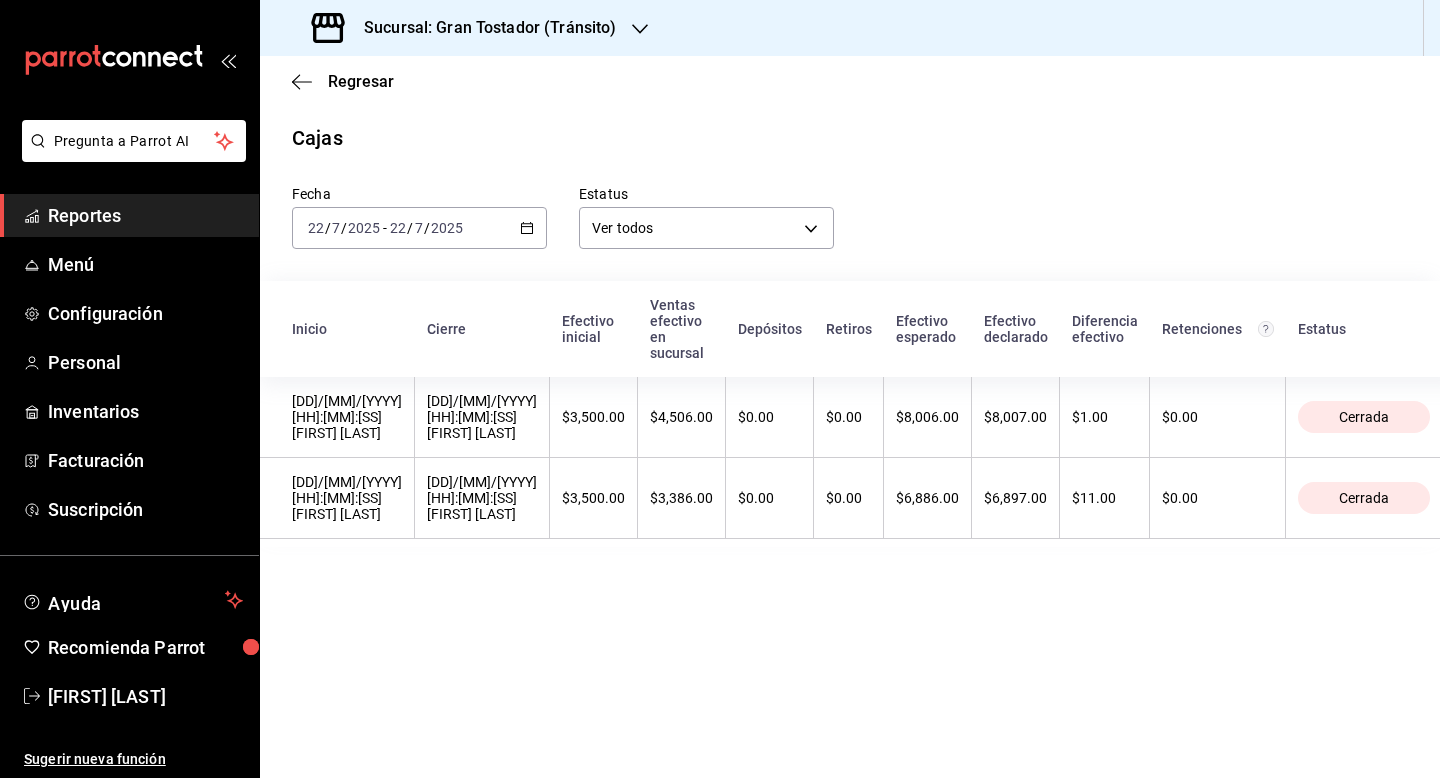 click 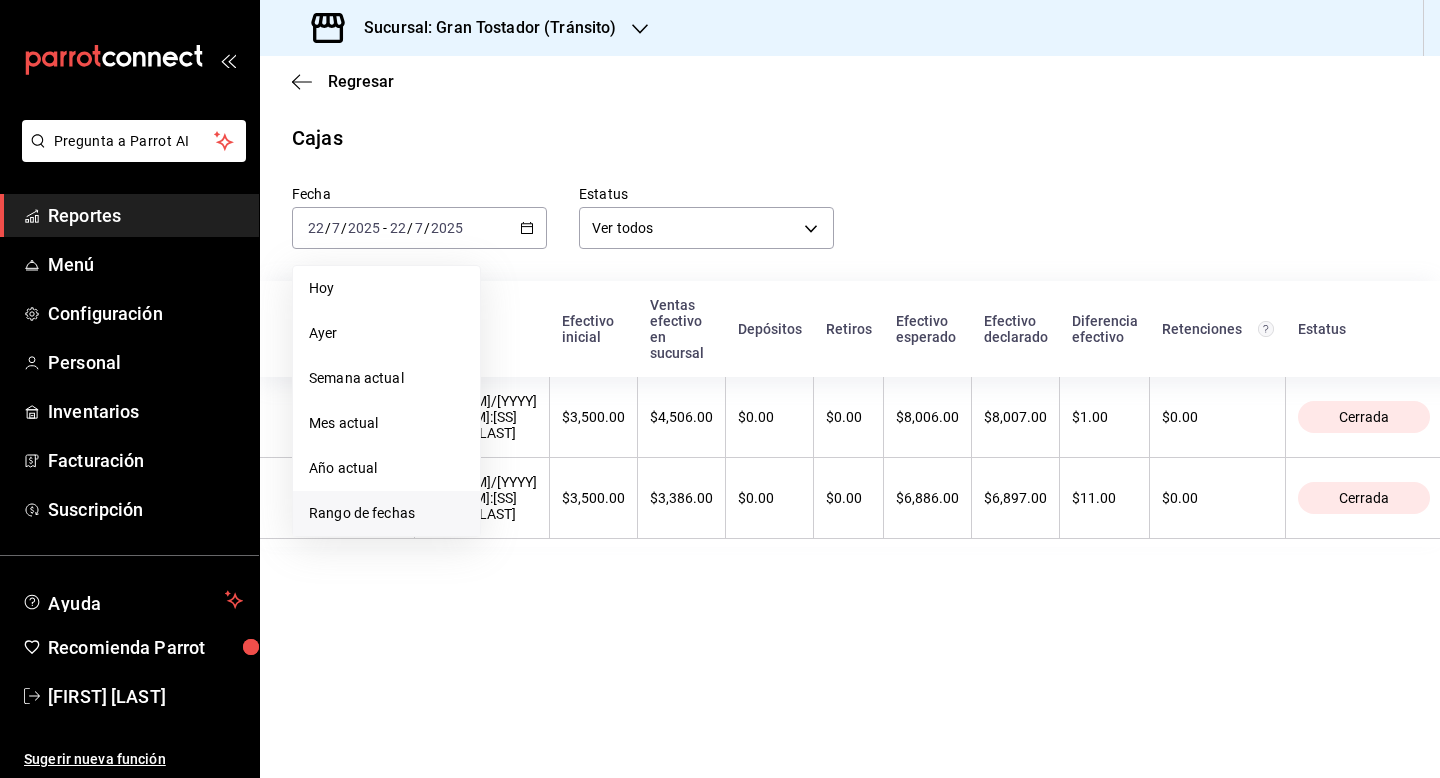 click on "Rango de fechas" at bounding box center (386, 513) 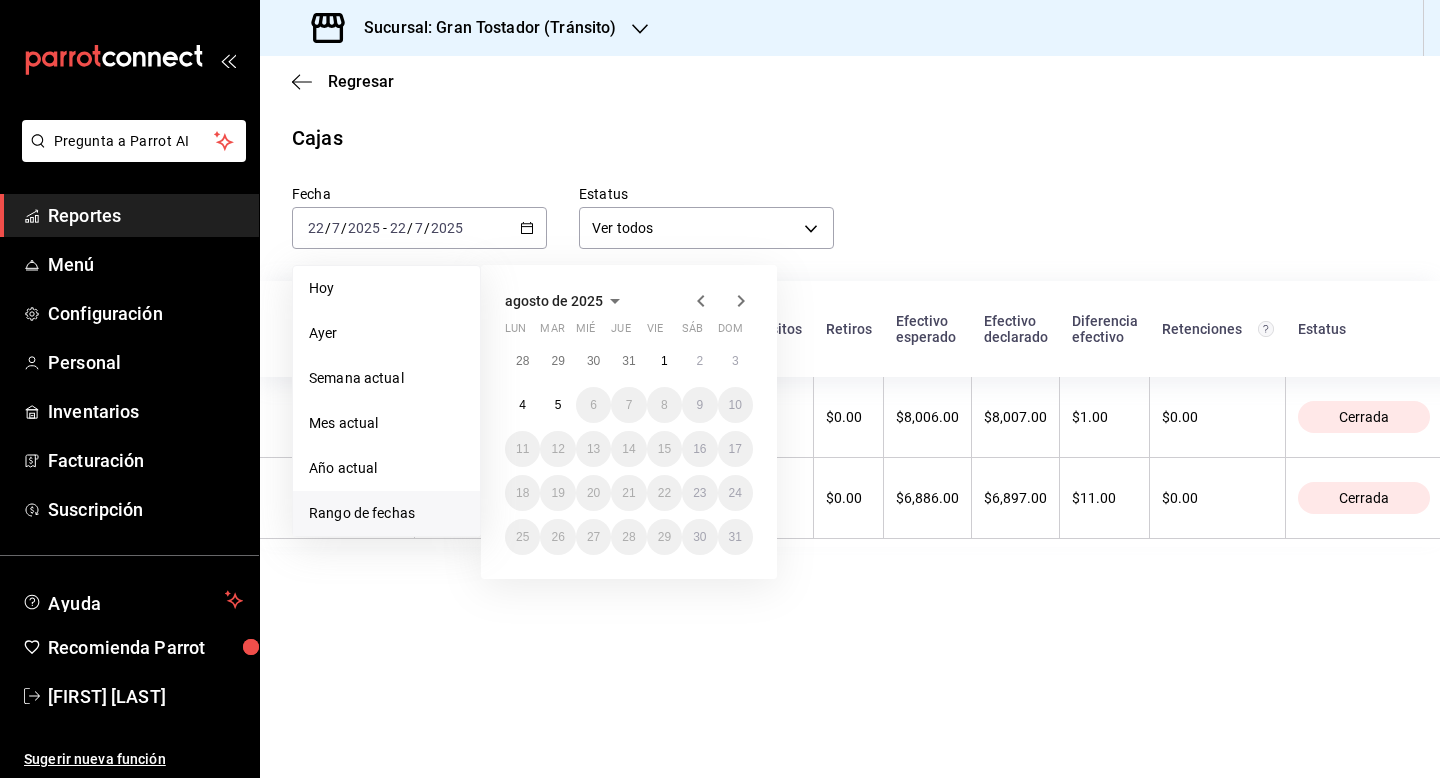 click 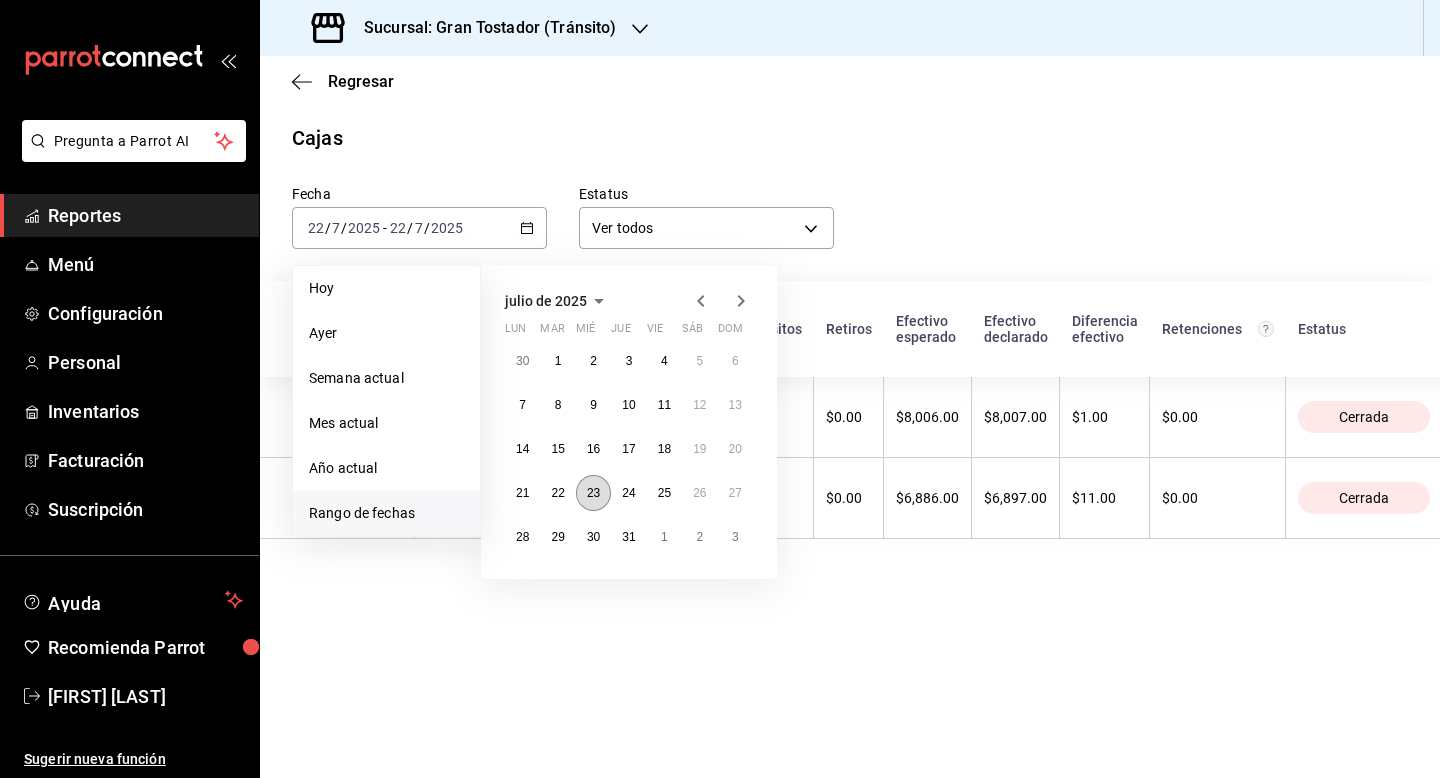 click on "23" at bounding box center [593, 493] 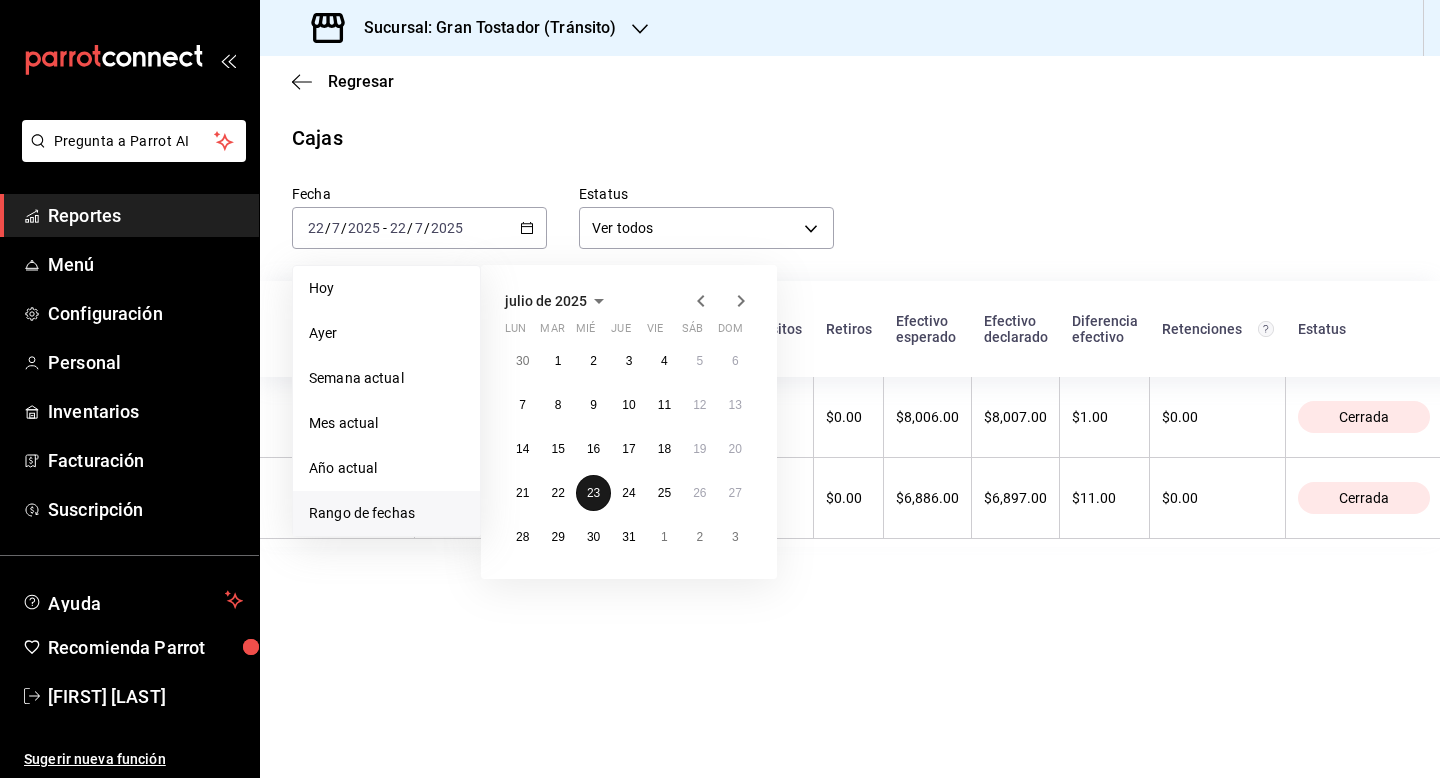 click on "23" at bounding box center [593, 493] 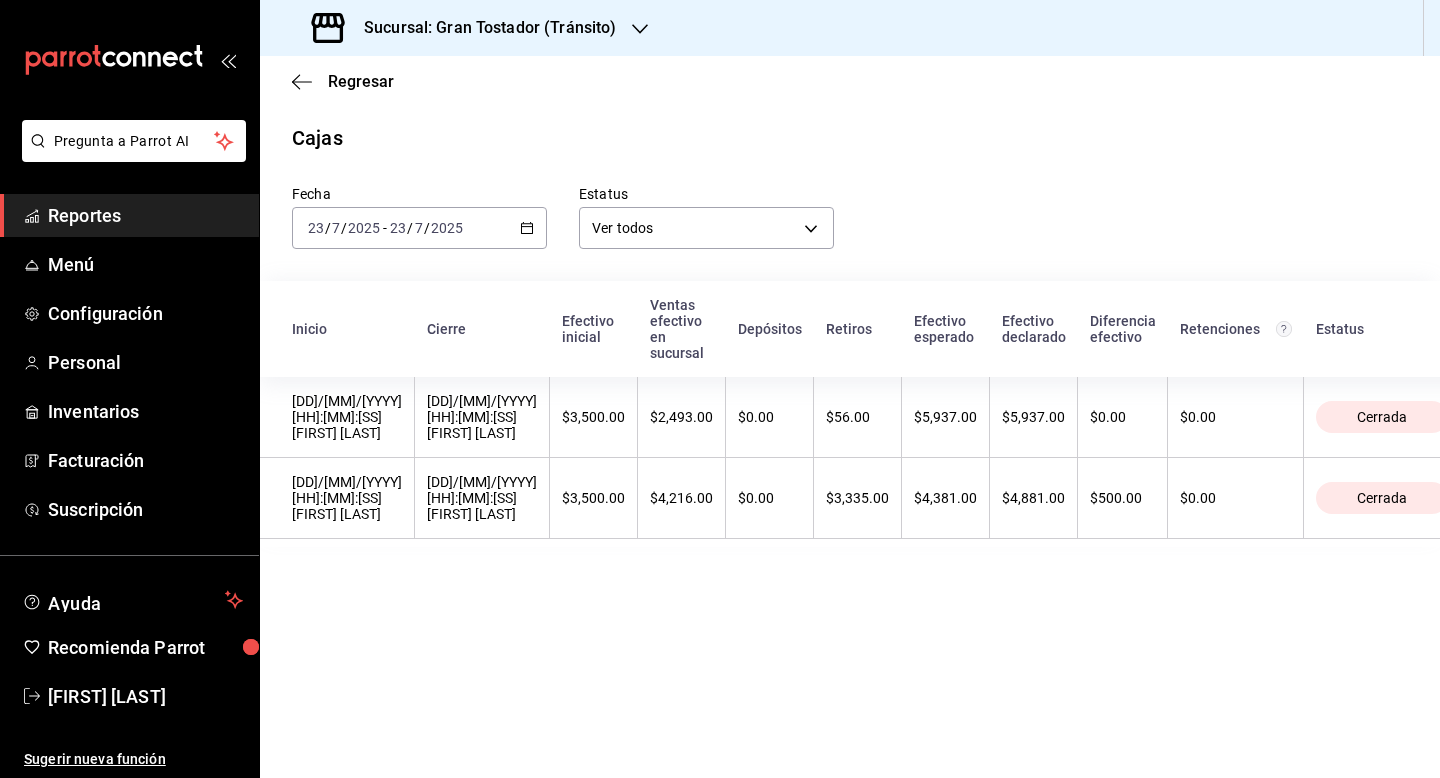 click on "$4,216.00" at bounding box center [681, 498] 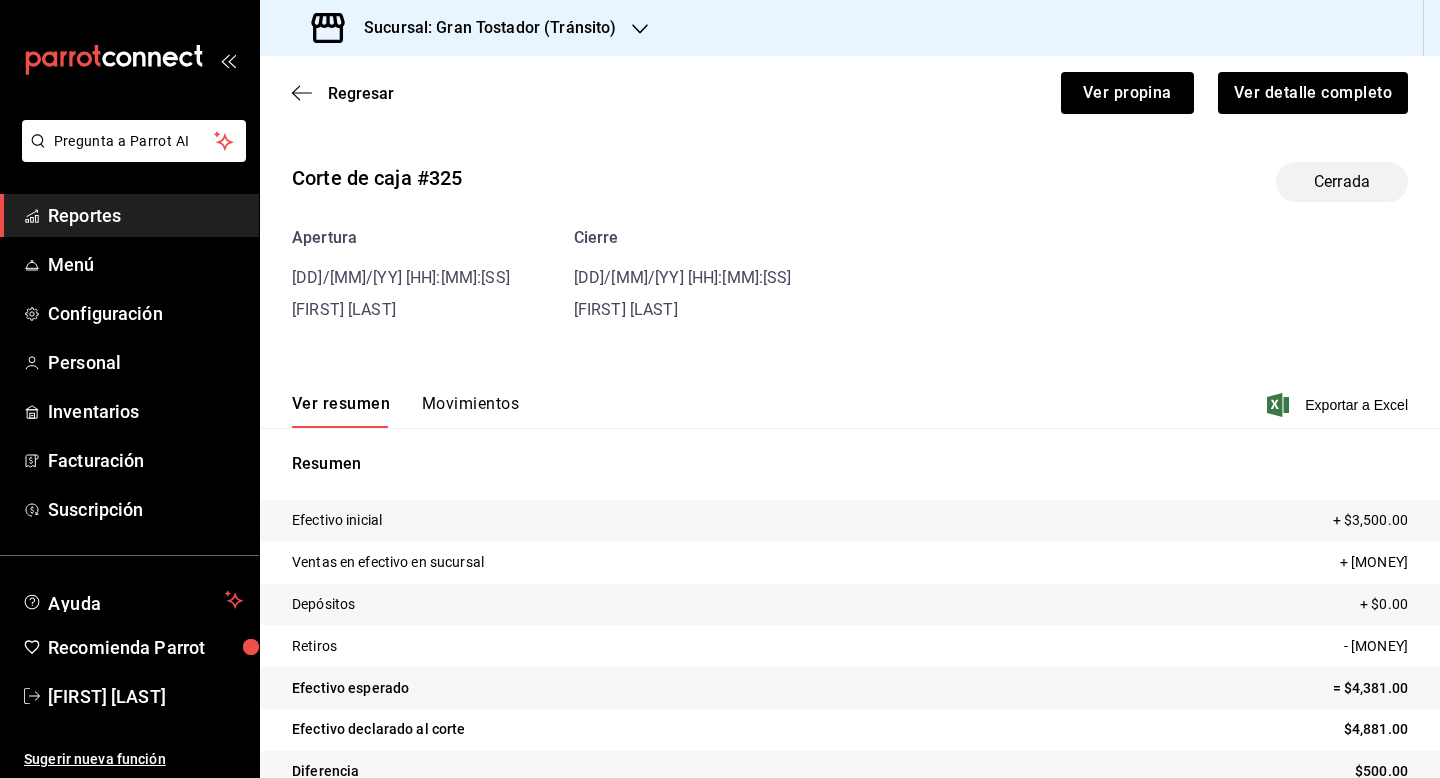 click on "Corte de caja  #[NUMBER] Cerrada Apertura [DD]/[MM]/[YY] [HH]:[MM]:[SS] [FIRST] [LAST] Cierre [DD]/[MM]/[YY] [HH]:[MM]:[SS] [FIRST] [LAST] Ver resumen Movimientos Exportar a Excel Resumen Efectivo inicial + [MONEY] Ventas en efectivo en sucursal + [MONEY] Depósitos + [MONEY] Retiros - [MONEY] Efectivo esperado = [MONEY] Efectivo declarado al corte  [MONEY] Diferencia  [MONEY]" at bounding box center (850, 481) 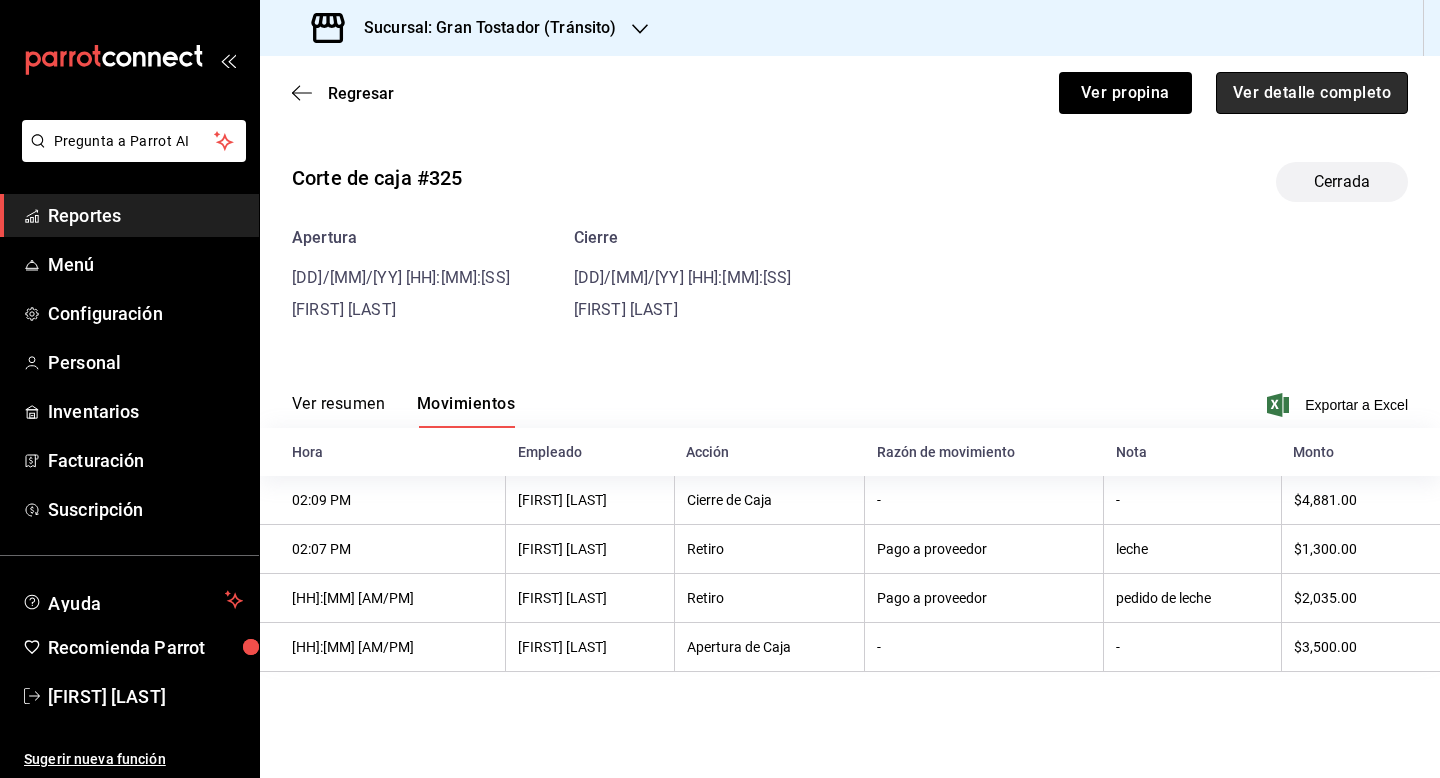 click on "Ver detalle completo" at bounding box center (1312, 93) 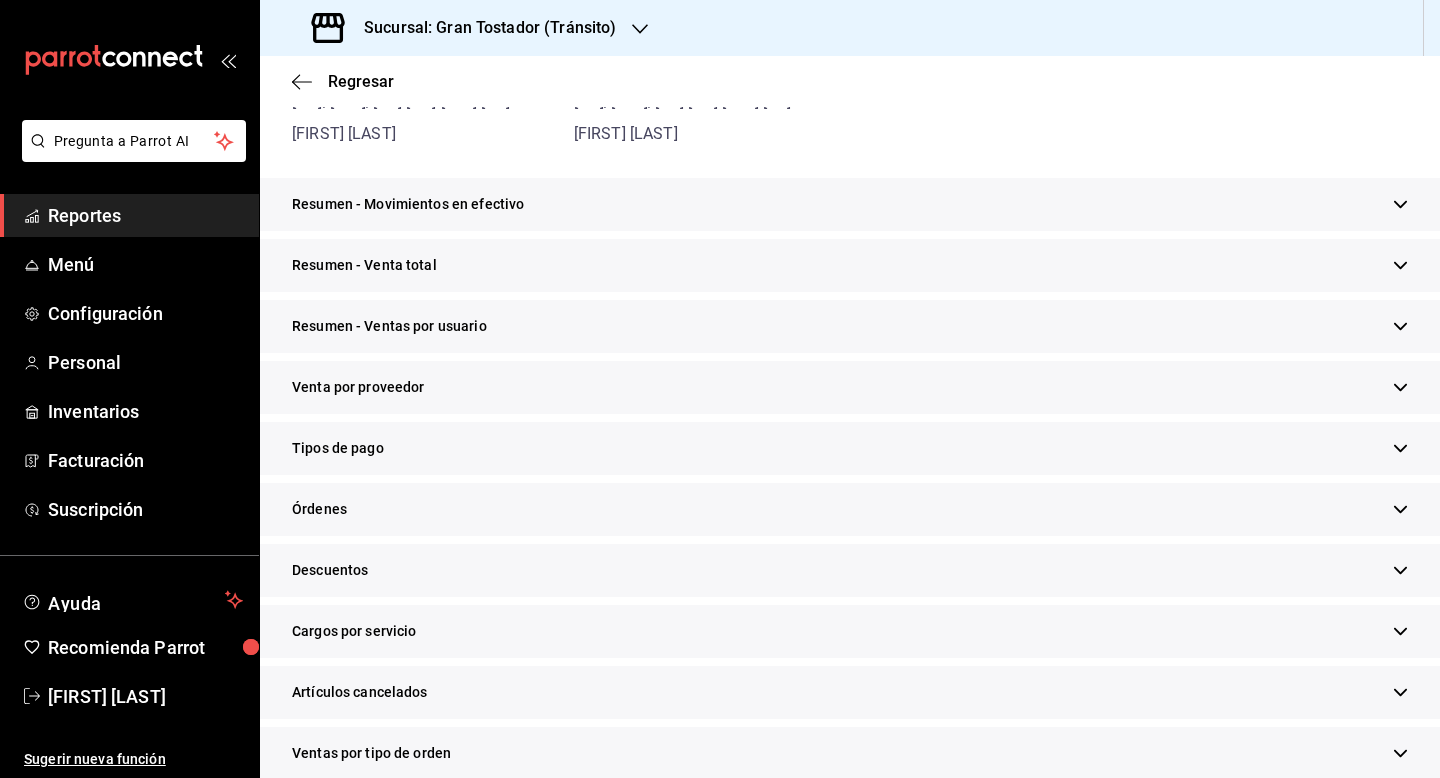 scroll, scrollTop: 267, scrollLeft: 0, axis: vertical 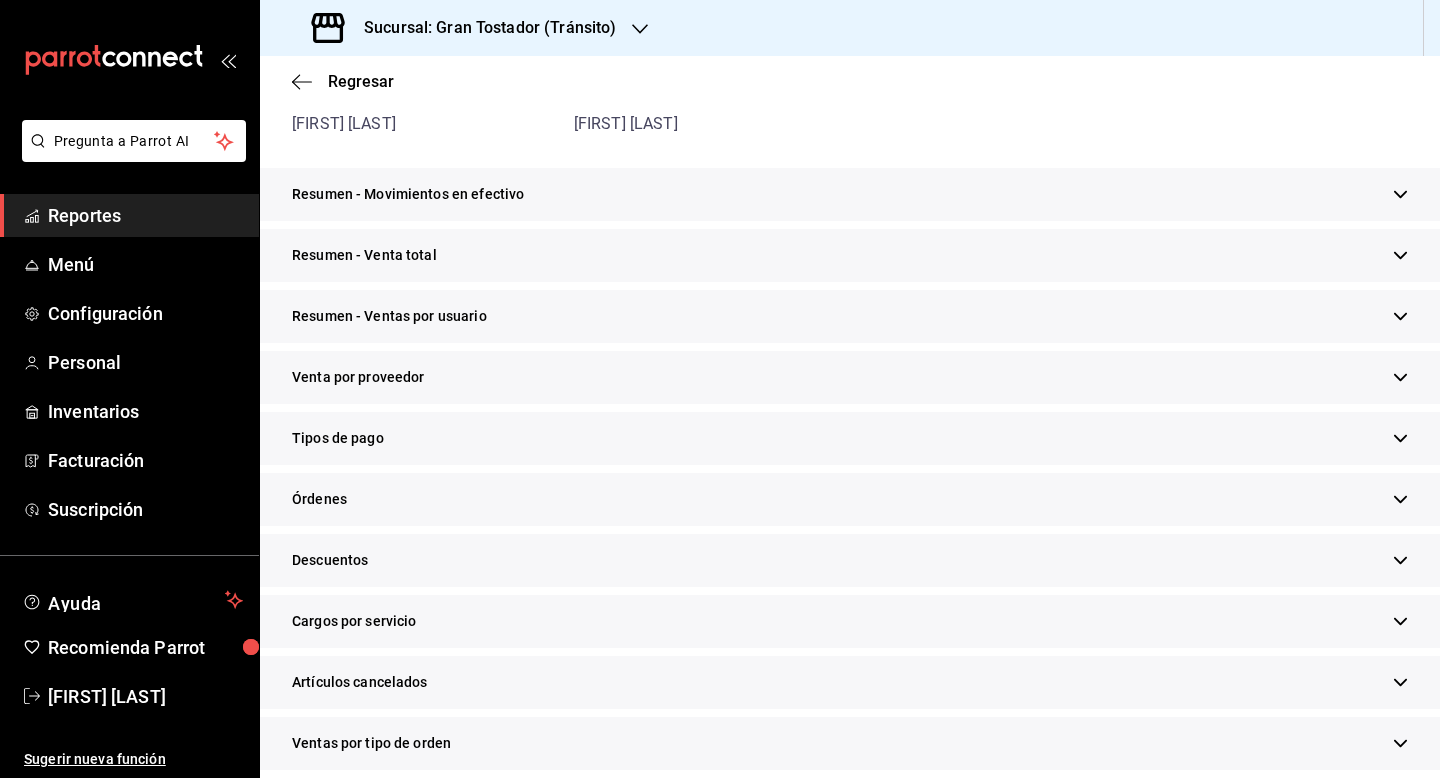 click on "Tipos de pago" at bounding box center [850, 438] 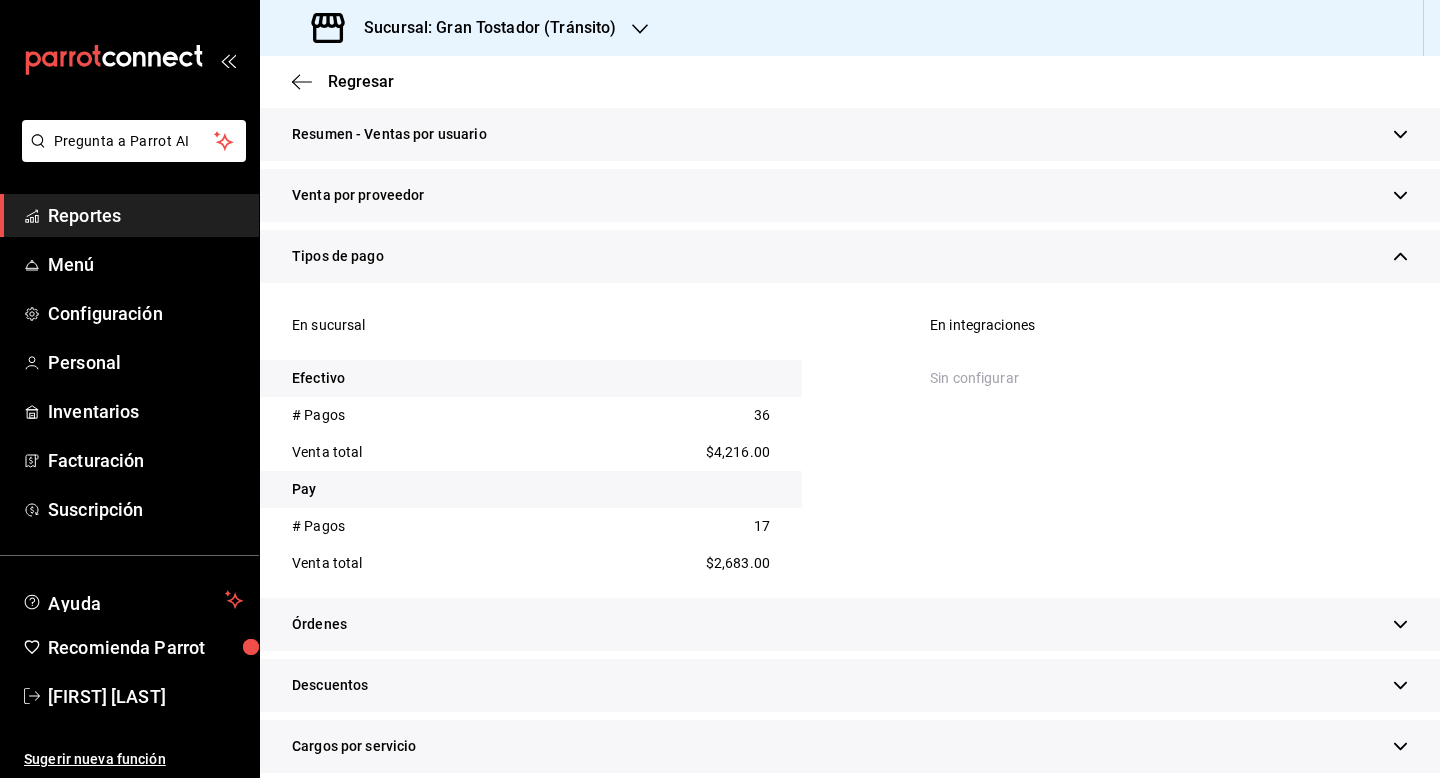 scroll, scrollTop: 452, scrollLeft: 0, axis: vertical 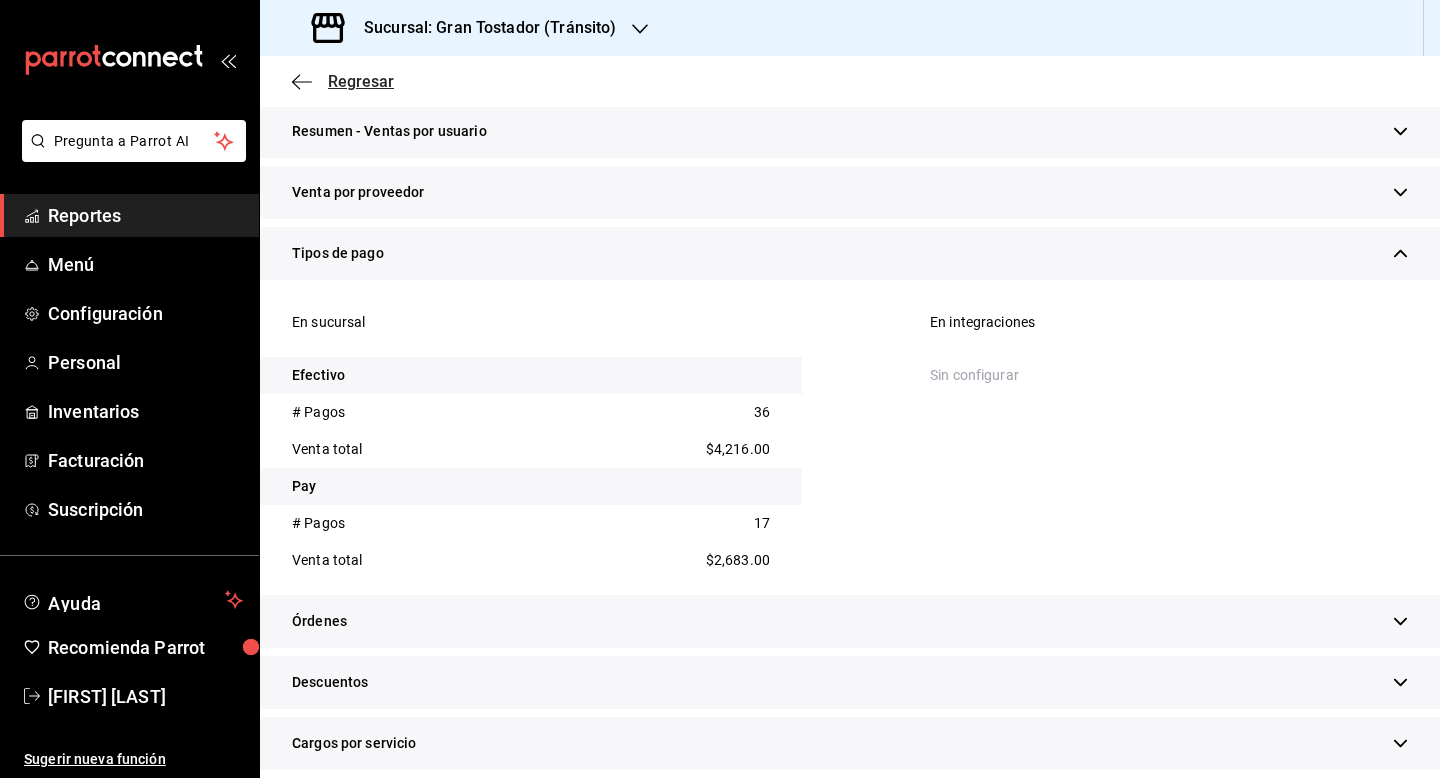 click on "Regresar" at bounding box center (361, 81) 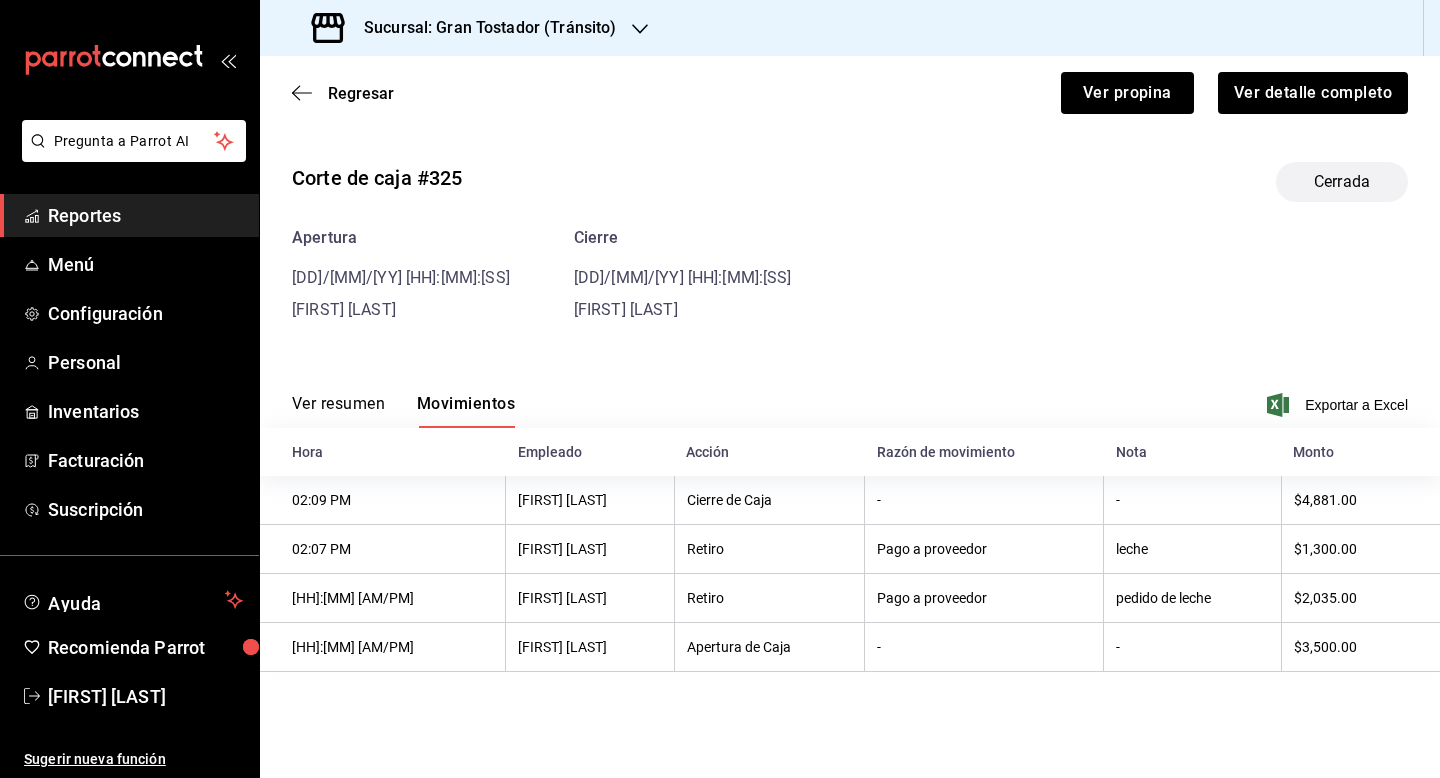 scroll, scrollTop: 0, scrollLeft: 0, axis: both 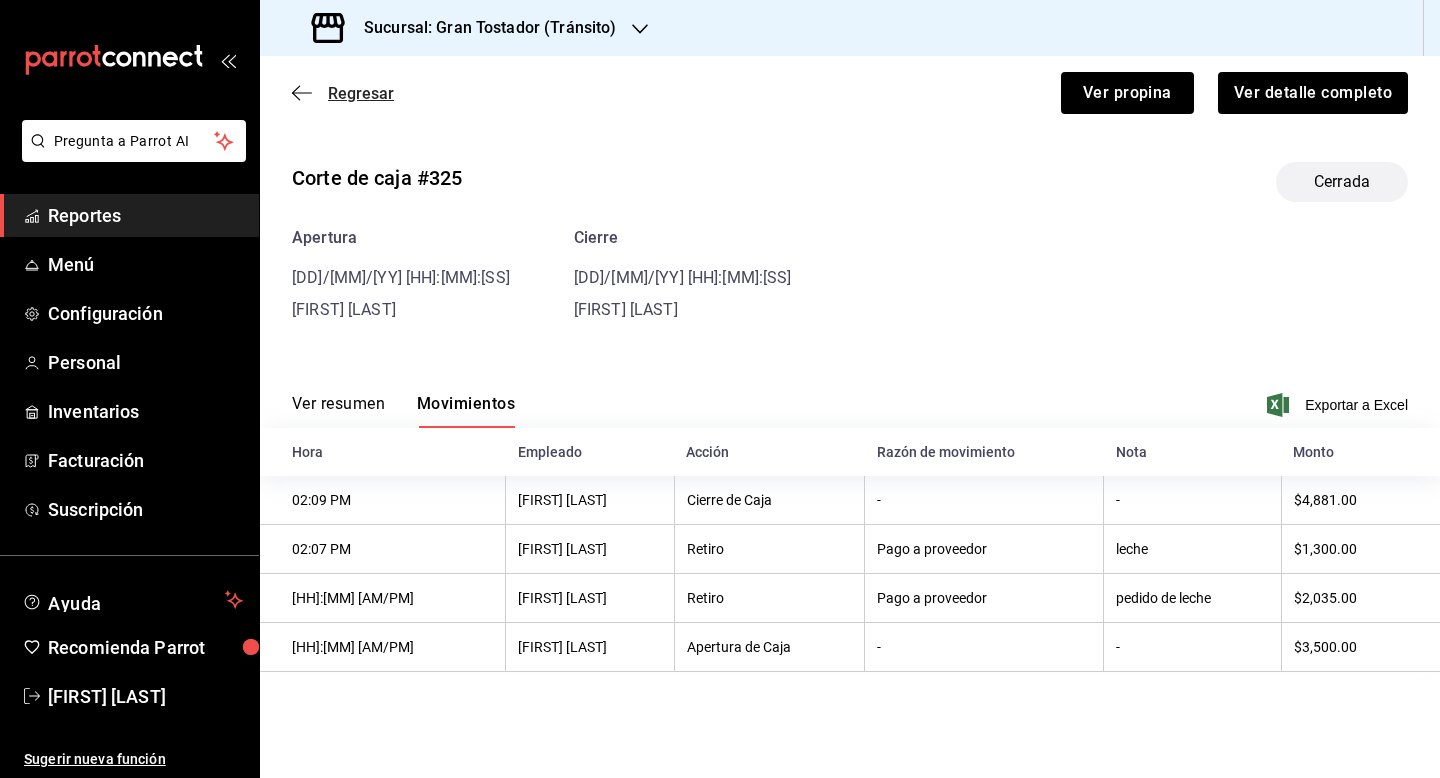 click on "Regresar" at bounding box center [361, 93] 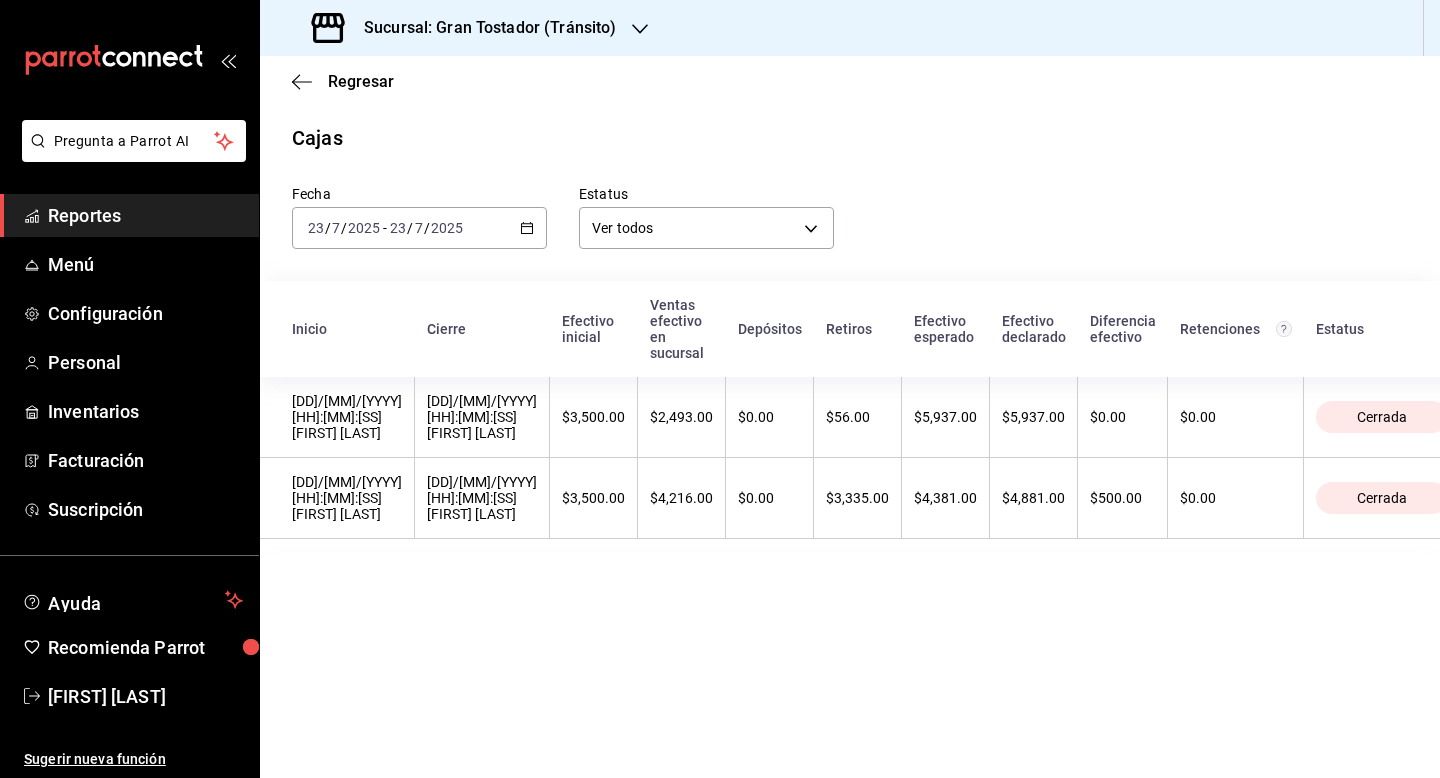 click 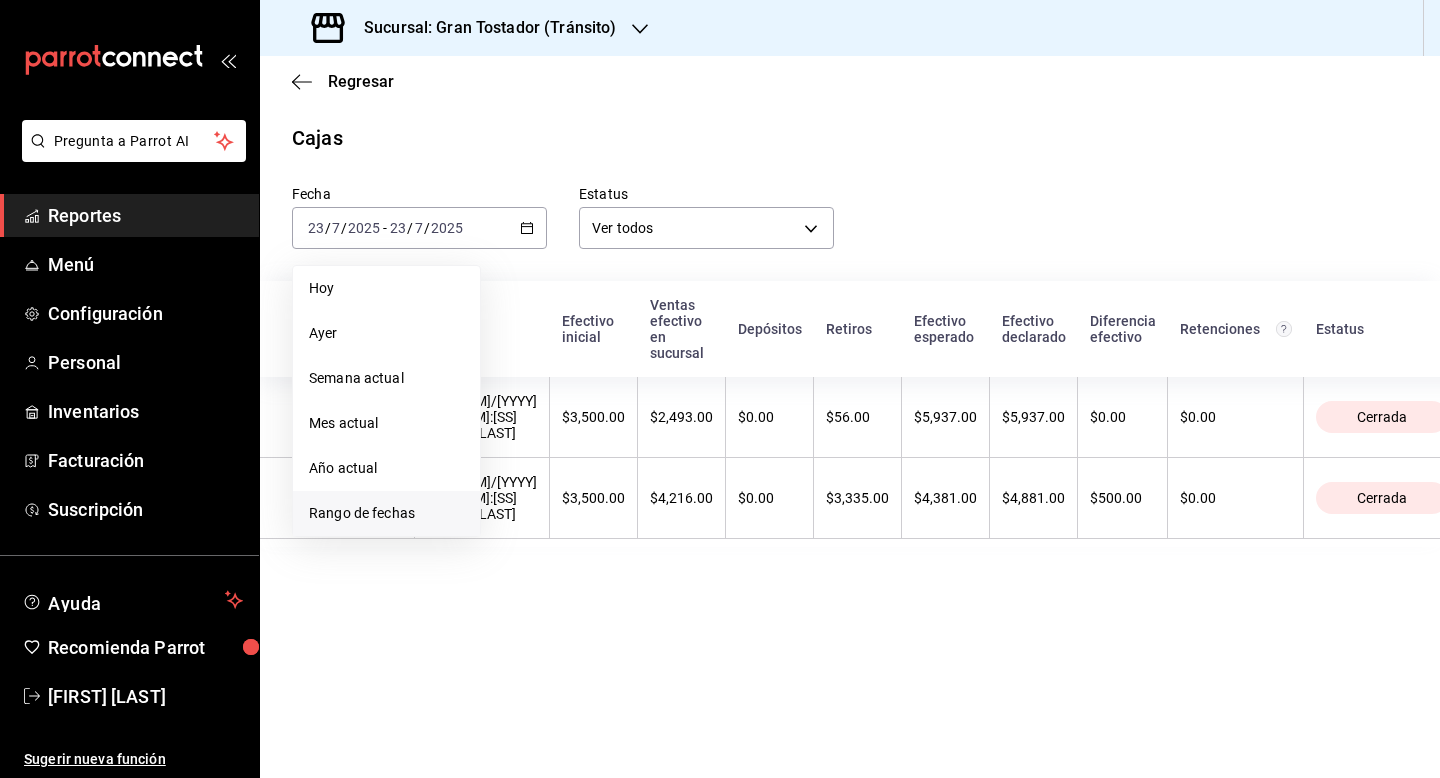 click on "Rango de fechas" at bounding box center [386, 513] 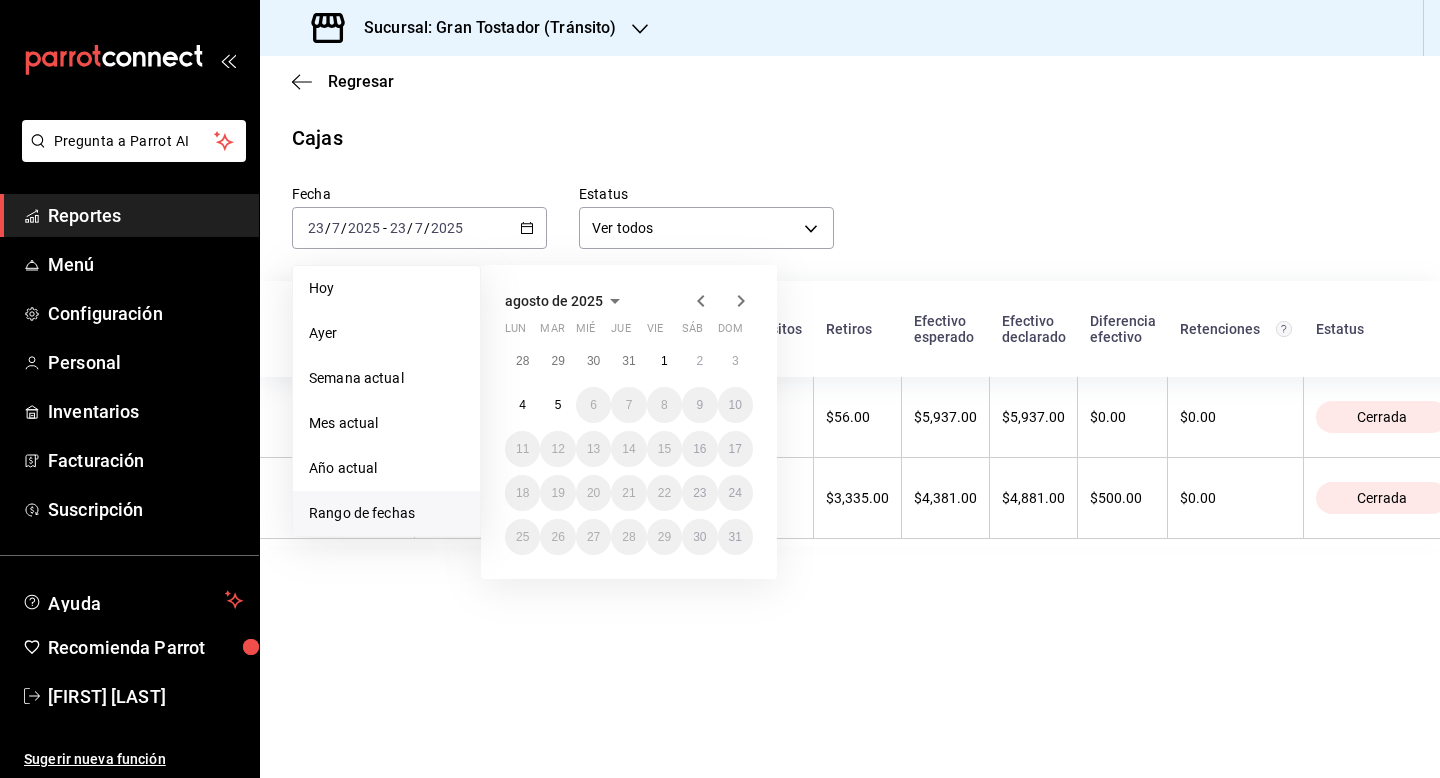 click 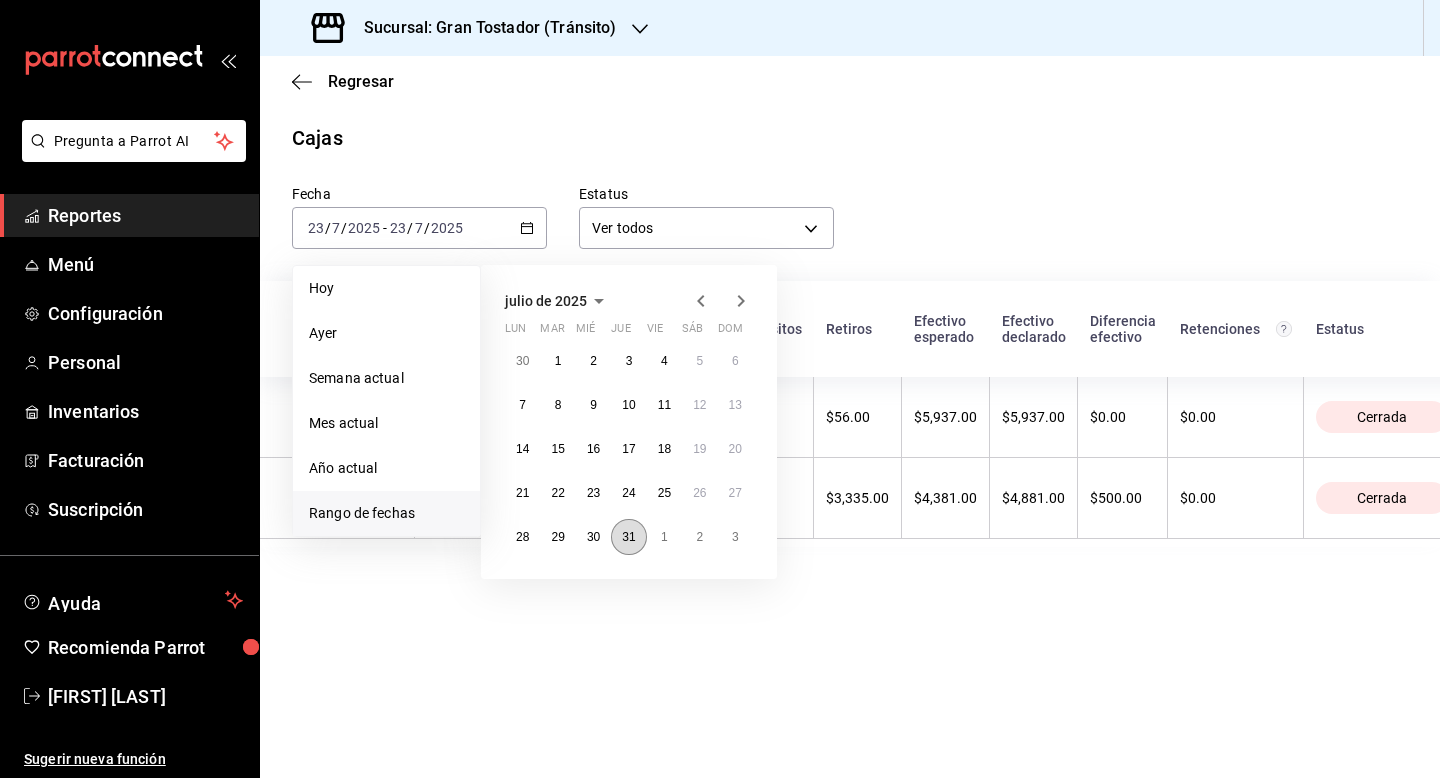 click on "31" at bounding box center (628, 537) 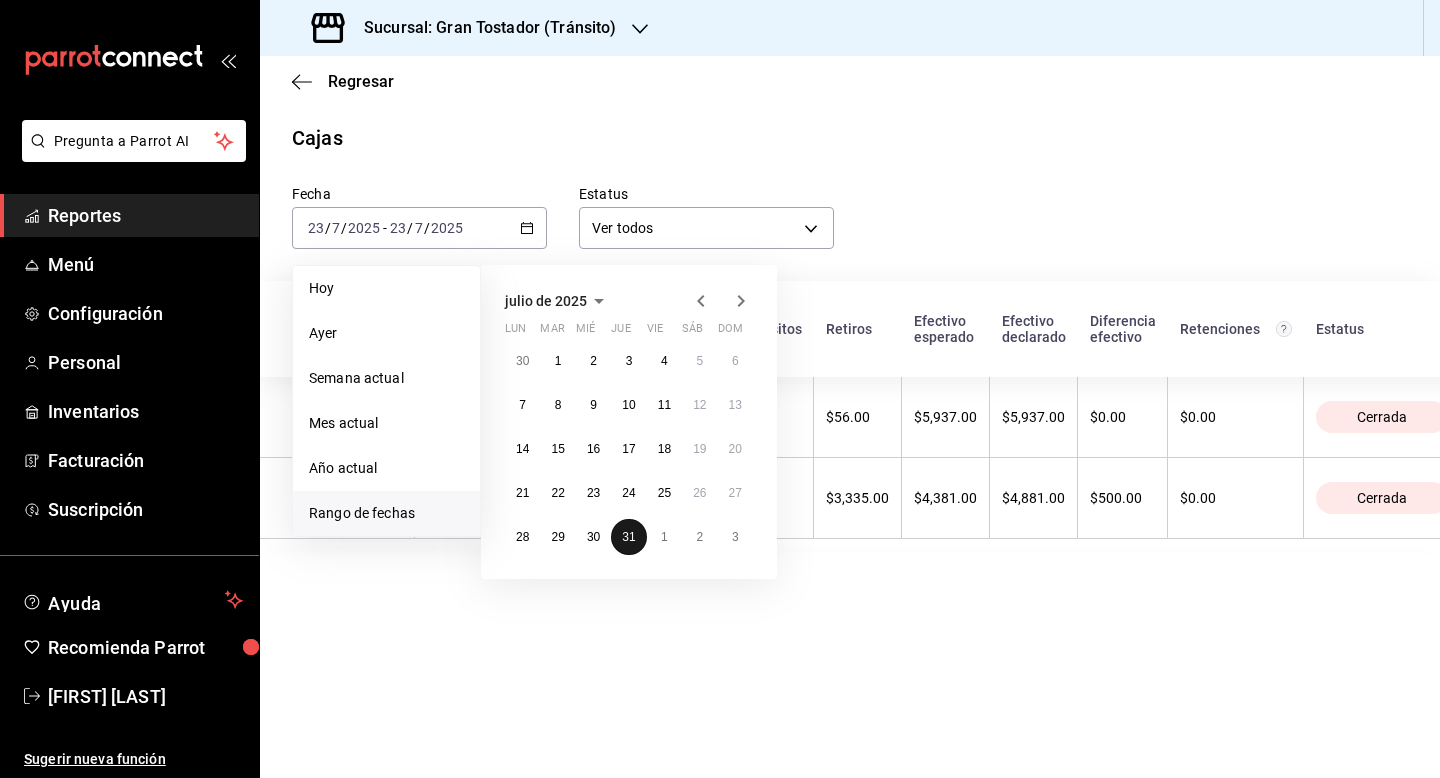 click on "31" at bounding box center [628, 537] 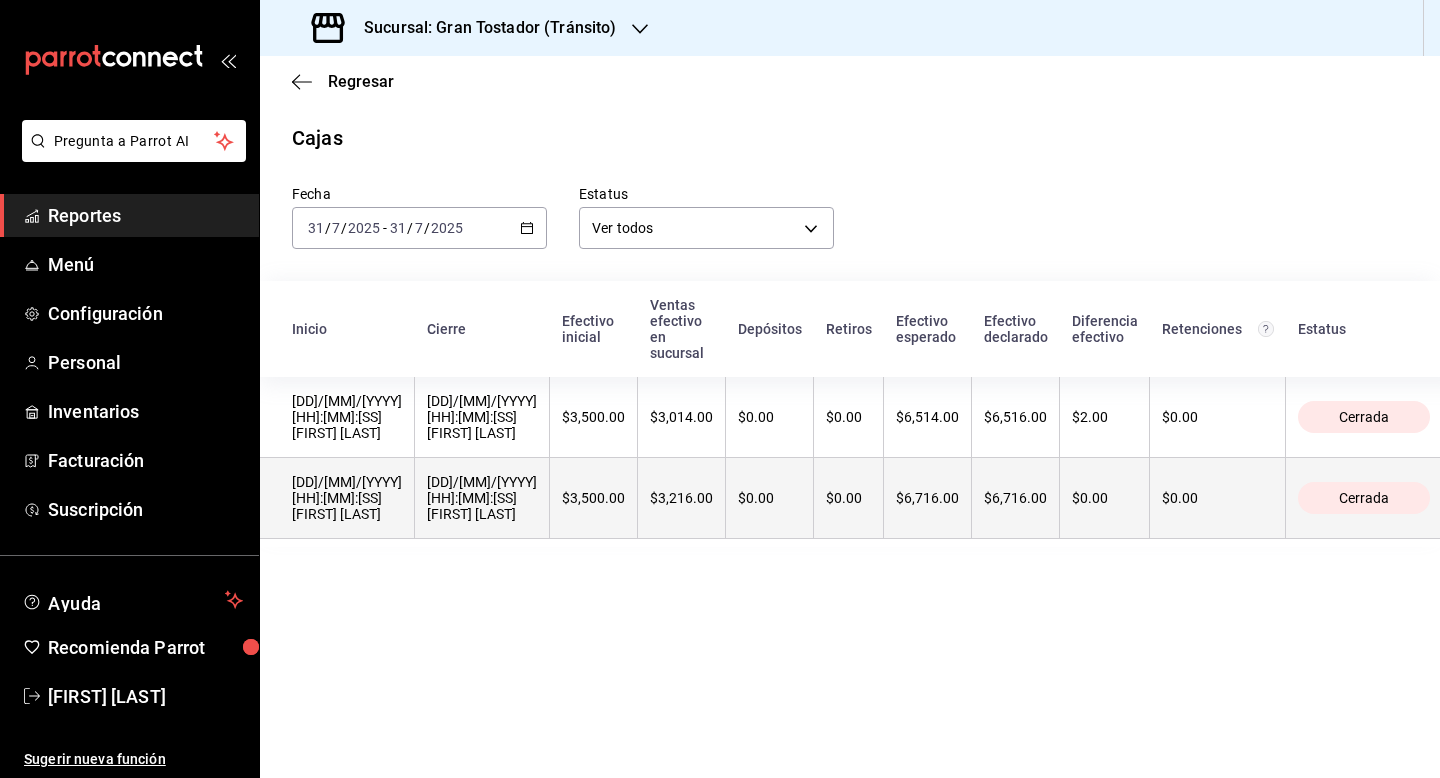 click on "$3,216.00" at bounding box center (682, 498) 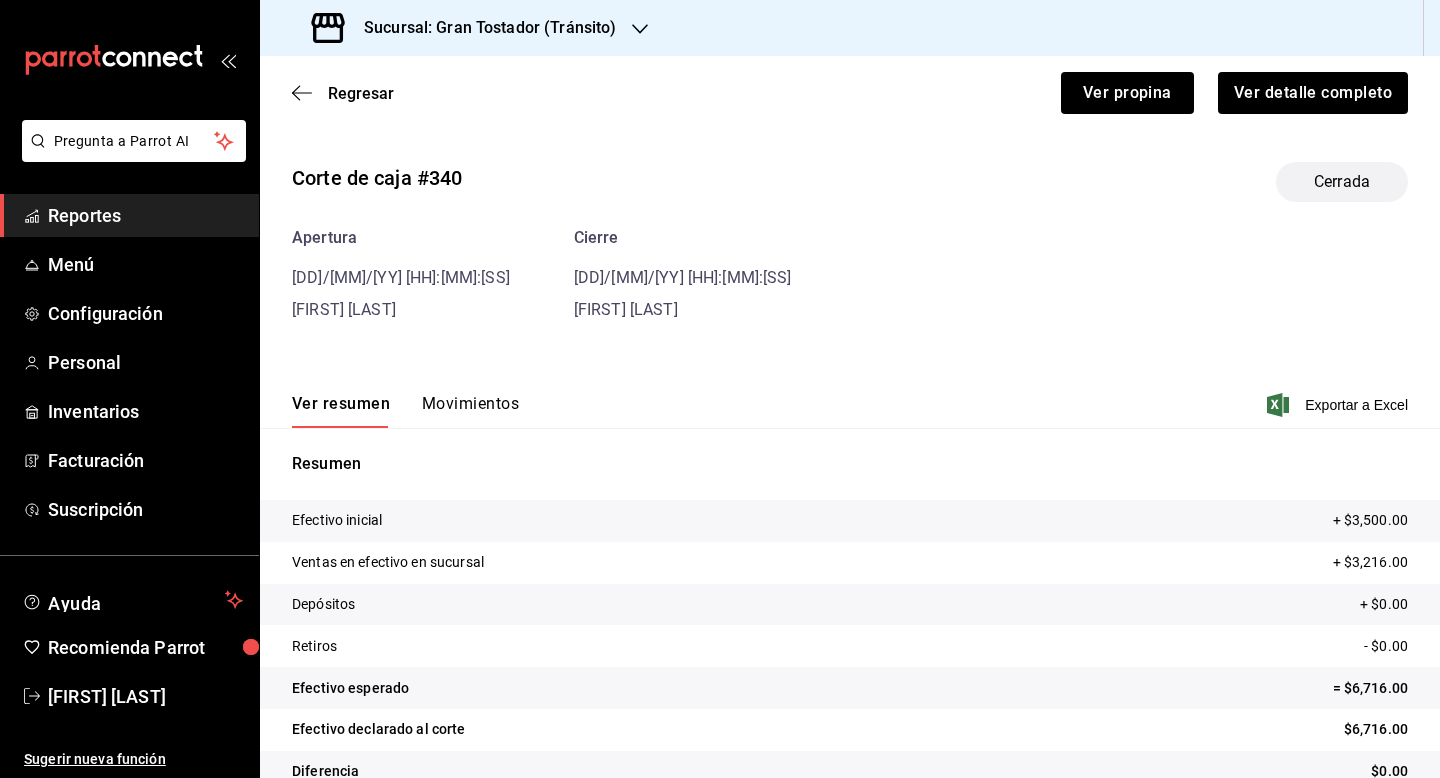 click on "Movimientos" at bounding box center (470, 411) 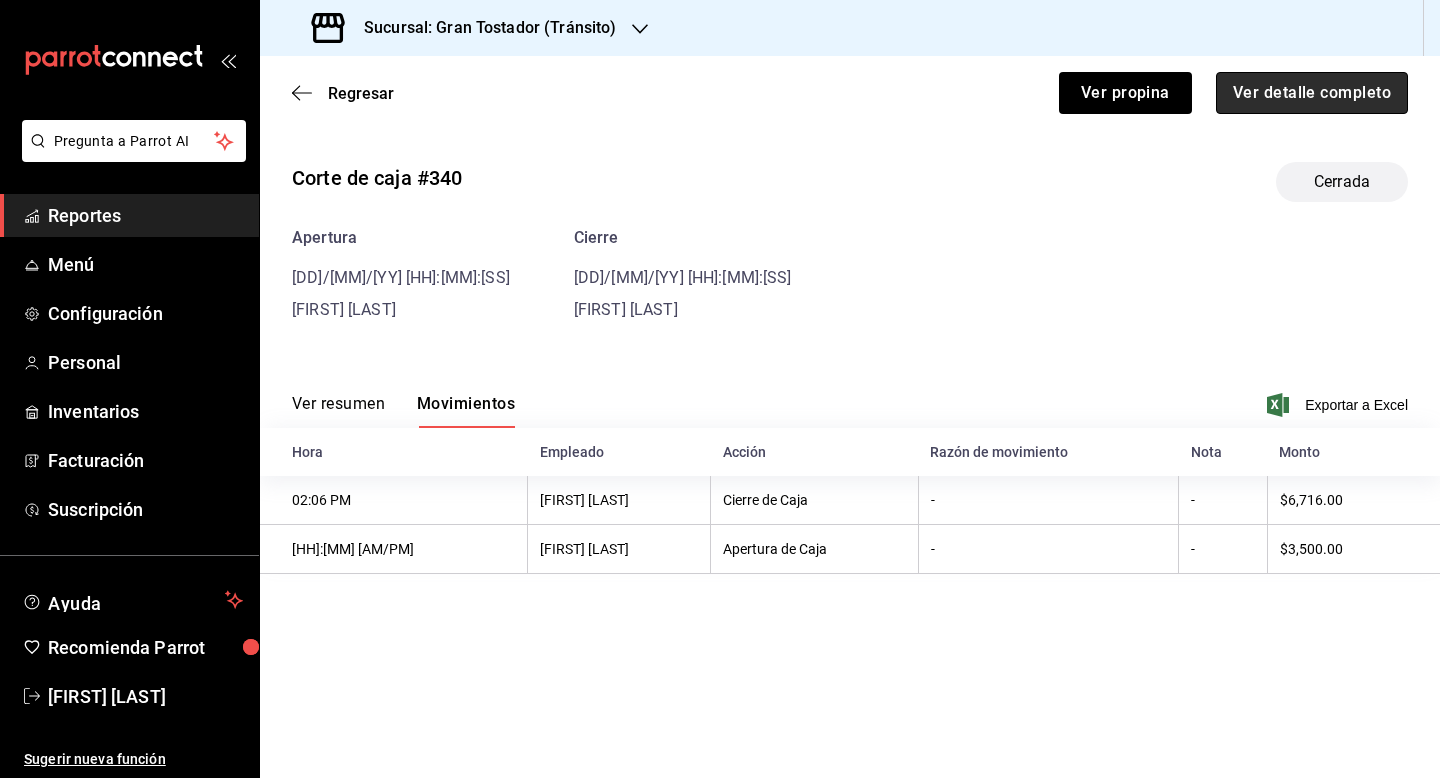 click on "Ver detalle completo" at bounding box center [1312, 93] 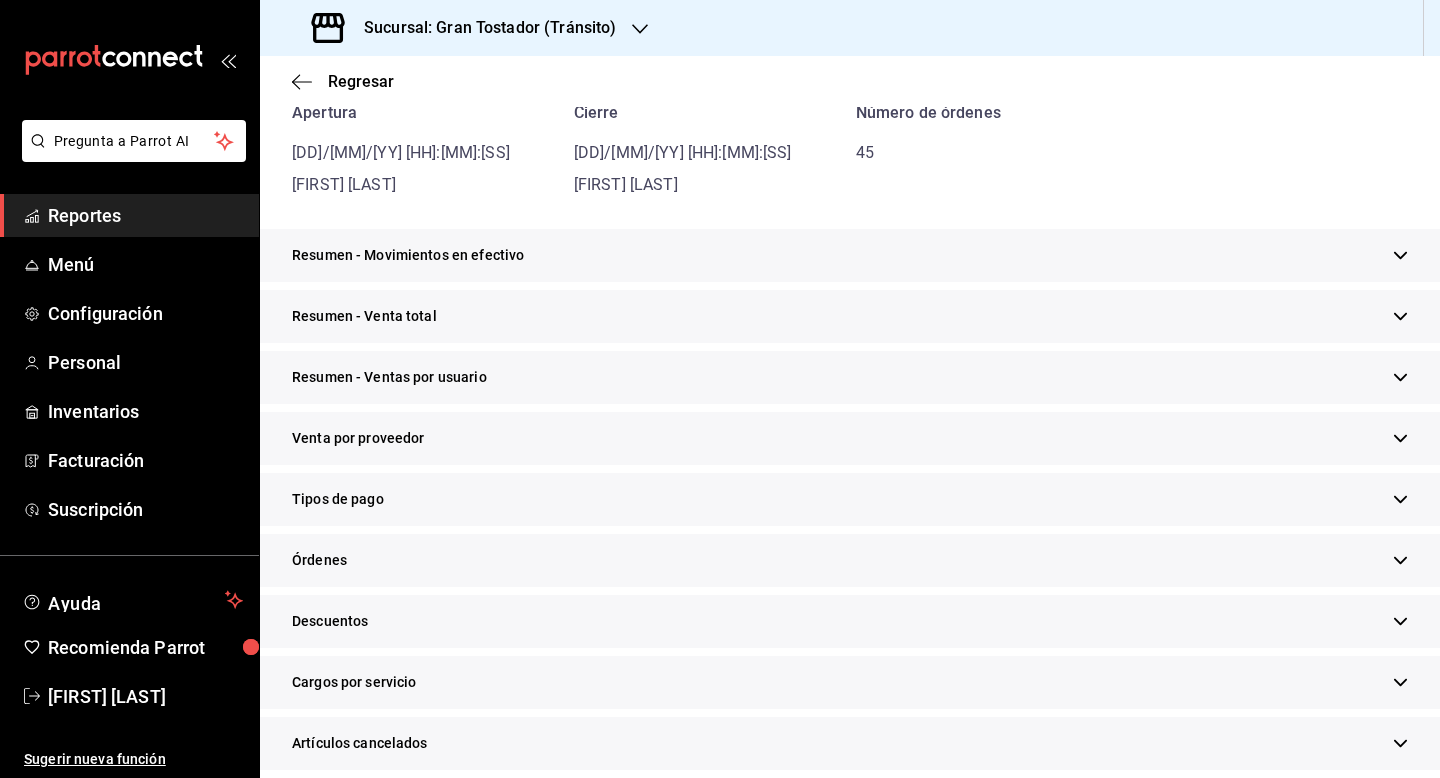 scroll, scrollTop: 263, scrollLeft: 0, axis: vertical 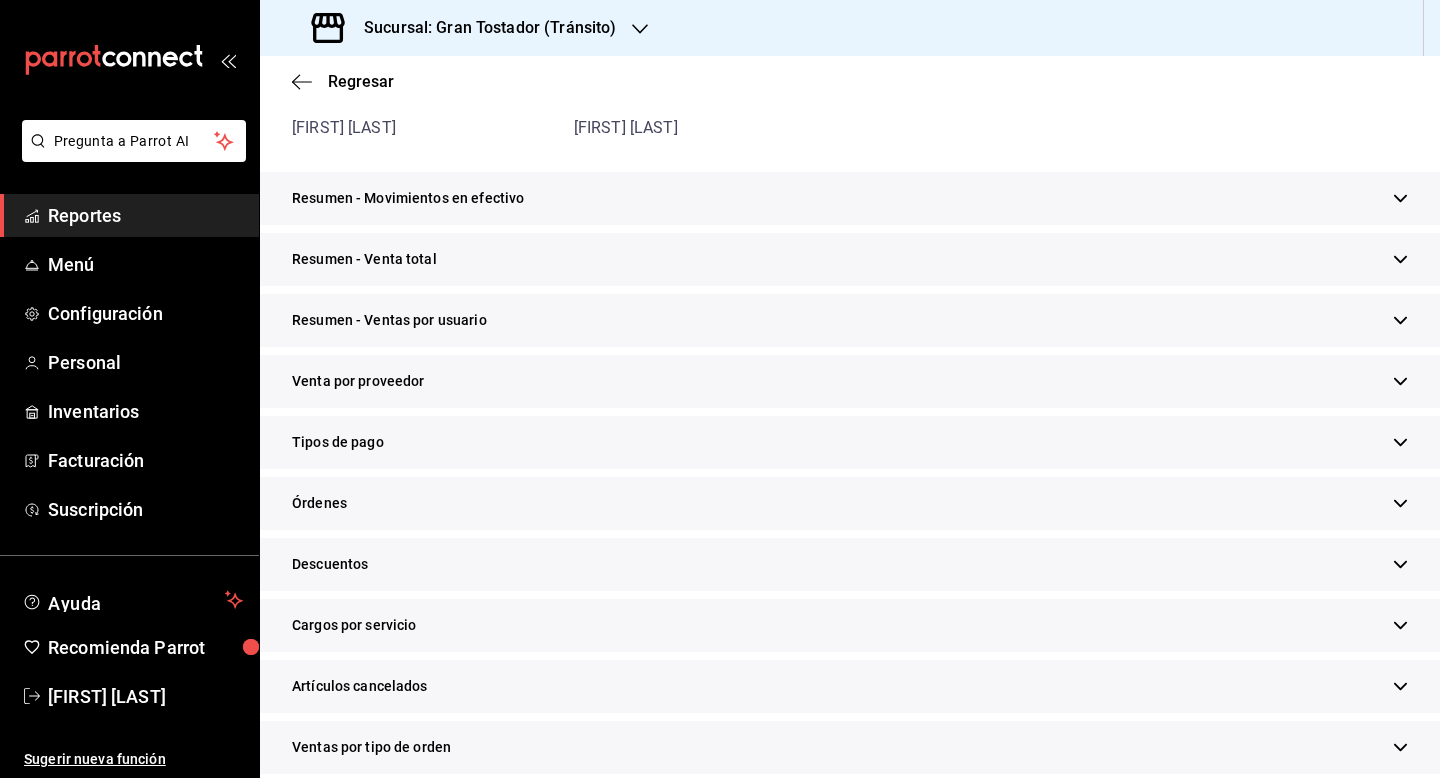 click on "Tipos de pago" at bounding box center [850, 442] 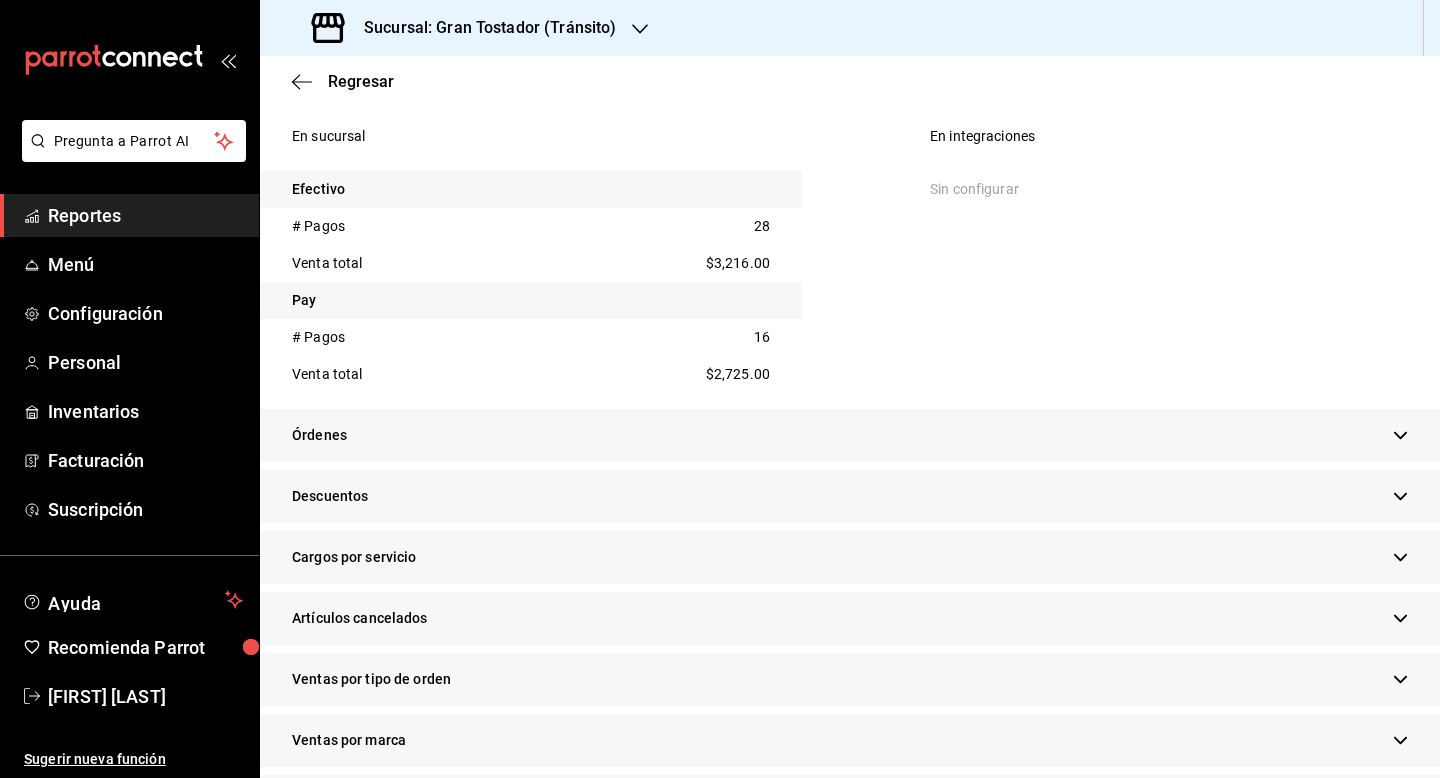 scroll, scrollTop: 834, scrollLeft: 0, axis: vertical 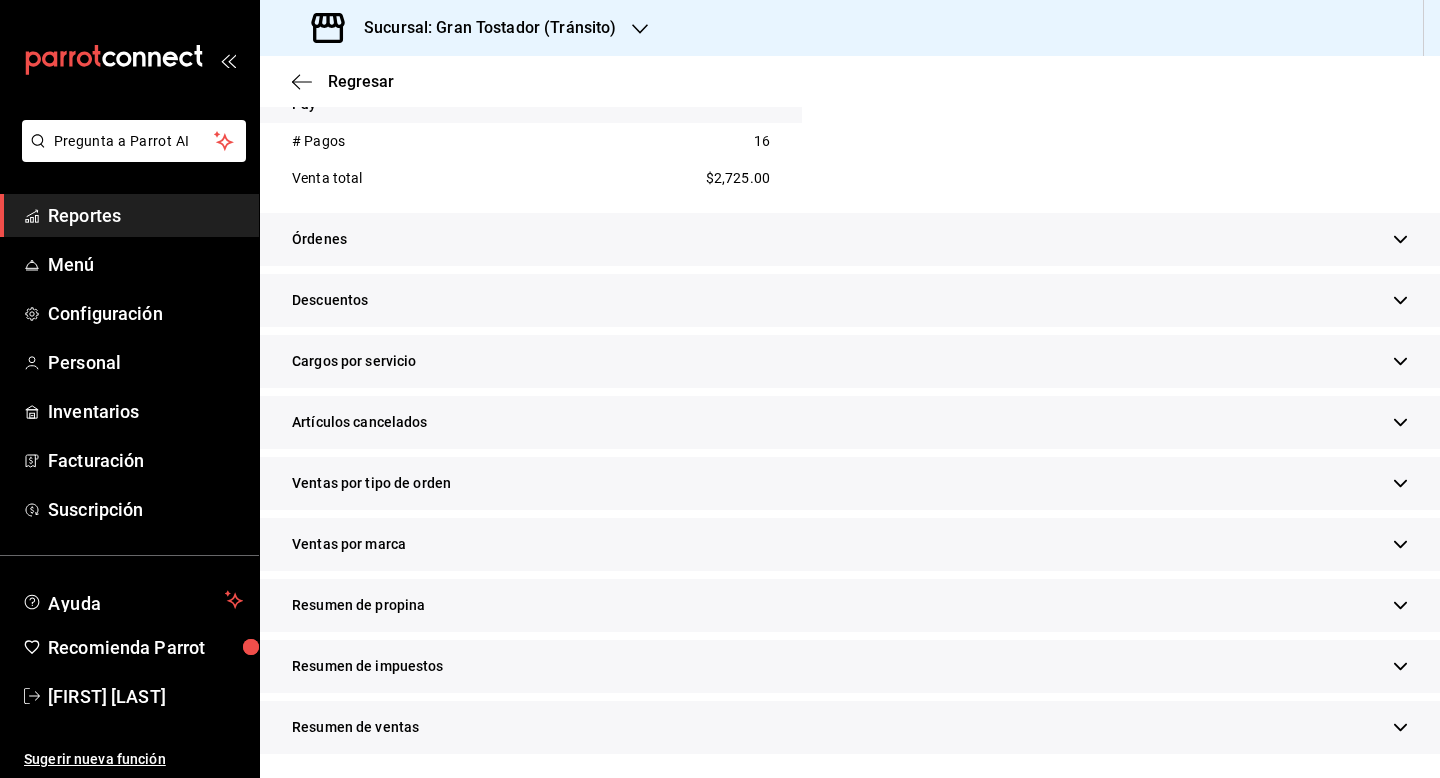 click on "Resumen de propina" at bounding box center (850, 605) 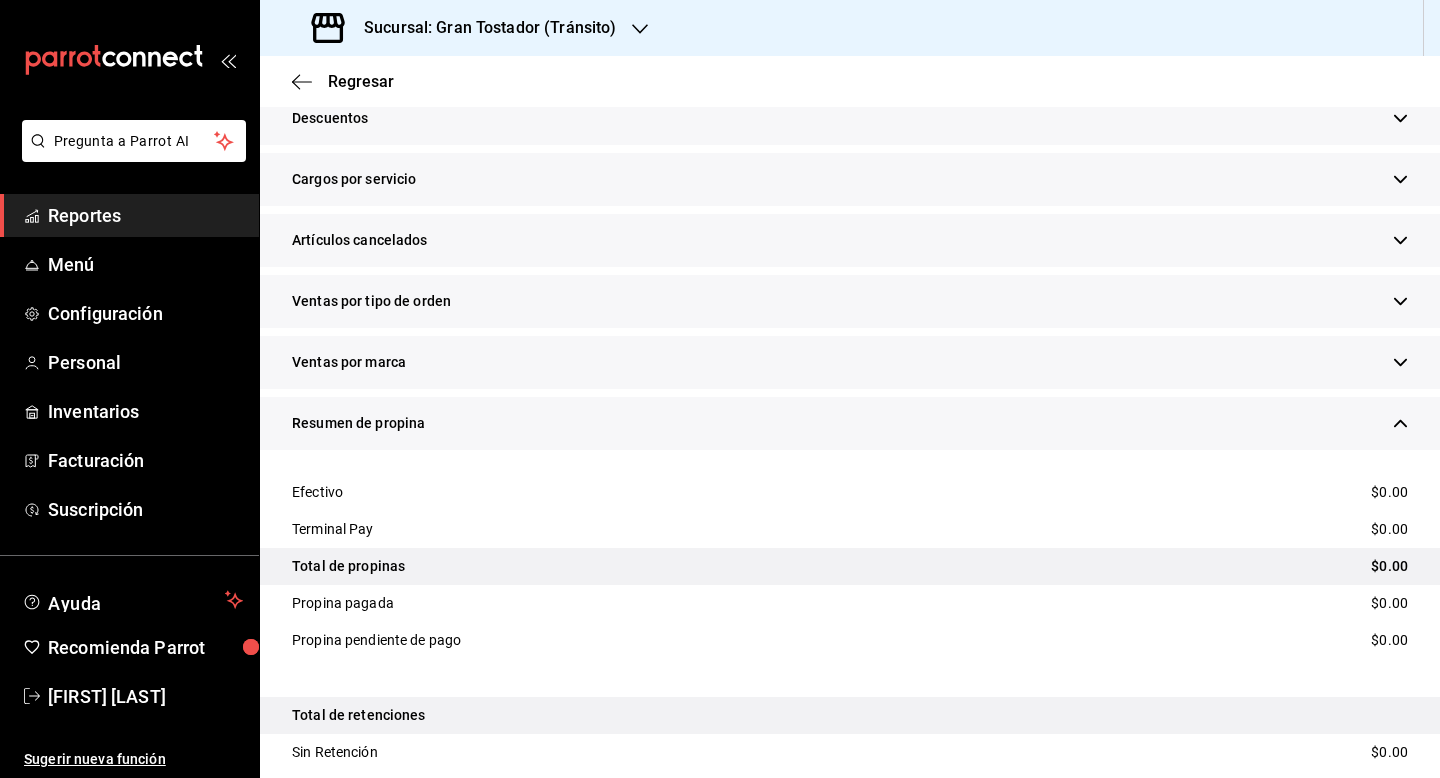 scroll, scrollTop: 889, scrollLeft: 0, axis: vertical 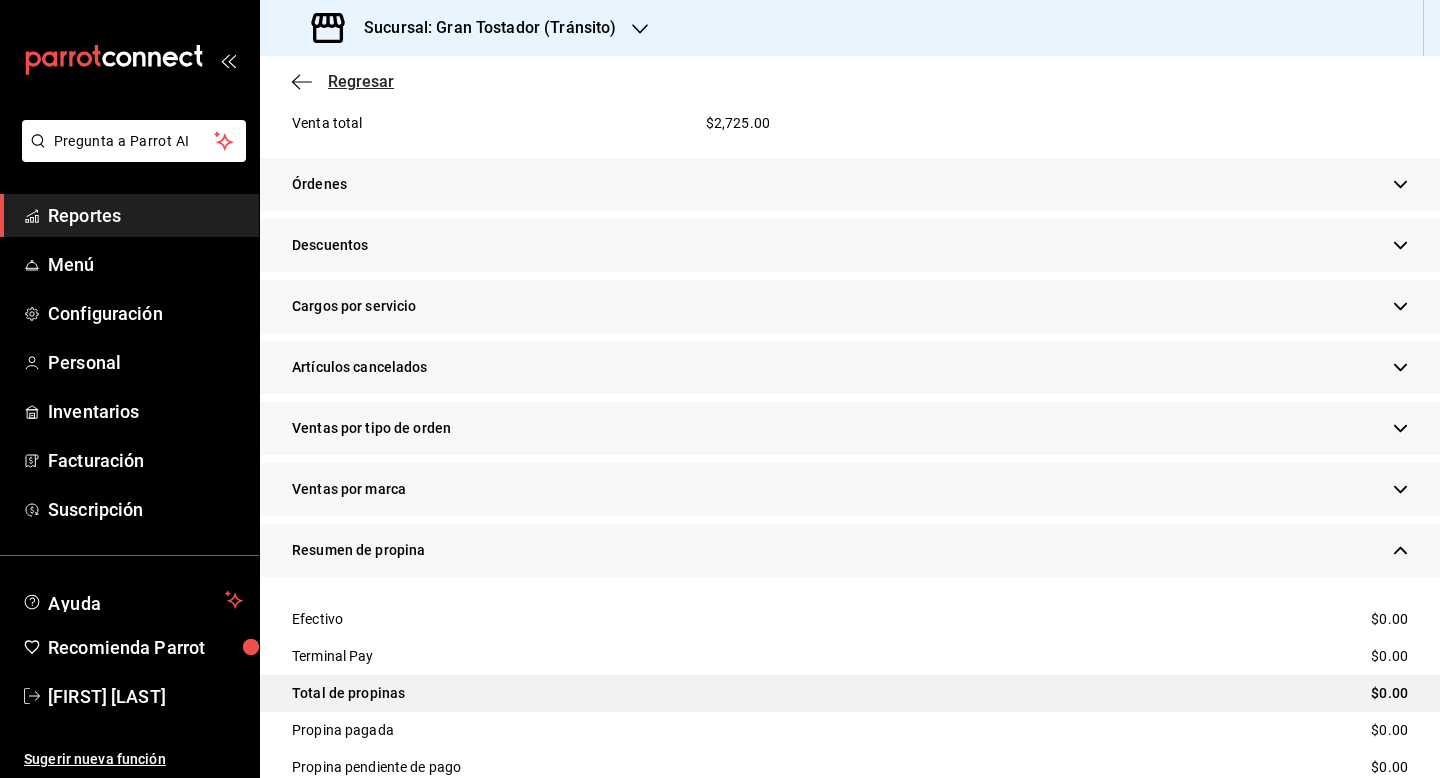 click on "Regresar" at bounding box center [361, 81] 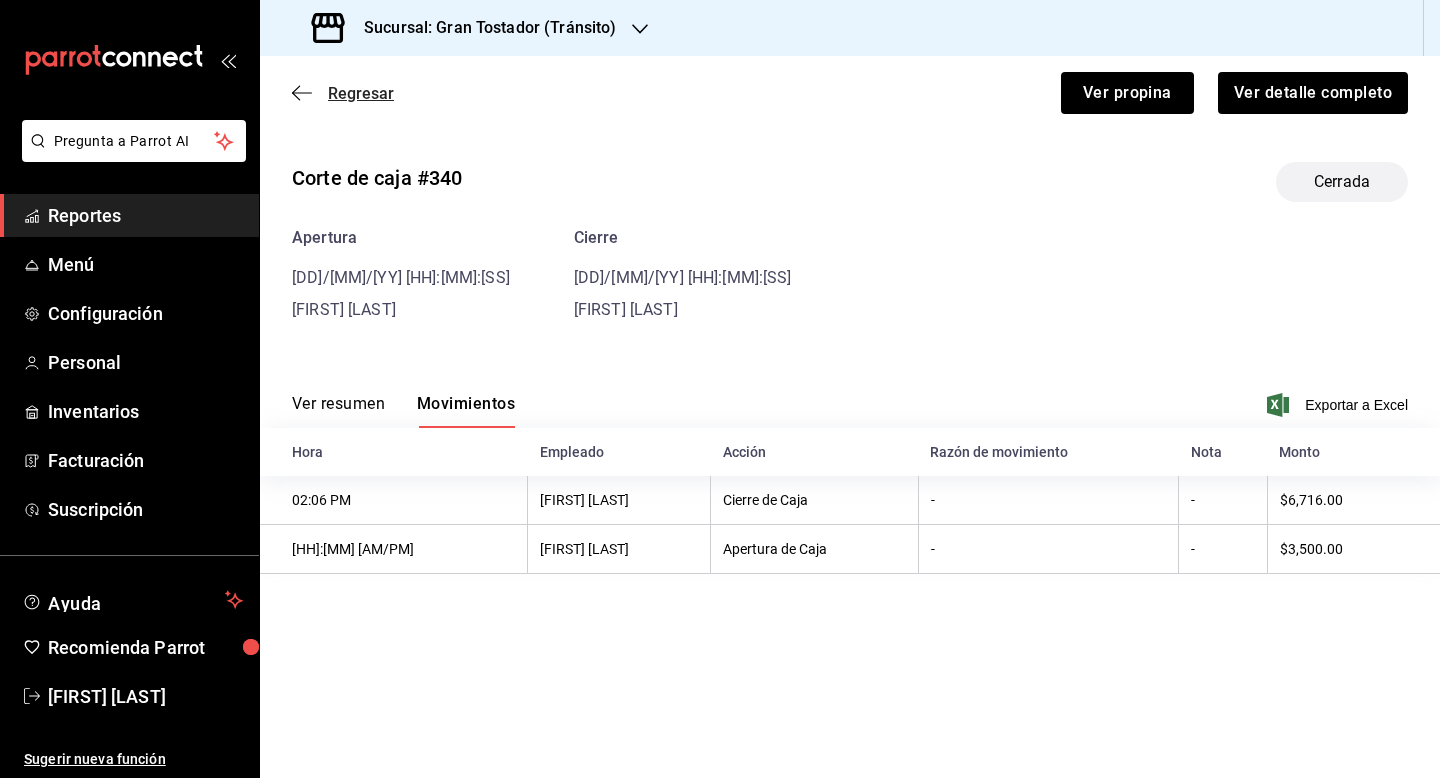 click on "Regresar" at bounding box center [361, 93] 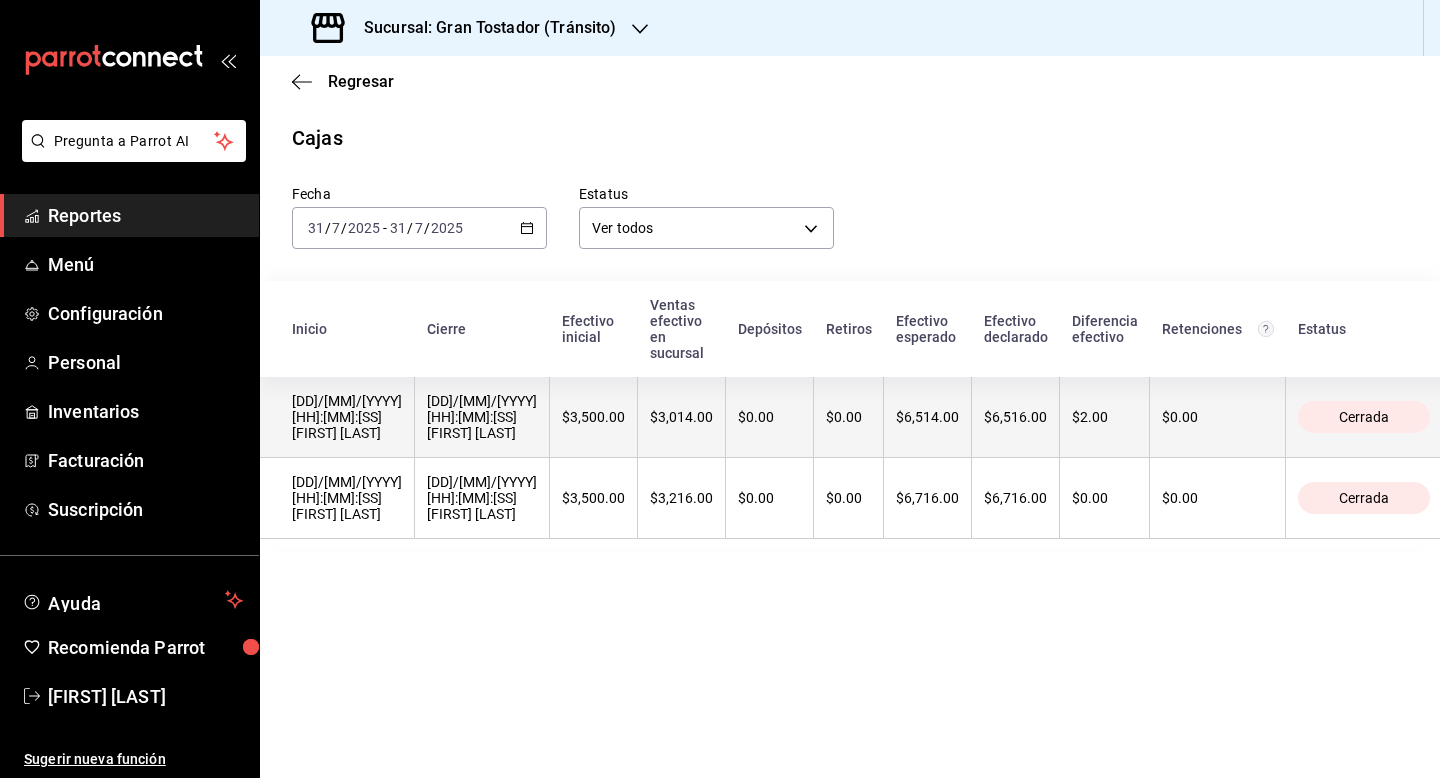 click on "$3,014.00" at bounding box center (682, 417) 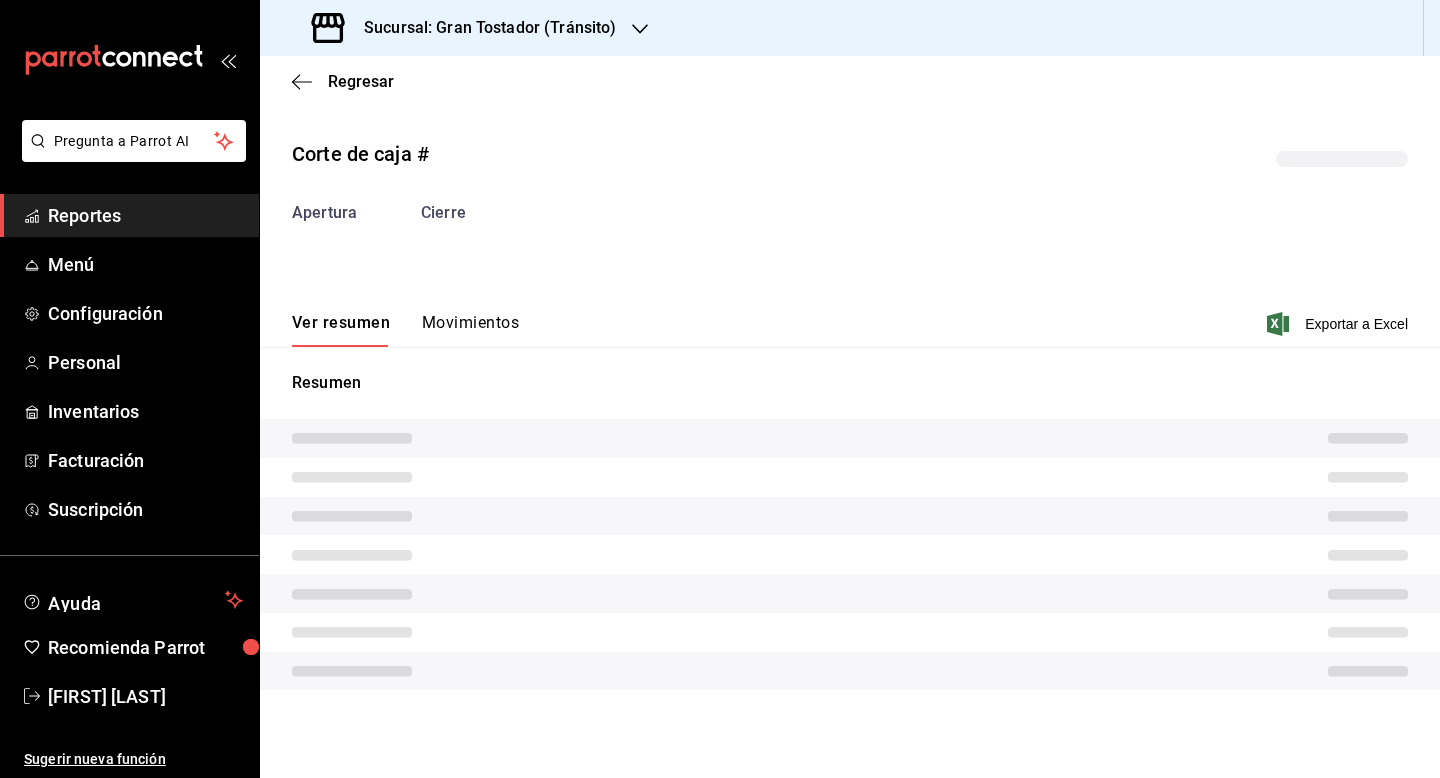 click on "Resumen" at bounding box center (850, 542) 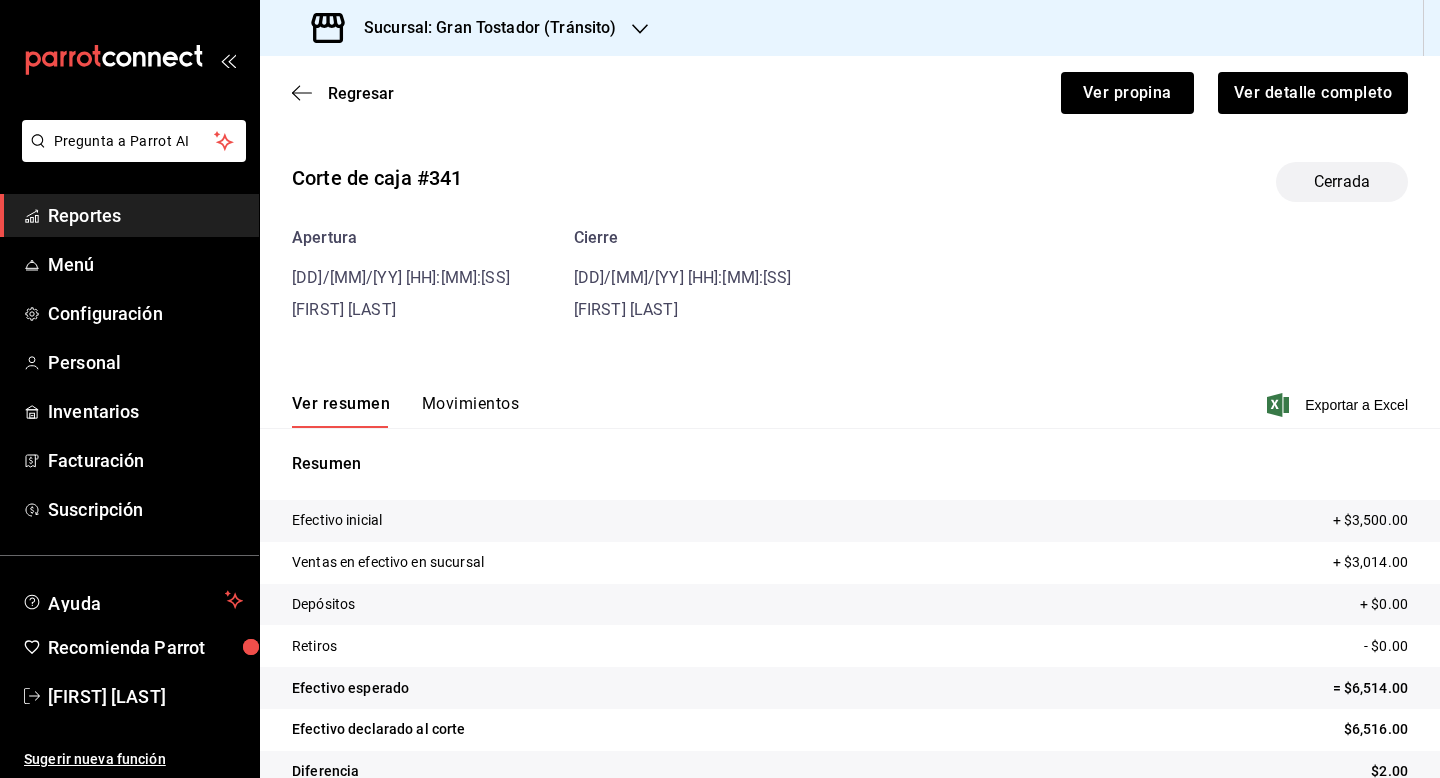 click on "Movimientos" at bounding box center (470, 411) 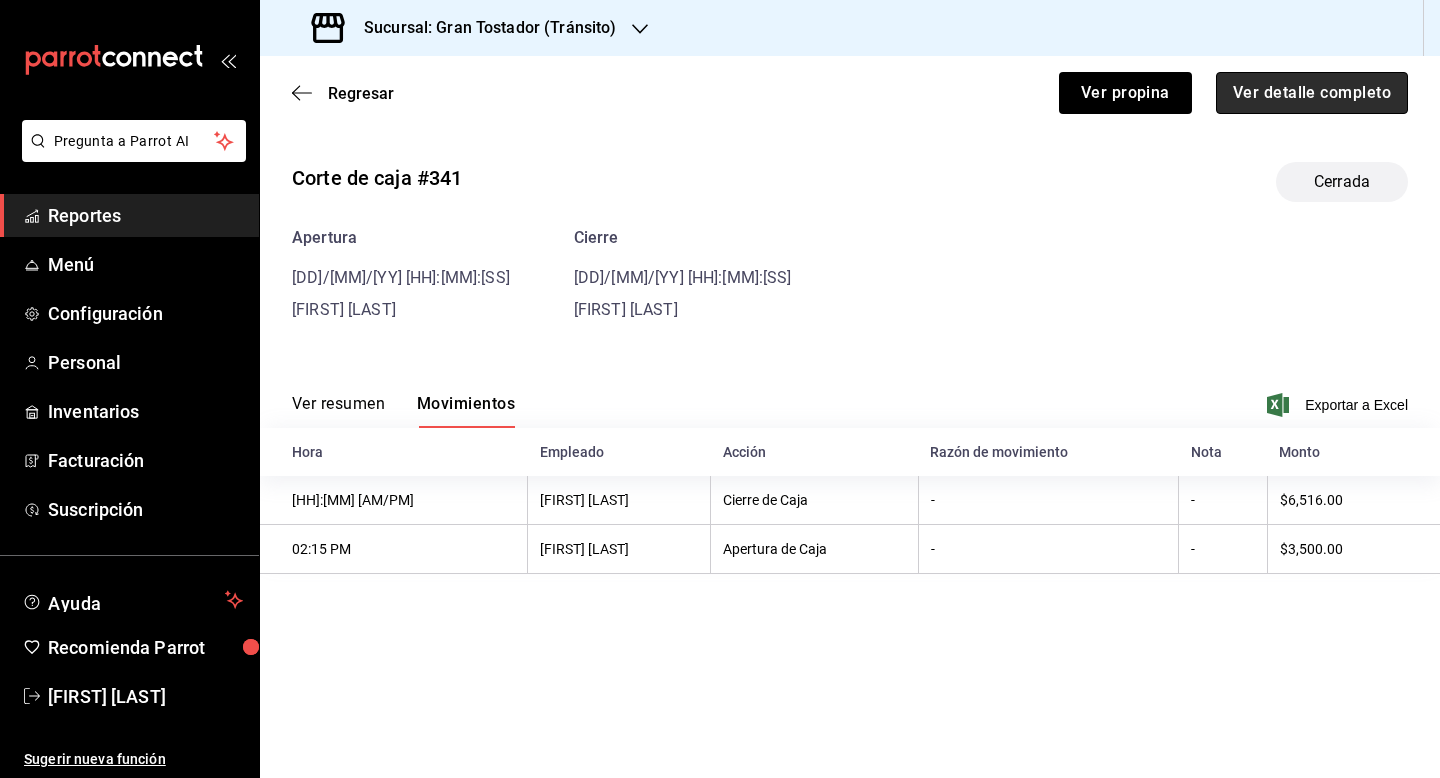 click on "Ver detalle completo" at bounding box center [1312, 93] 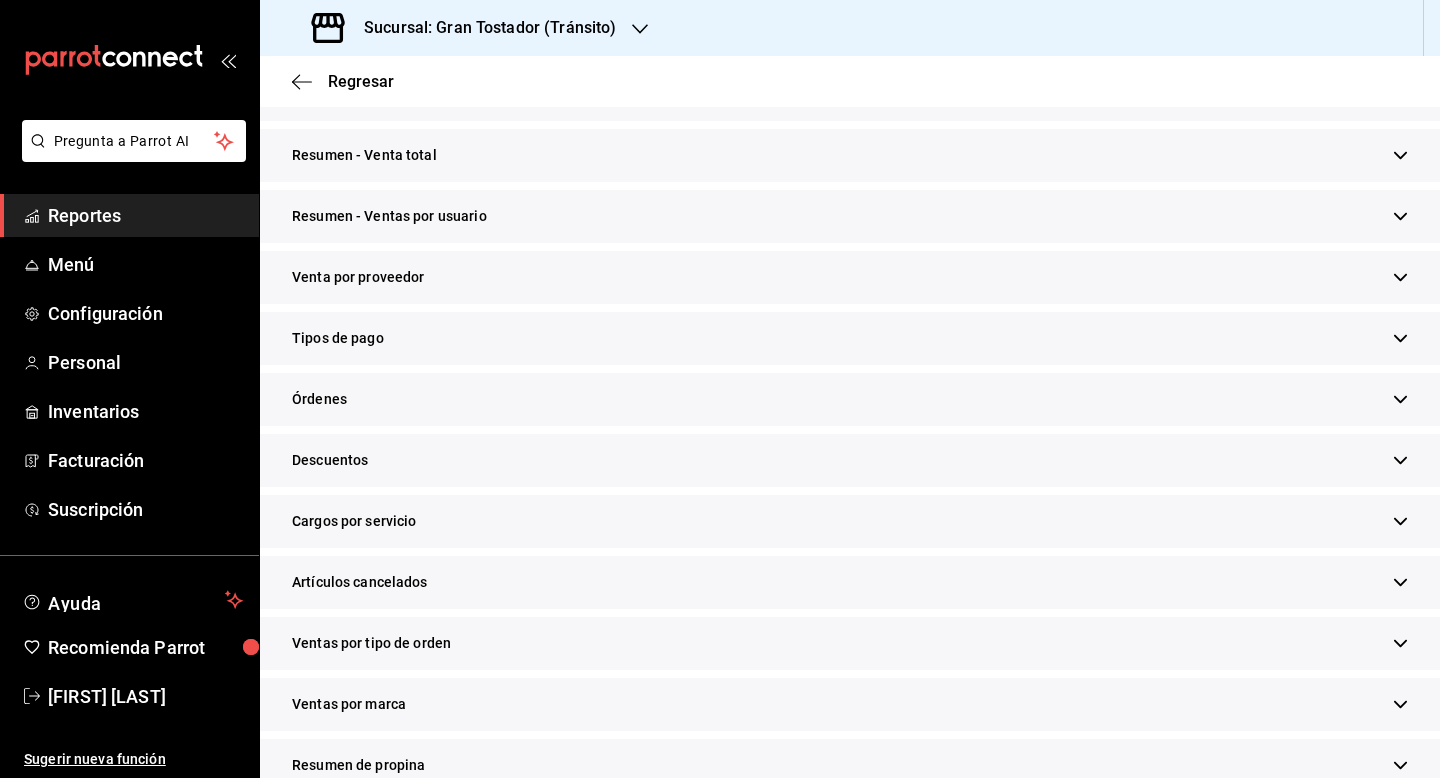 scroll, scrollTop: 368, scrollLeft: 0, axis: vertical 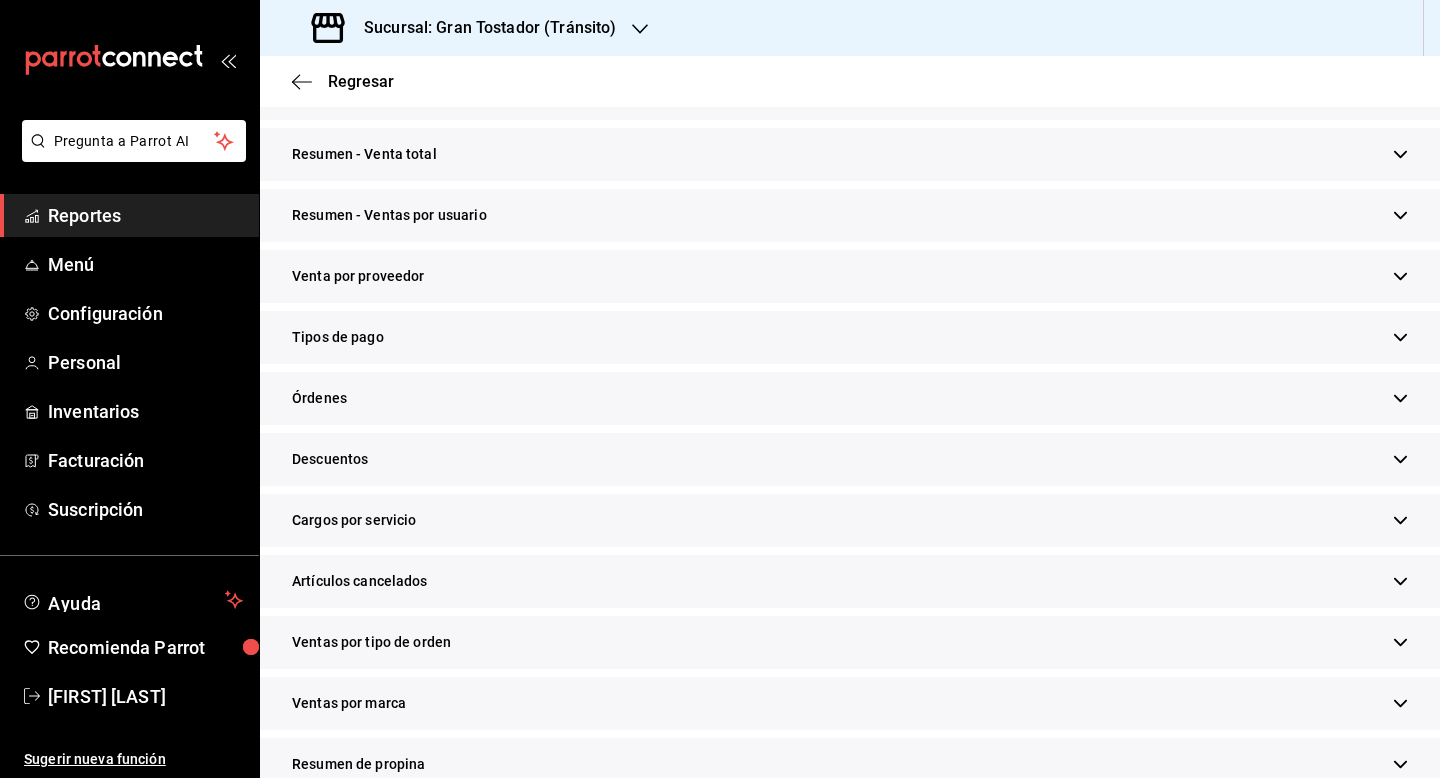click on "Tipos de pago" at bounding box center (850, 337) 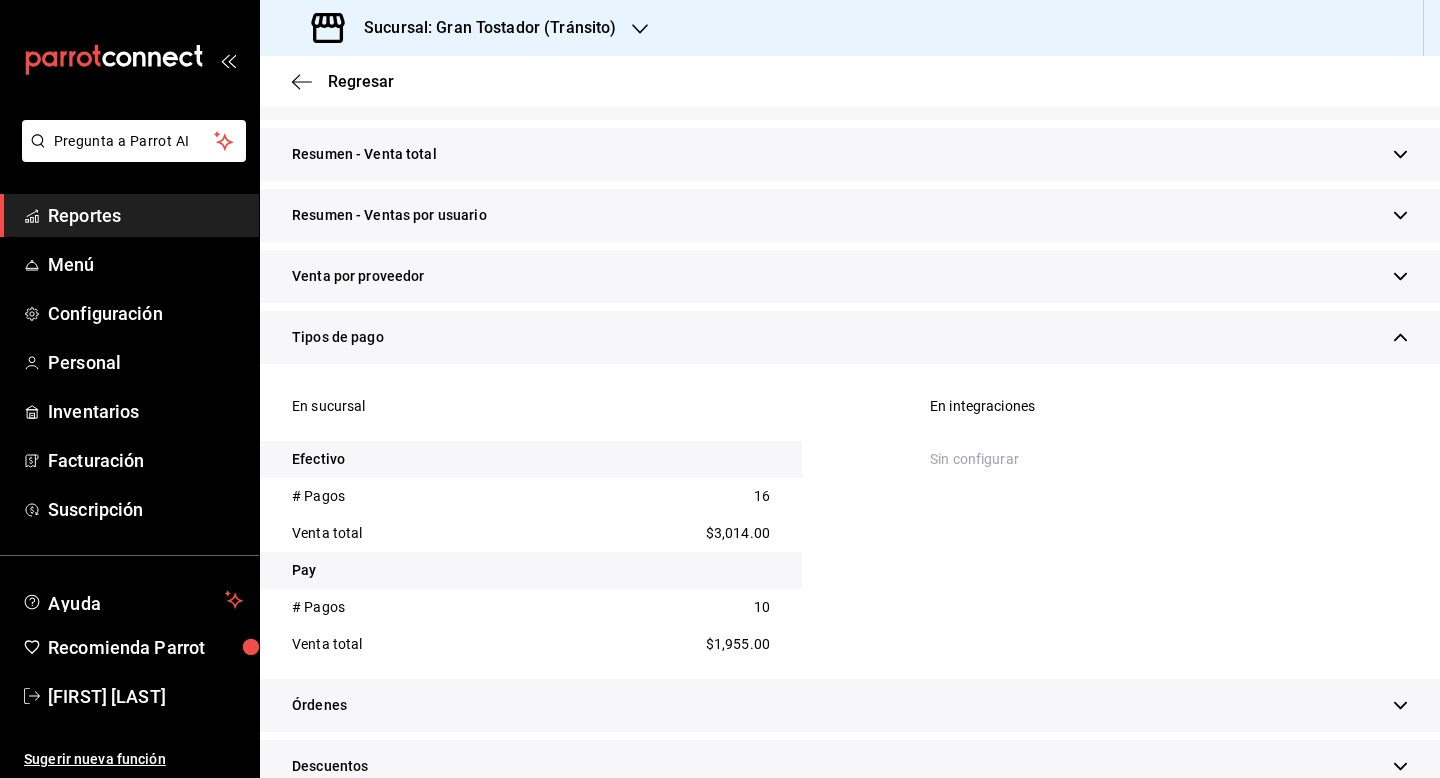 scroll, scrollTop: 834, scrollLeft: 0, axis: vertical 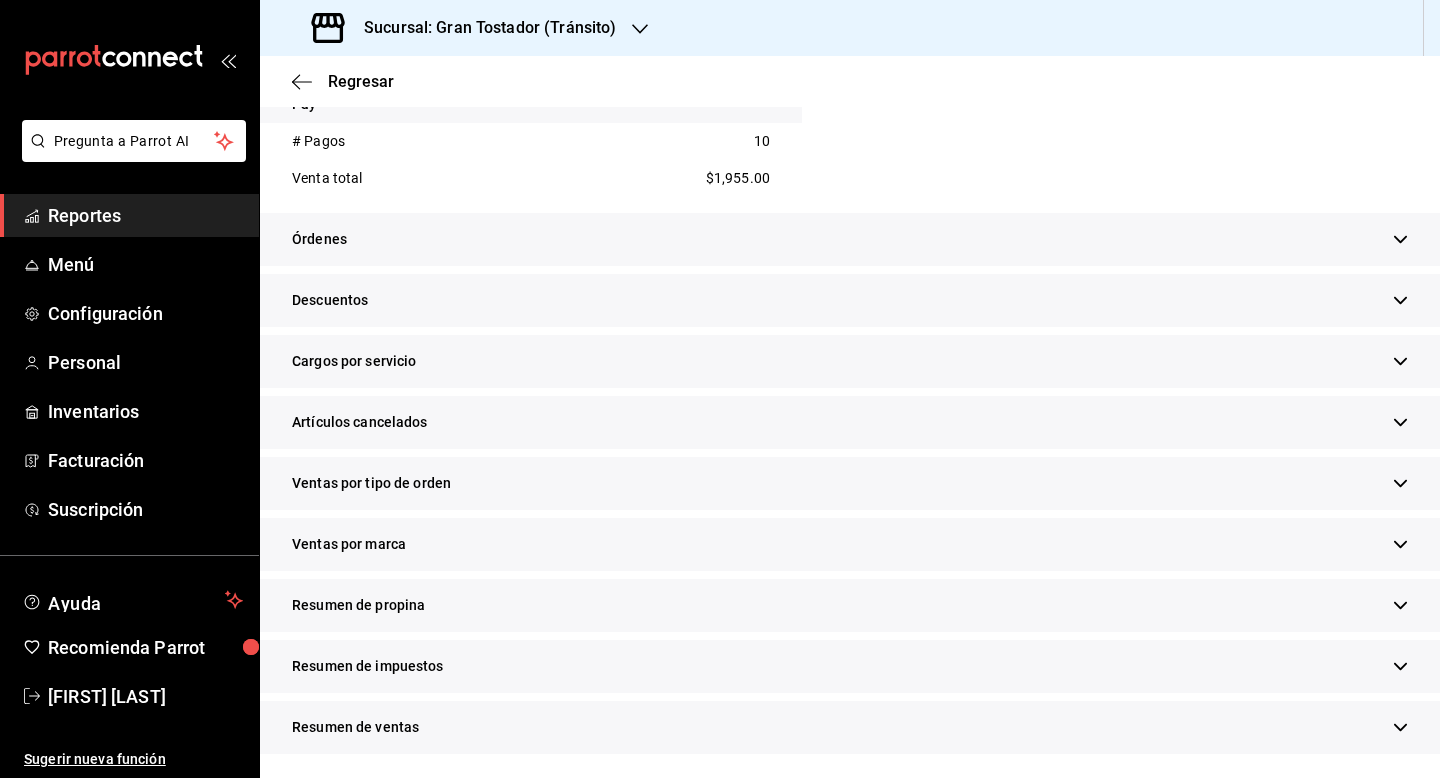 click on "Resumen de propina" at bounding box center [850, 605] 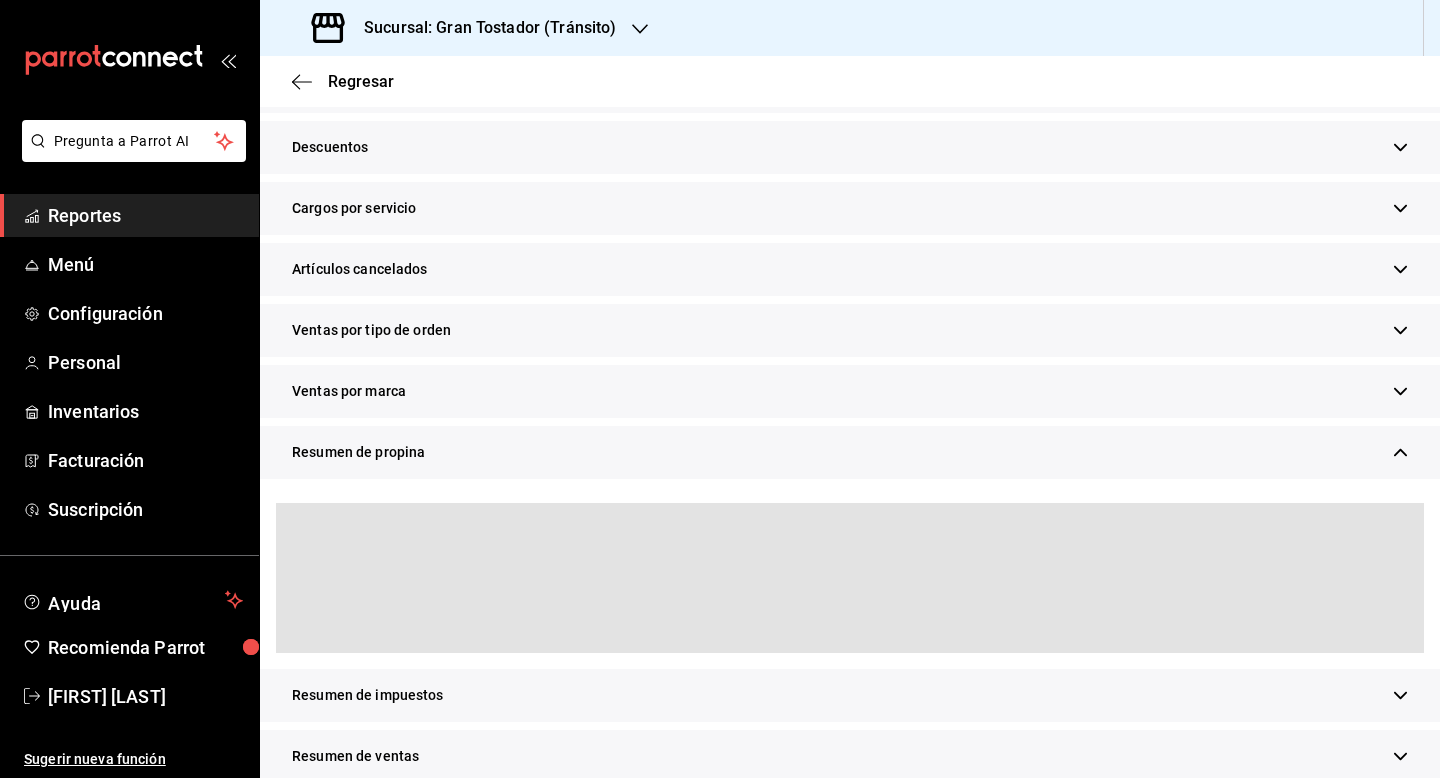 scroll, scrollTop: 1016, scrollLeft: 0, axis: vertical 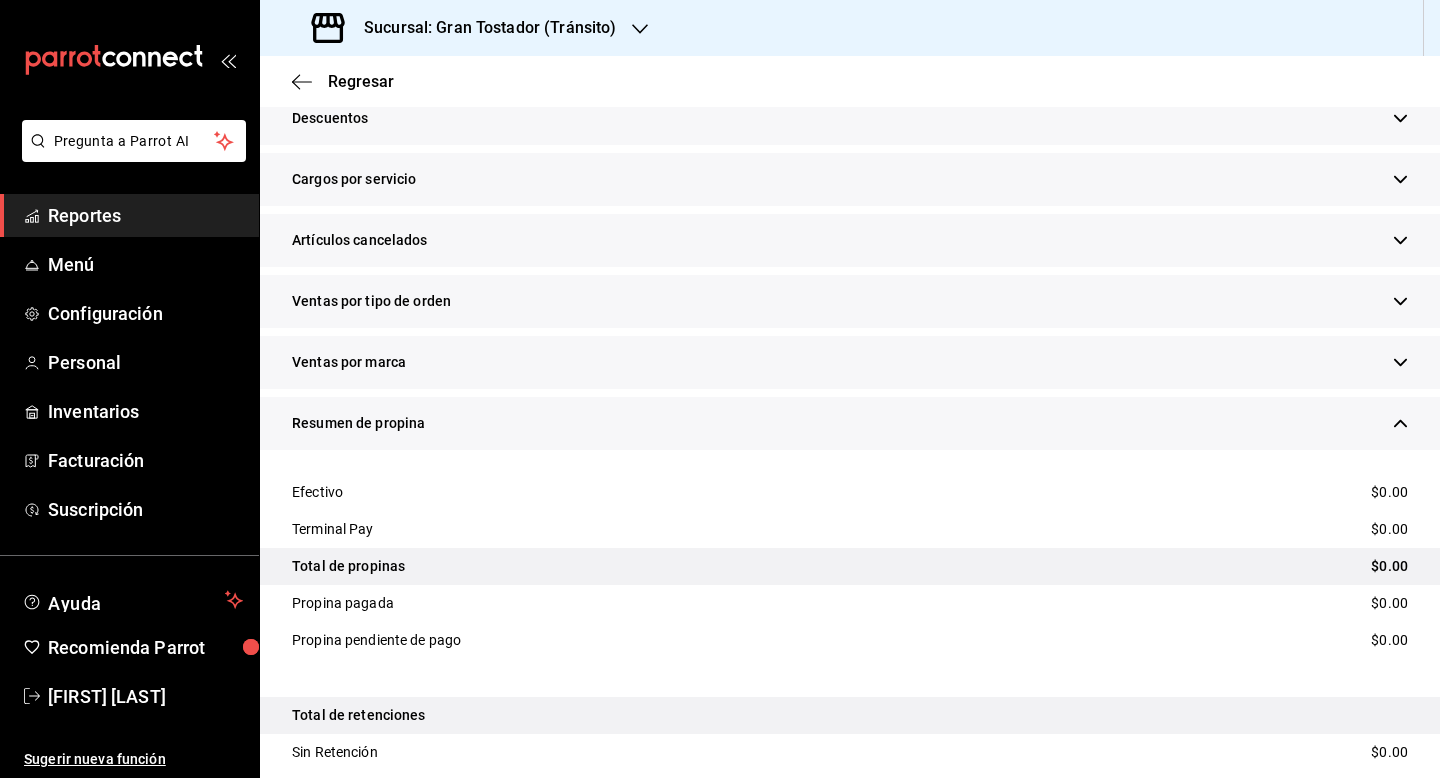 click 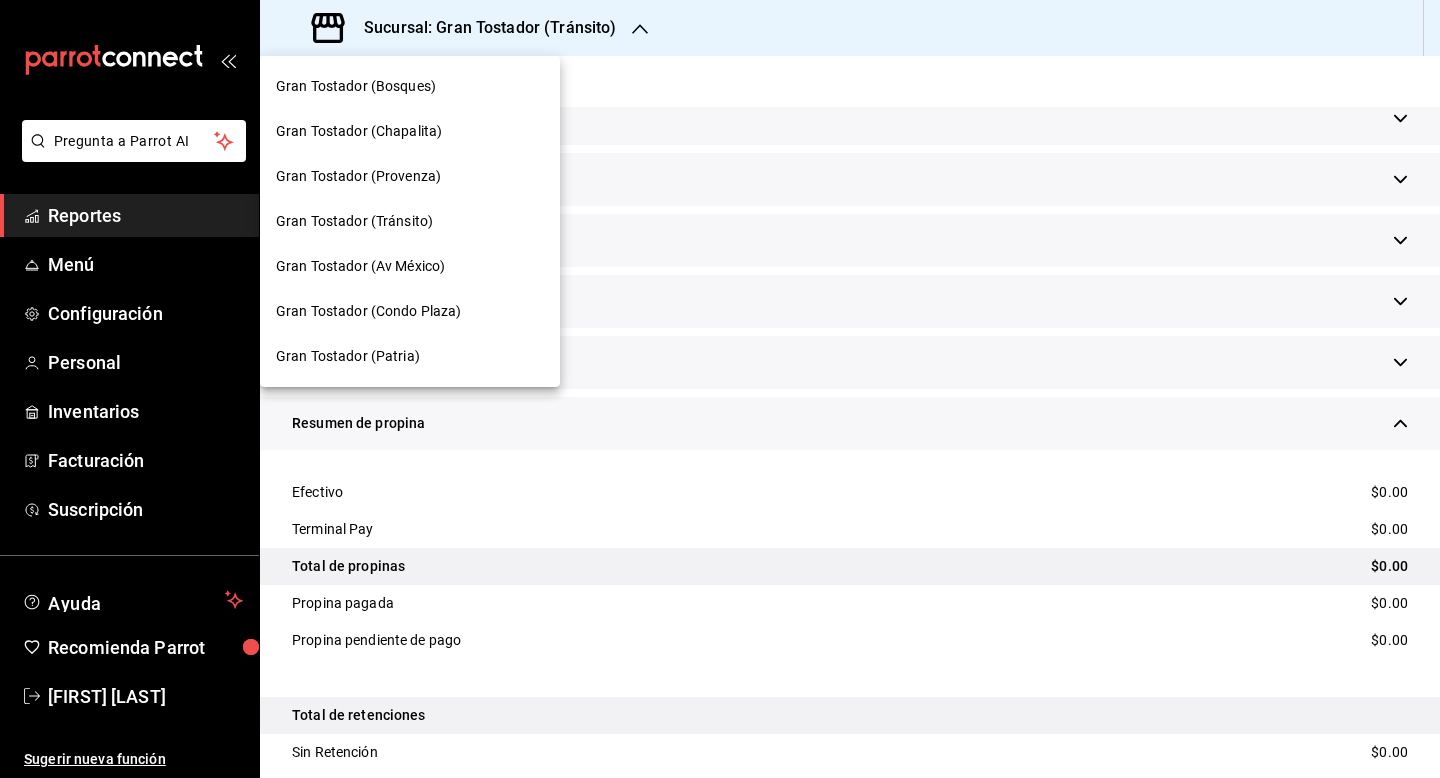 click on "Gran Tostador (Condo Plaza)" at bounding box center [410, 311] 